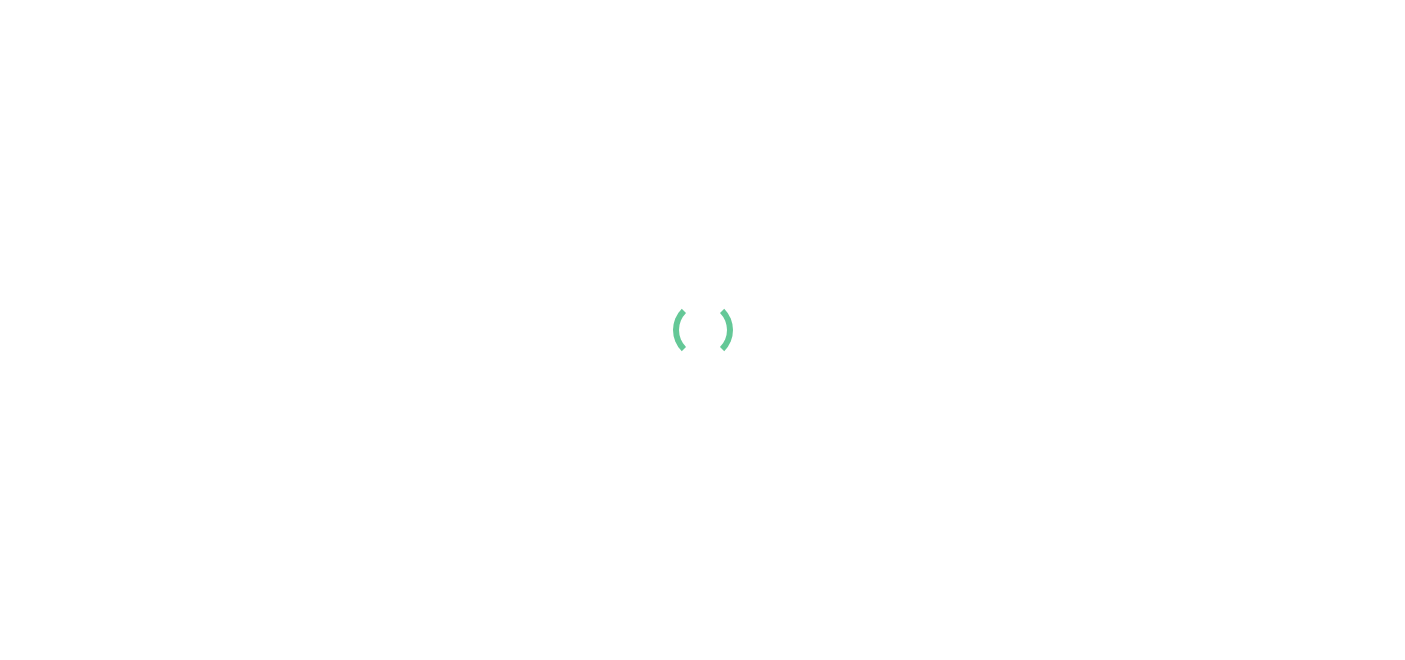 scroll, scrollTop: 0, scrollLeft: 0, axis: both 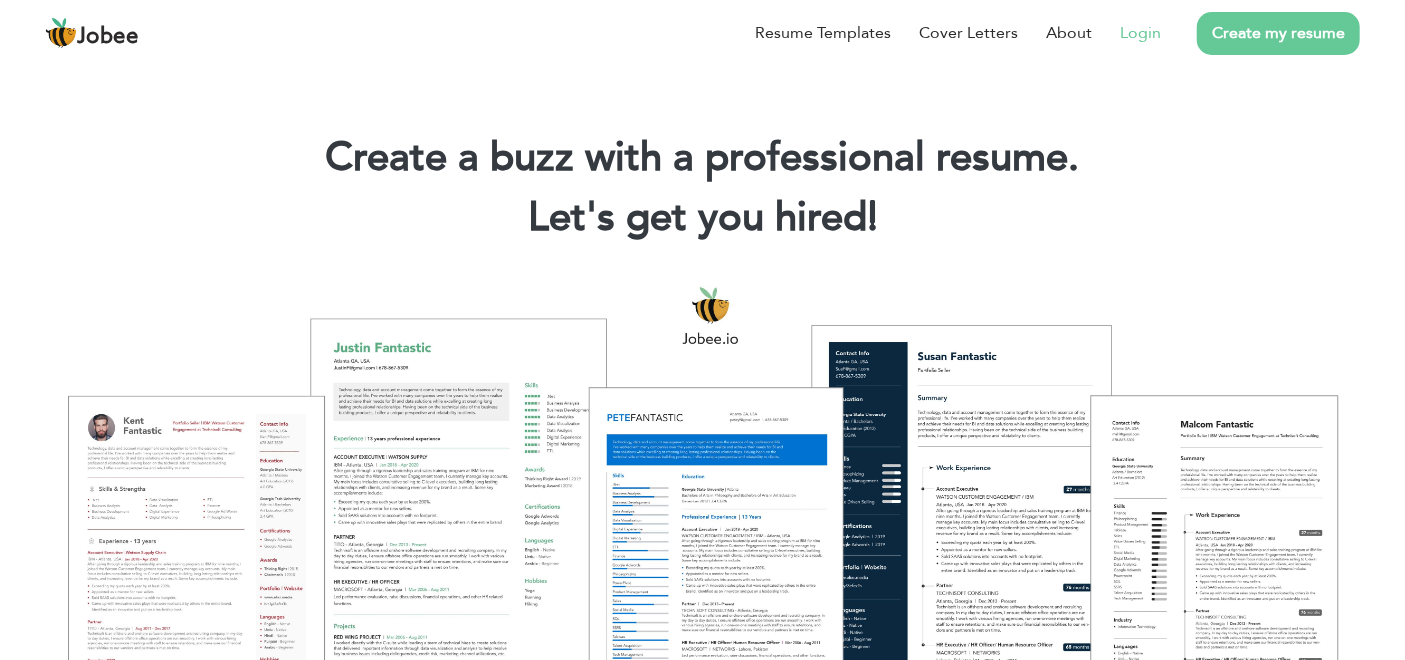 click on "Login" at bounding box center [1140, 33] 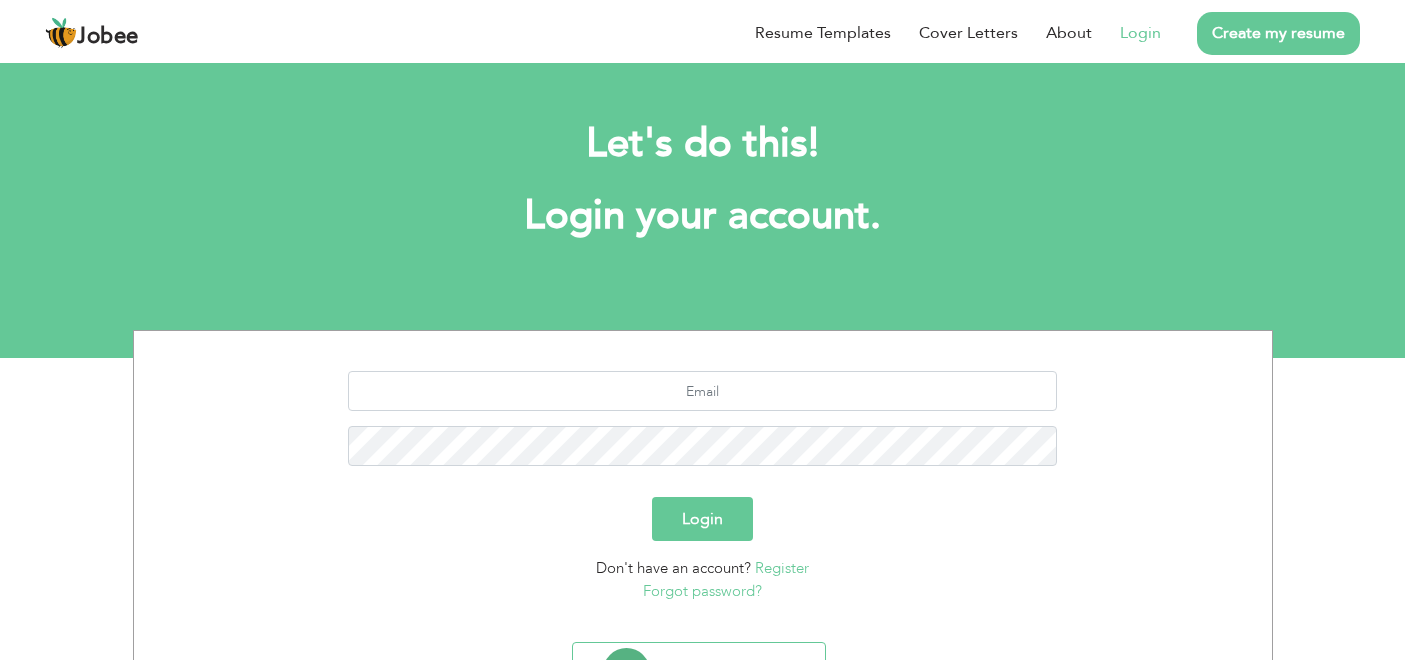 scroll, scrollTop: 0, scrollLeft: 0, axis: both 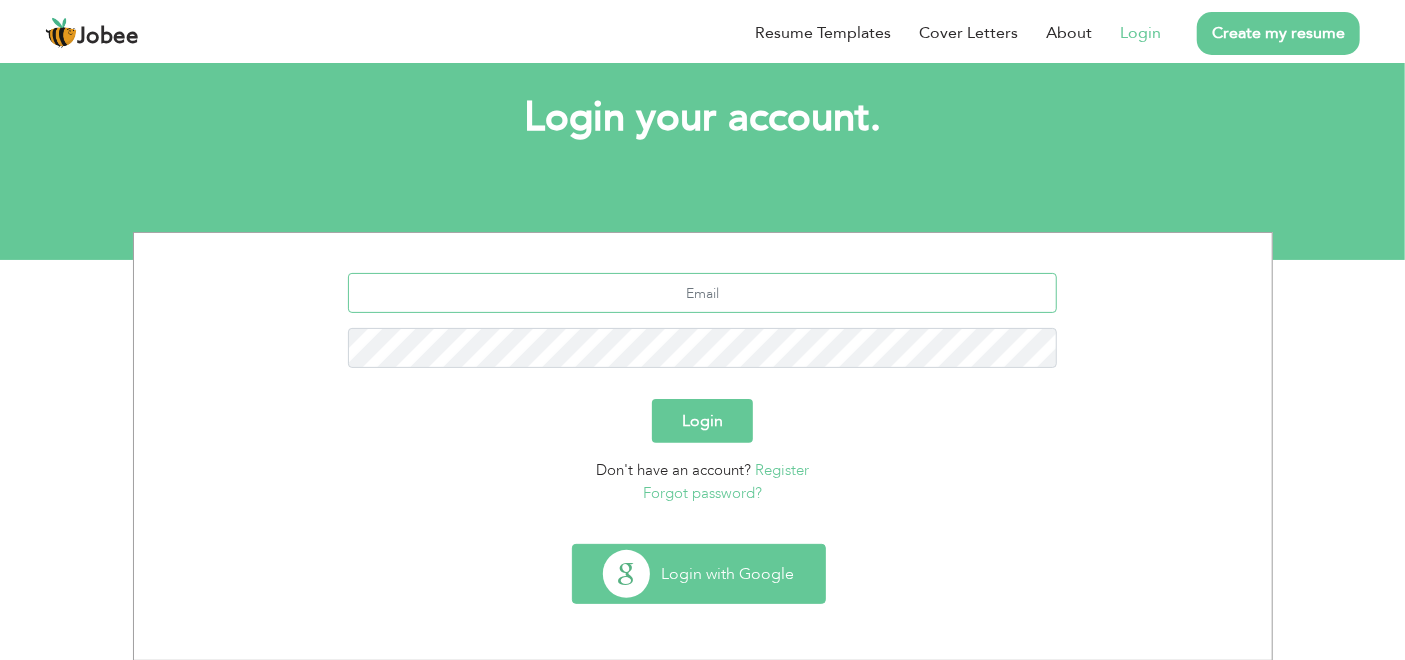 type on "[EMAIL_ADDRESS][DOMAIN_NAME]" 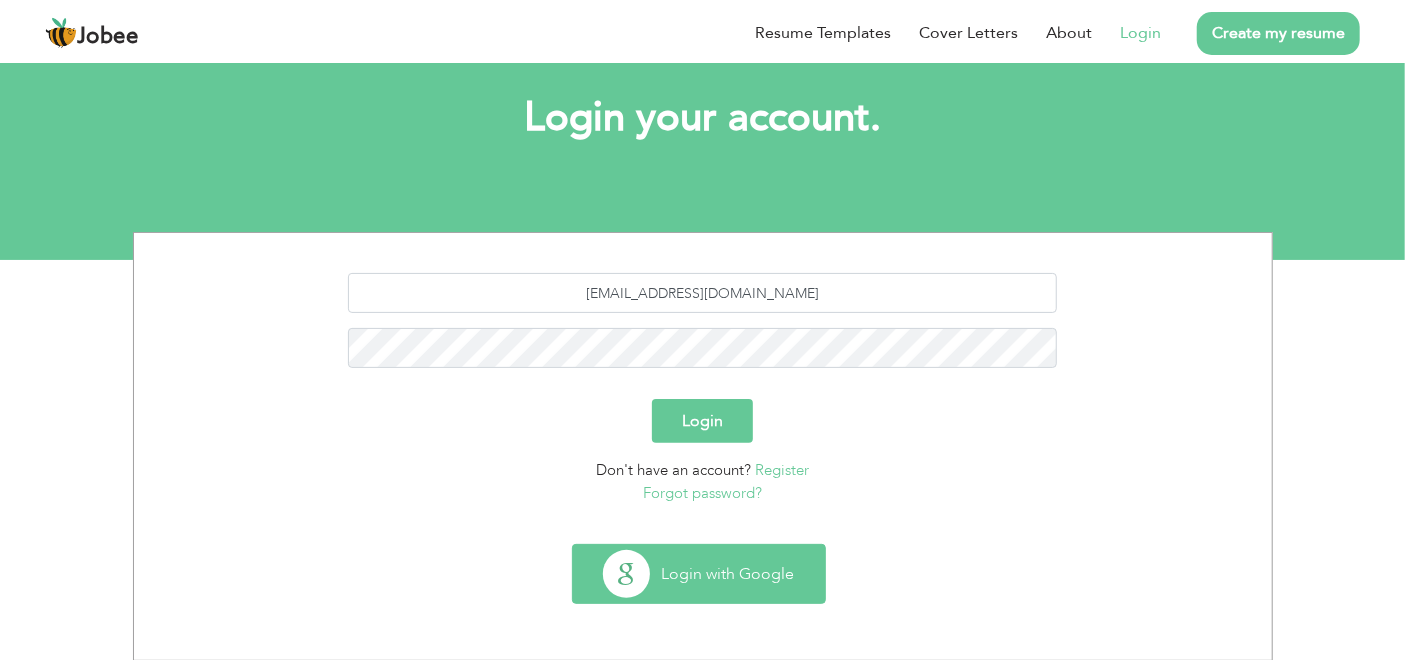 click on "Login with Google" at bounding box center [699, 574] 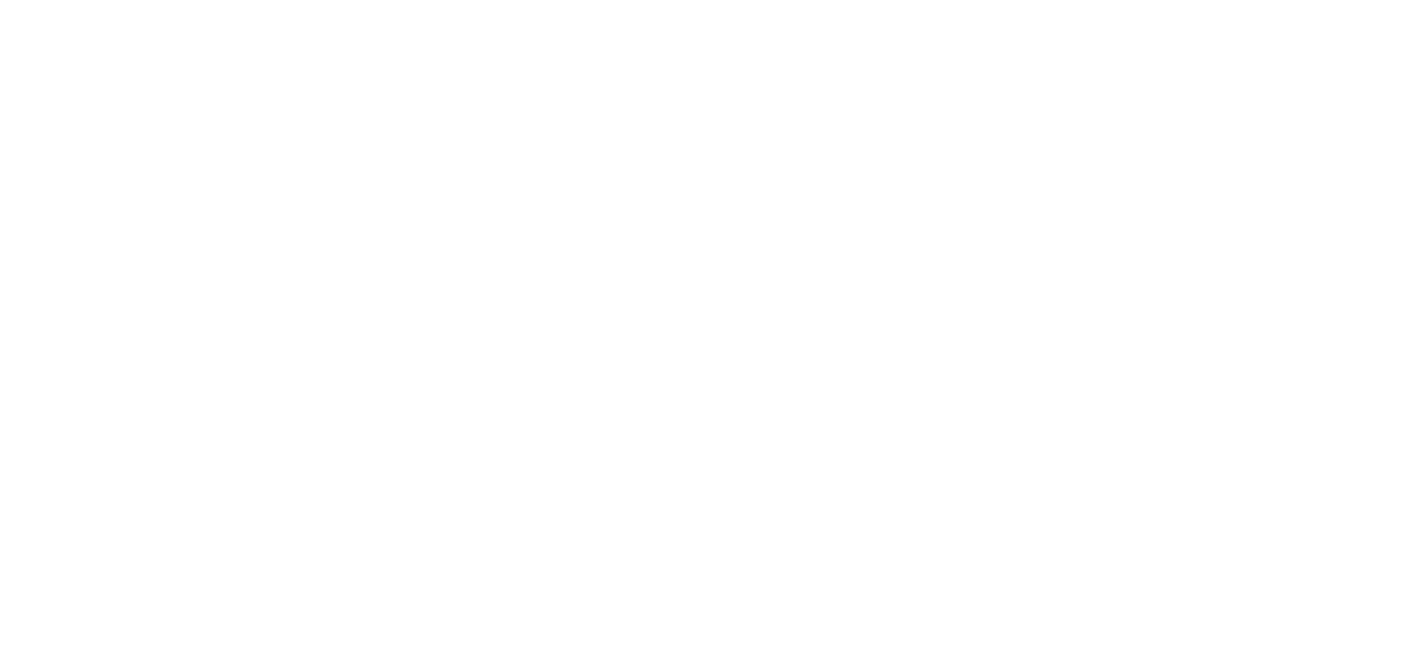 scroll, scrollTop: 0, scrollLeft: 0, axis: both 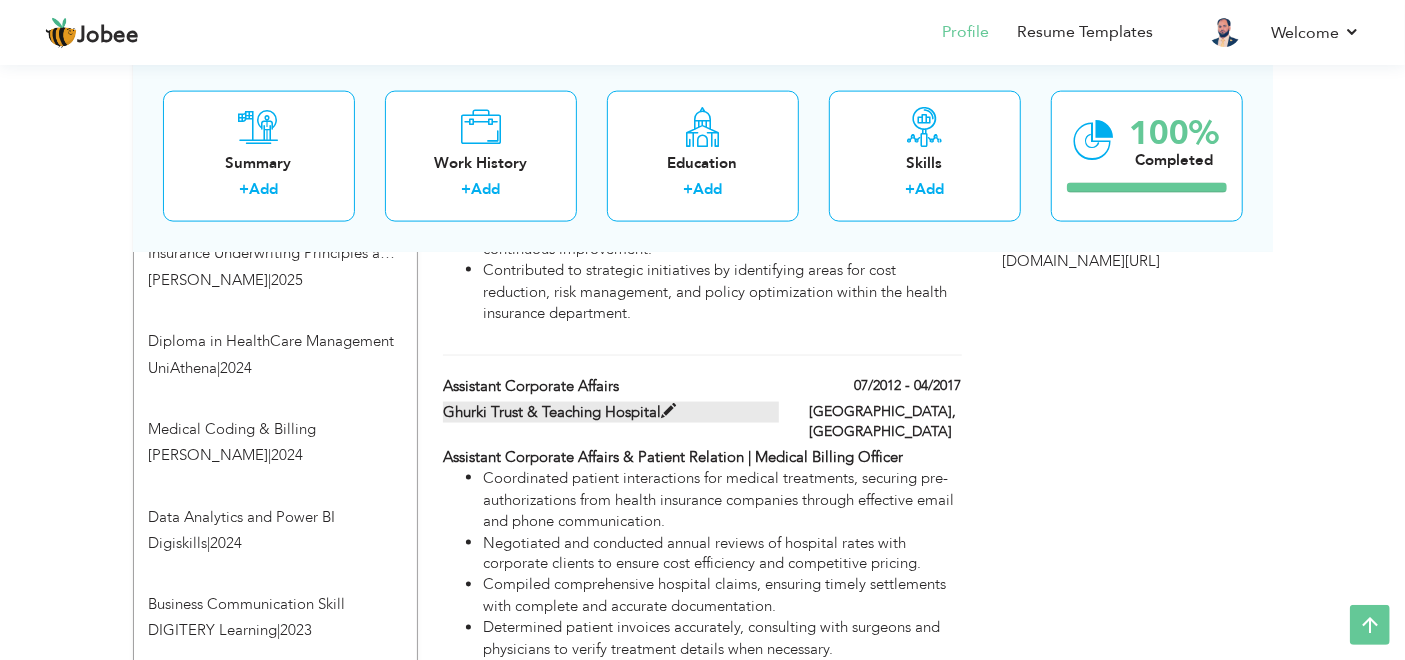 click at bounding box center [668, 411] 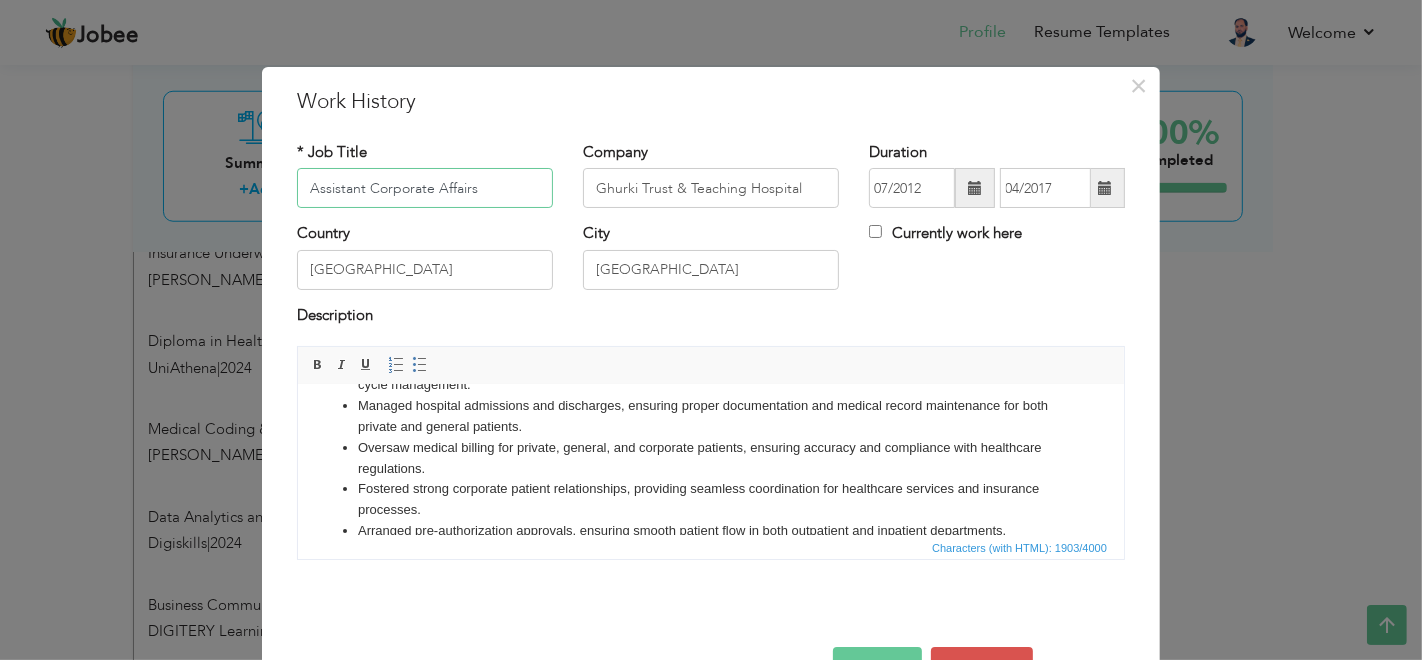 scroll, scrollTop: 381, scrollLeft: 0, axis: vertical 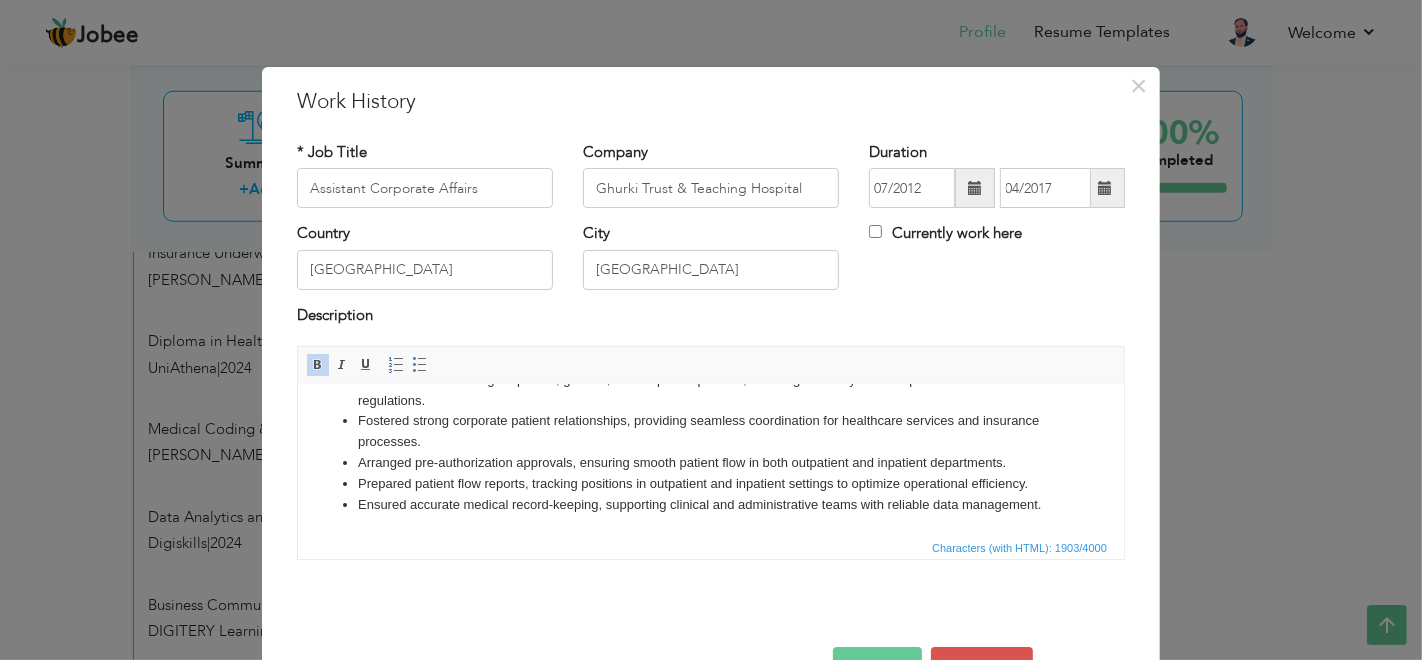 click on "Coordinated patient interactions for medical treatments, securing pre-authorizations from health insurance companies through effective email and phone communication. Negotiated and conducted annual reviews of hospital rates with corporate clients to ensure cost efficiency and competitive pricing. Compiled comprehensive hospital claims, ensuring timely settlements with complete and accurate documentation. Determined patient invoices accurately, consulting with surgeons and physicians to verify treatment details when necessary. Processed reimbursement claims for cash-based treatments, obtaining required approvals to ensure compliance with insurance policies. Generated and dispatched invoices, resolving billing disputes by clarifying insurance coverage details and addressing client concerns. Maintained organized patient records and ledger accounts, analyzing billing data to identify trends and improve revenue cycle management." at bounding box center [710, 287] 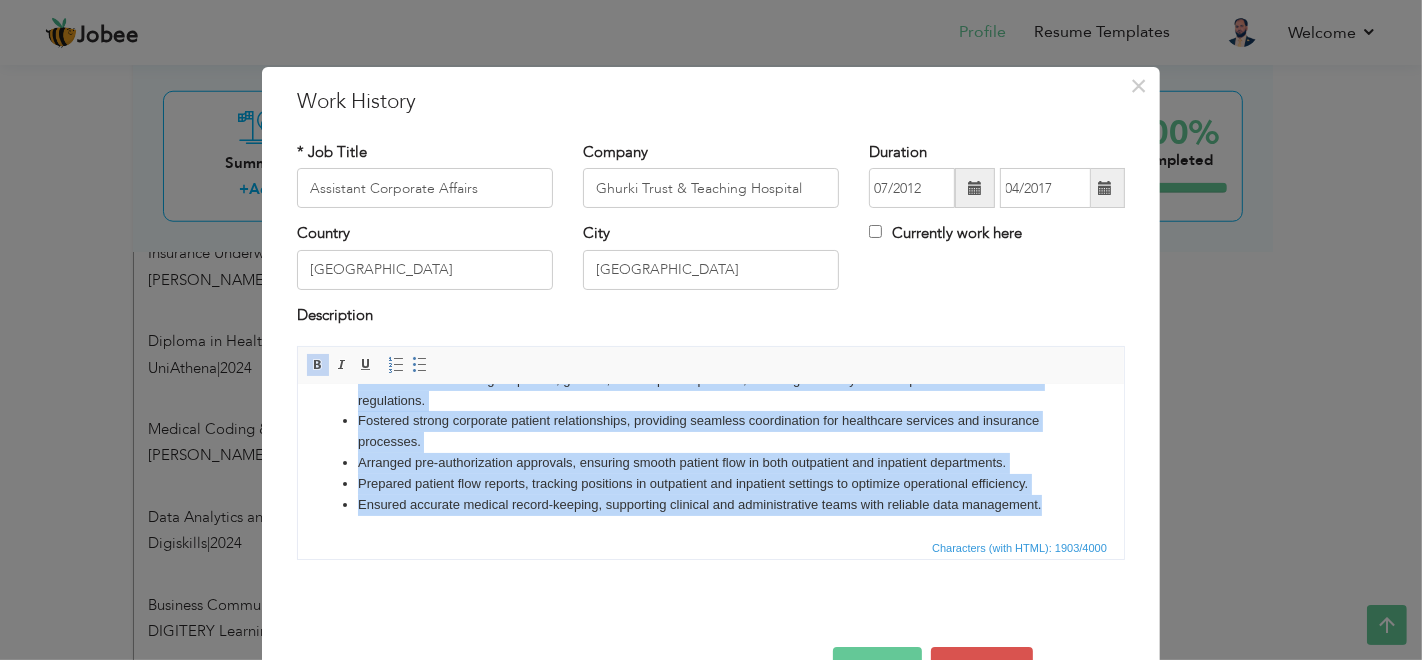 copy on "Assistant Corporate Affairs & Patient Relation | Medical Billing Officer Coordinated patient interactions for medical treatments, securing pre-authorizations from health insurance companies through effective email and phone communication. Negotiated and conducted annual reviews of hospital rates with corporate clients to ensure cost efficiency and competitive pricing. Compiled comprehensive hospital claims, ensuring timely settlements with complete and accurate documentation. Determined patient invoices accurately, consulting with surgeons and physicians to verify treatment details when necessary. Processed reimbursement claims for cash-based treatments, obtaining required approvals to ensure compliance with insurance policies. Generated and dispatched invoices, resolving billing disputes by clarifying insurance coverage details and addressing client concerns. Maintained organized patient records and ledger accounts, analyzing billing data to identify trends and improve revenue cycle management. Managed ho..." 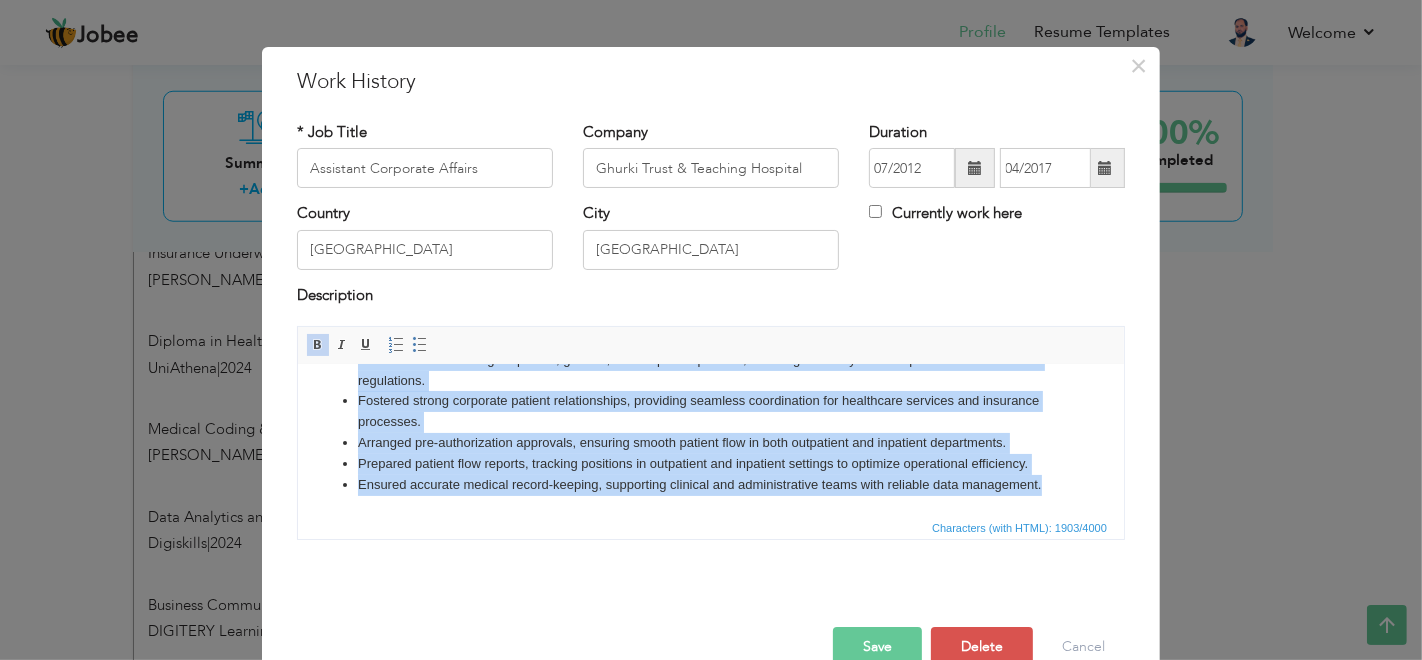 scroll, scrollTop: 0, scrollLeft: 0, axis: both 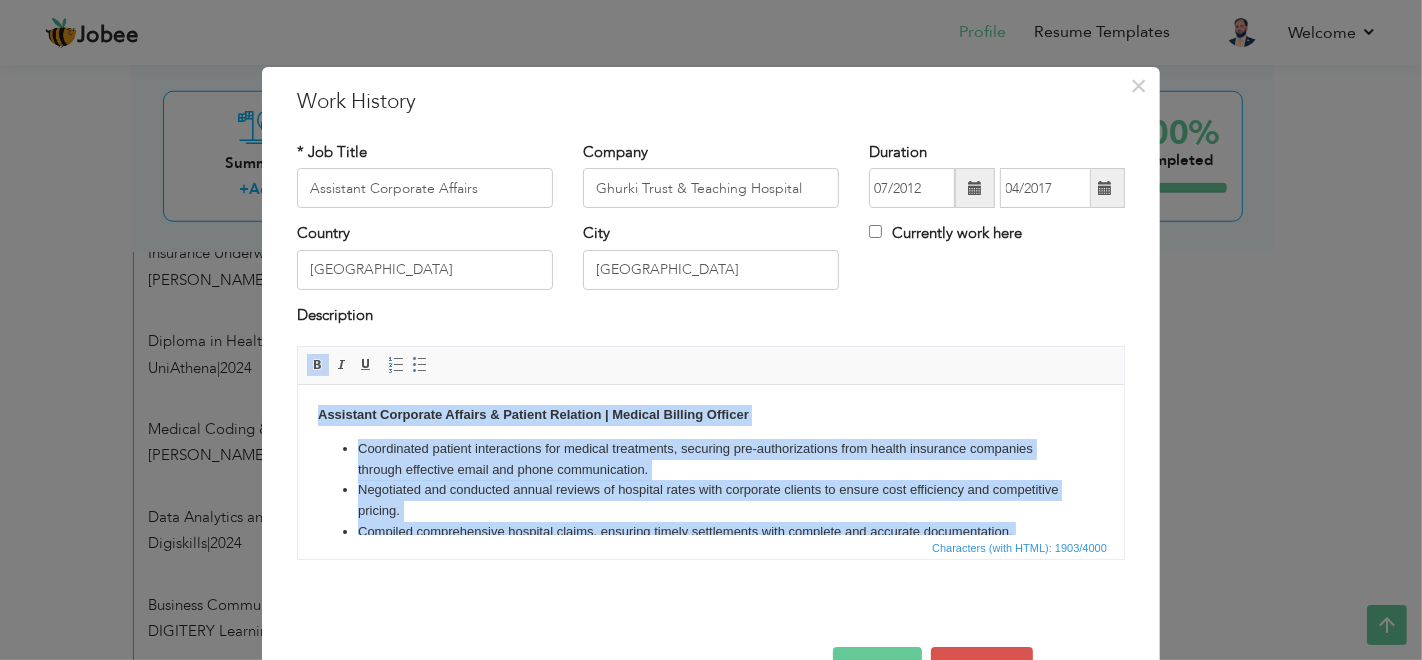 click on "Coordinated patient interactions for medical treatments, securing pre-authorizations from health insurance companies through effective email and phone communication." at bounding box center (710, 460) 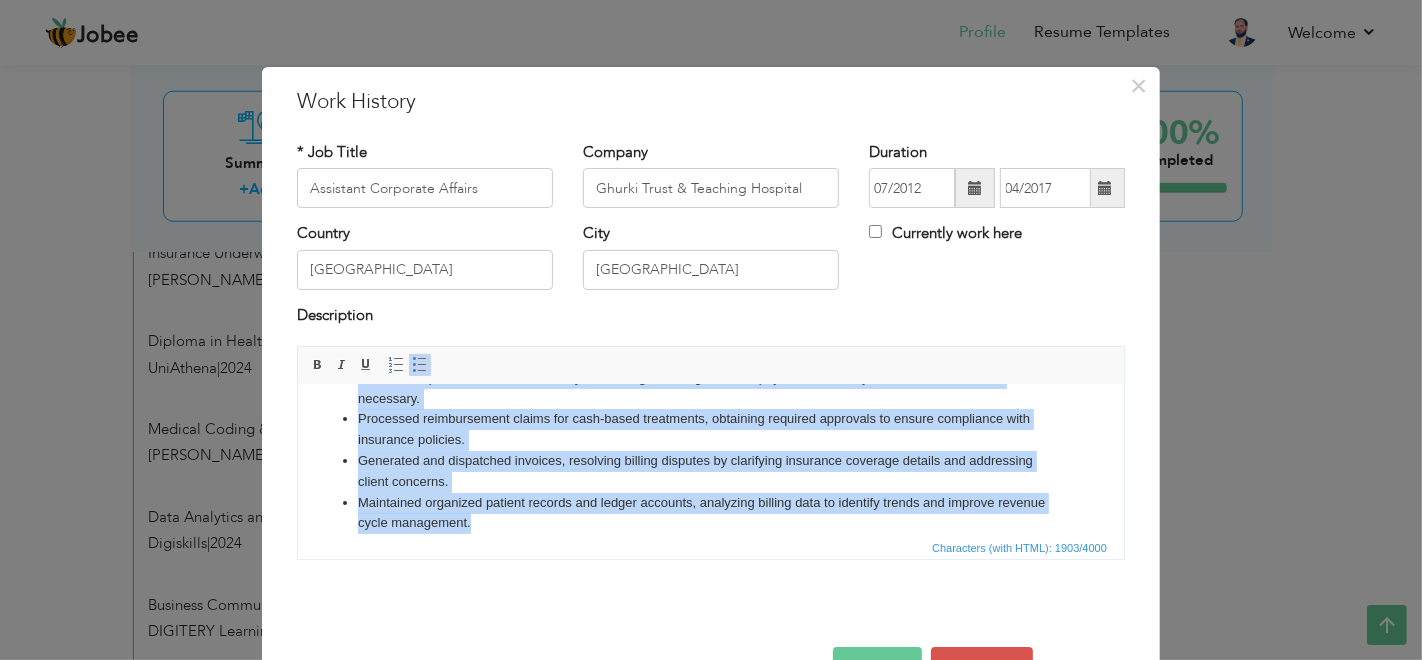 scroll, scrollTop: 381, scrollLeft: 0, axis: vertical 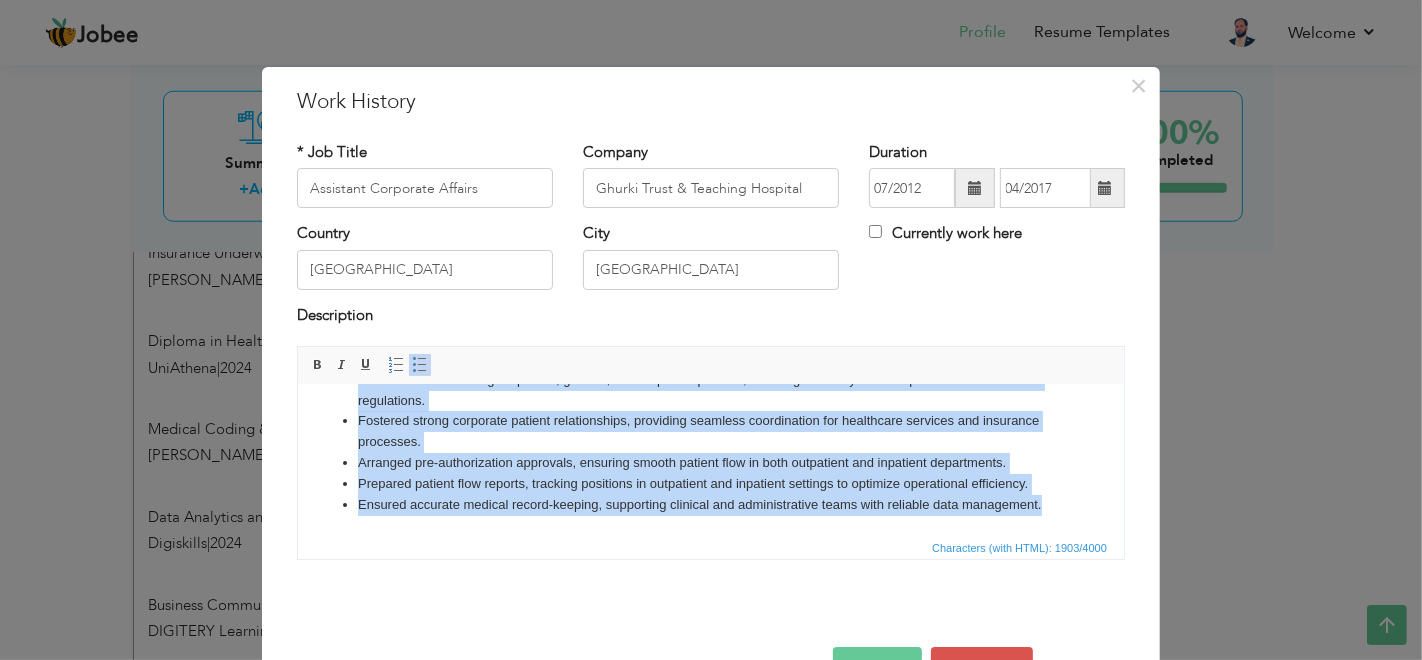 drag, startPoint x: 332, startPoint y: 437, endPoint x: 1135, endPoint y: 526, distance: 807.91705 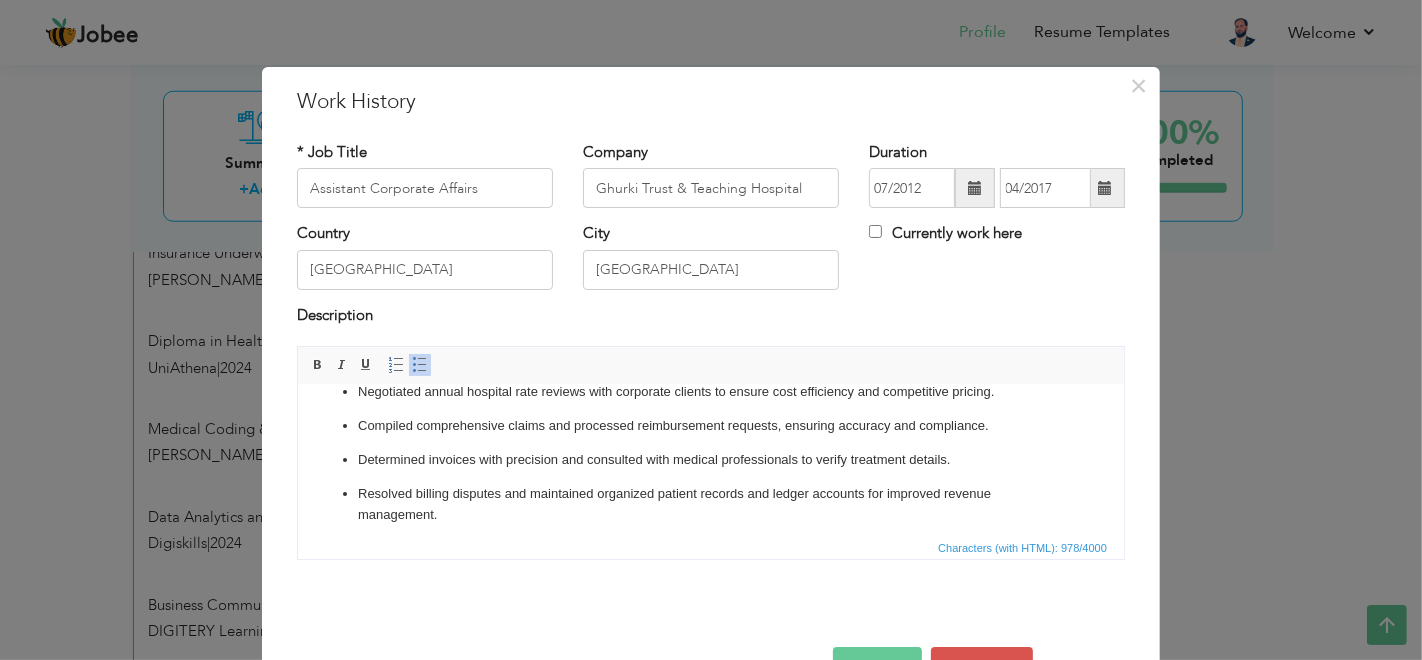 scroll, scrollTop: 0, scrollLeft: 0, axis: both 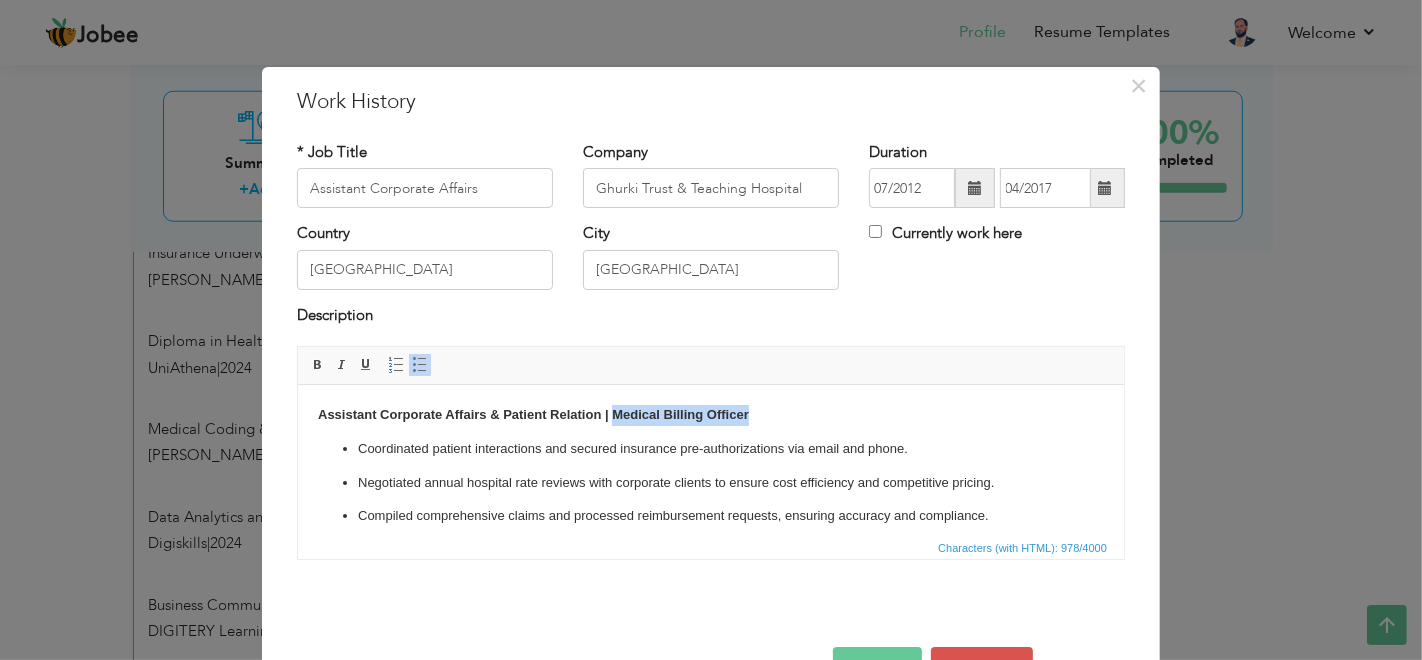 drag, startPoint x: 753, startPoint y: 413, endPoint x: 611, endPoint y: 419, distance: 142.12671 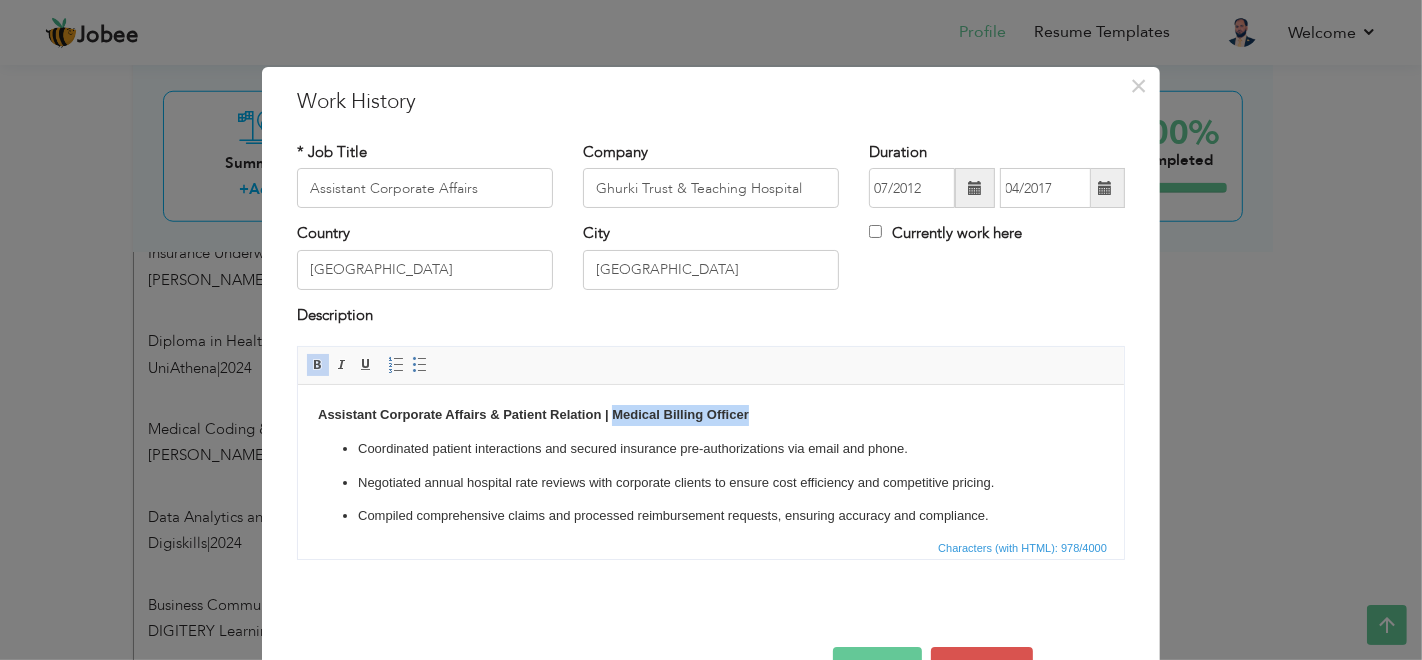 copy on "Medical Billing Officer" 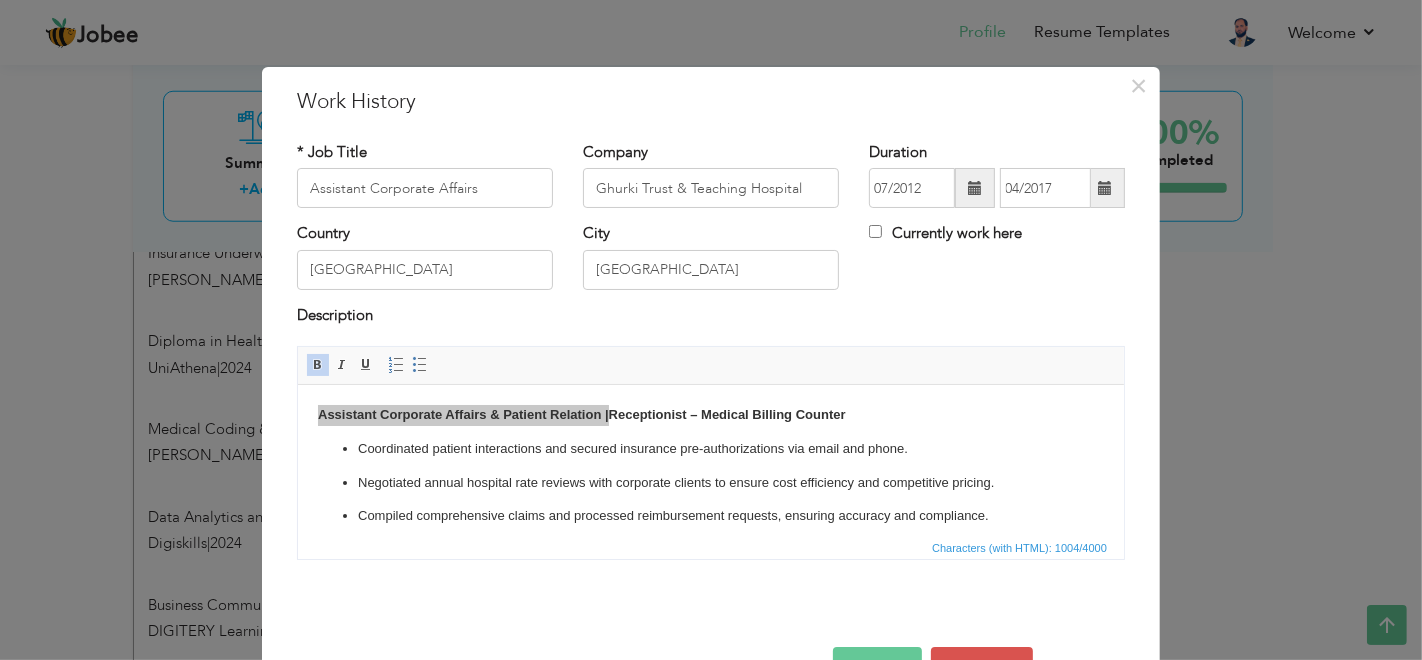 click on "Characters (with HTML): 1004/4000" at bounding box center [711, 547] 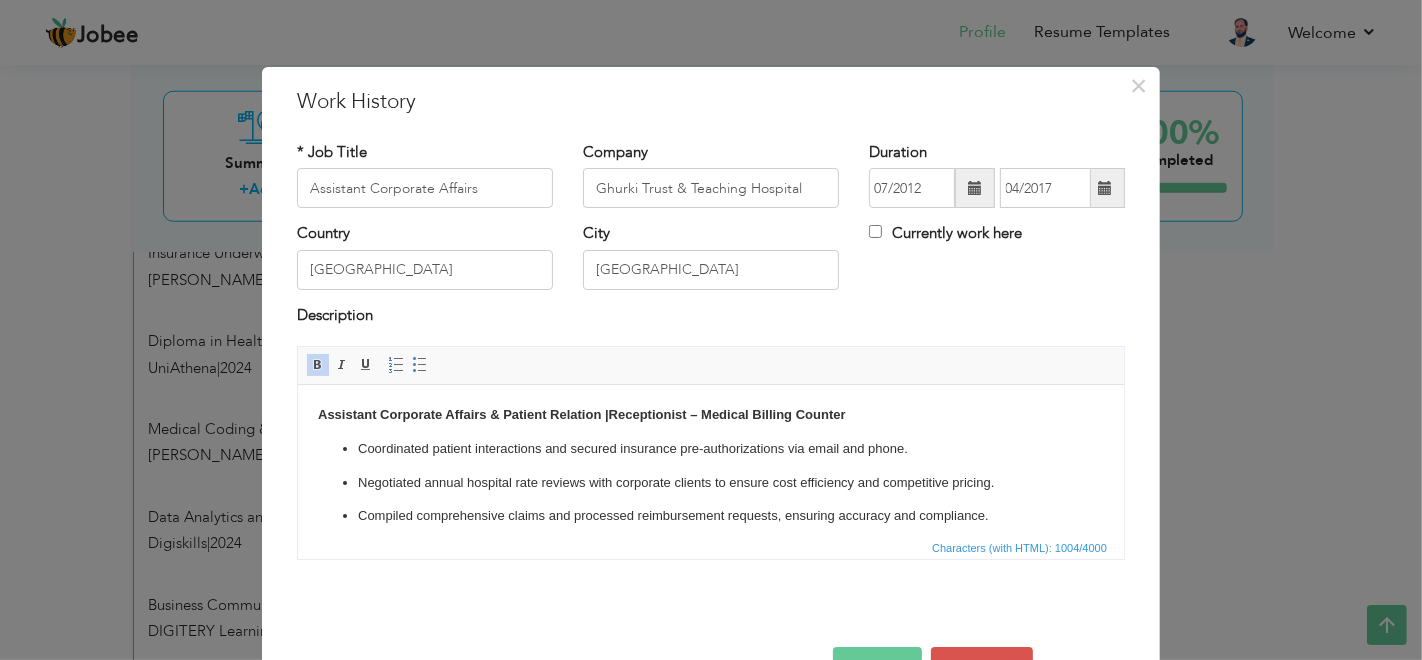 click on "Coordinated patient interactions and secured insurance pre-authorizations via email and phone. Negotiated annual hospital rate reviews with corporate clients to ensure cost efficiency and competitive pricing. Compiled comprehensive claims and processed reimbursement requests, ensuring accuracy and compliance. Determined invoices with precision and consulted with medical professionals to verify treatment details. Resolved billing disputes and maintained organized patient records and ledger accounts for improved revenue management. Managed admissions, discharges, and maintained up-to-date medical records for private and general patients. Strengthened corporate patient relationships by ensuring seamless coordination of healthcare services and insurance processes." 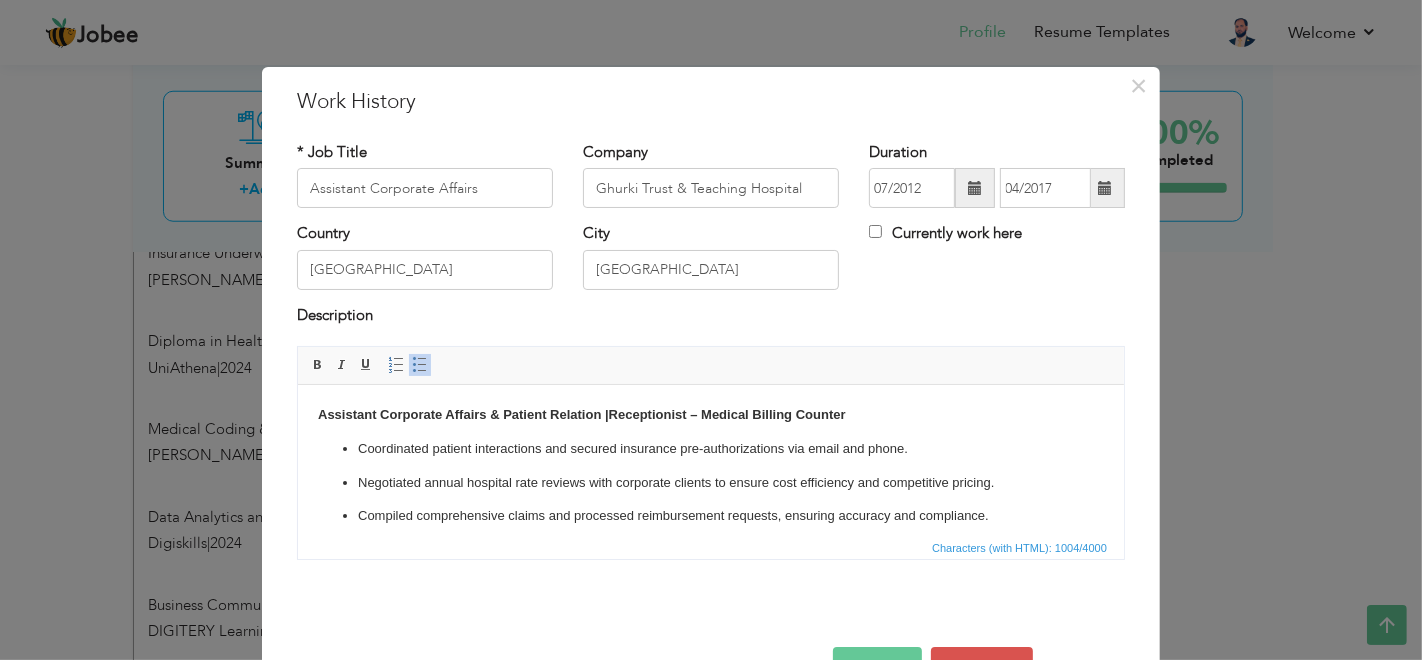 scroll, scrollTop: 62, scrollLeft: 0, axis: vertical 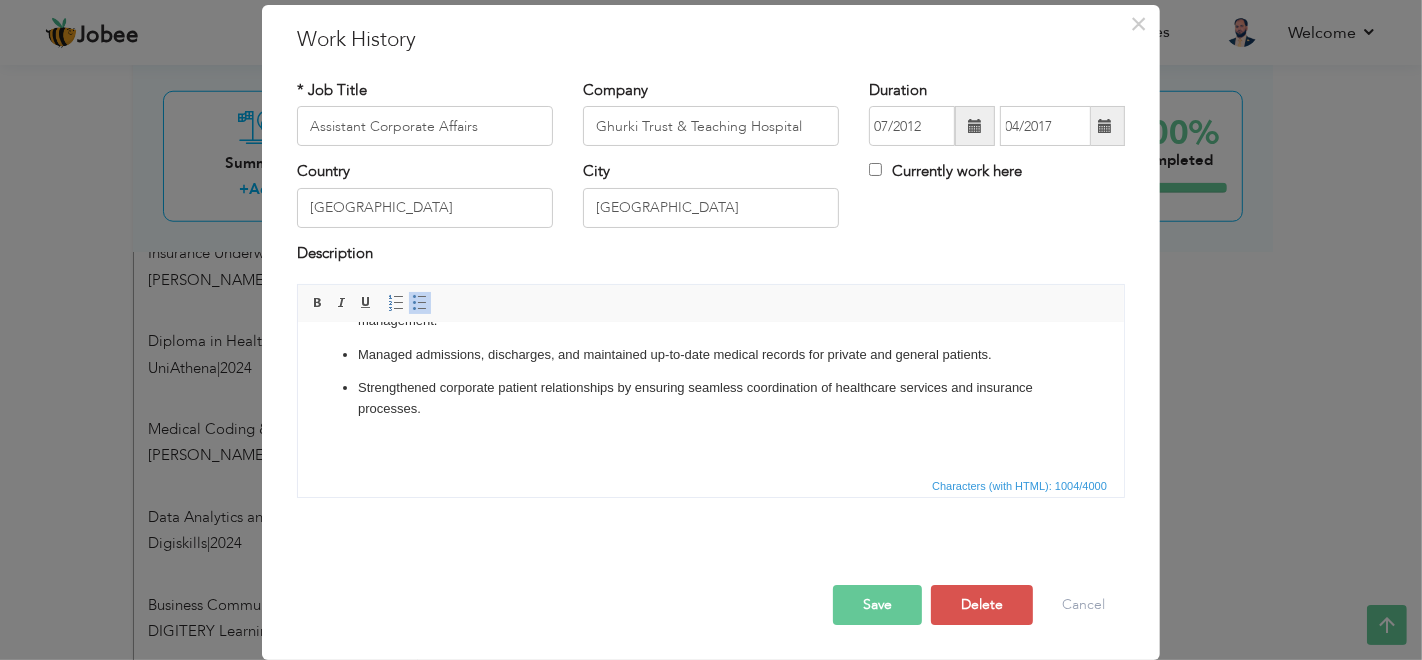 click on "Save" at bounding box center [877, 605] 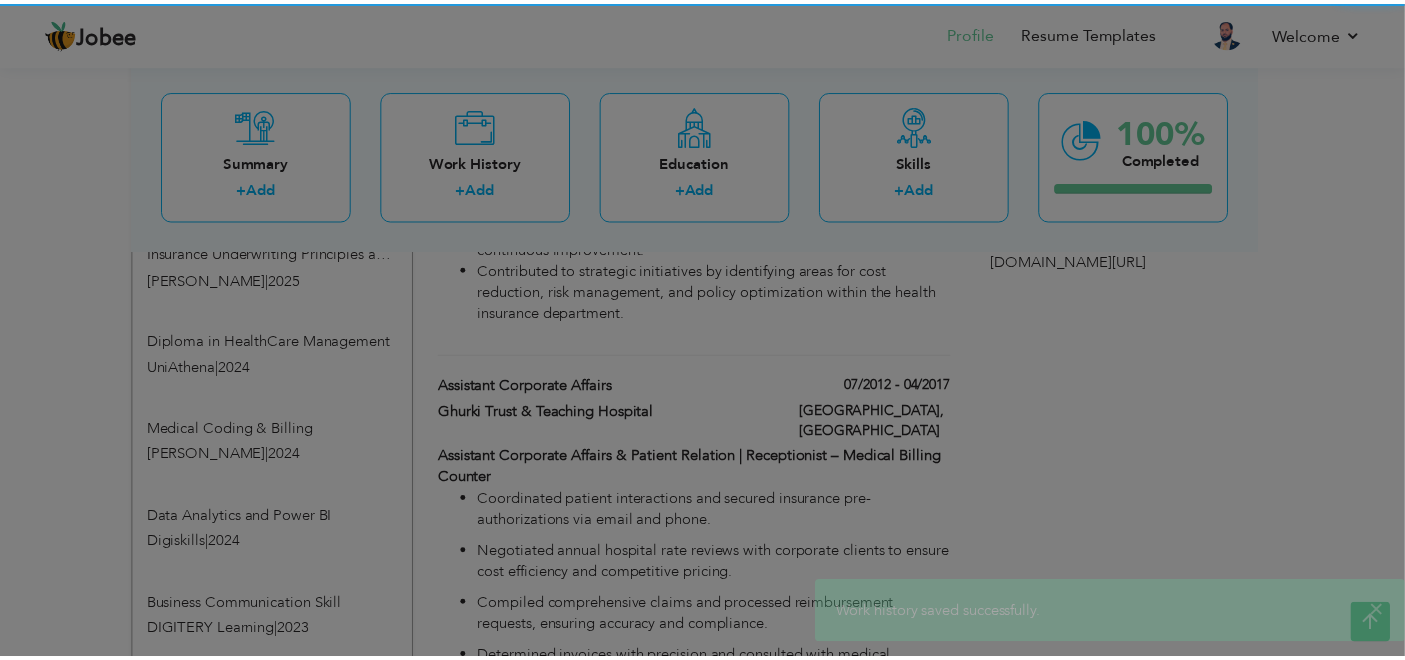 scroll, scrollTop: 0, scrollLeft: 0, axis: both 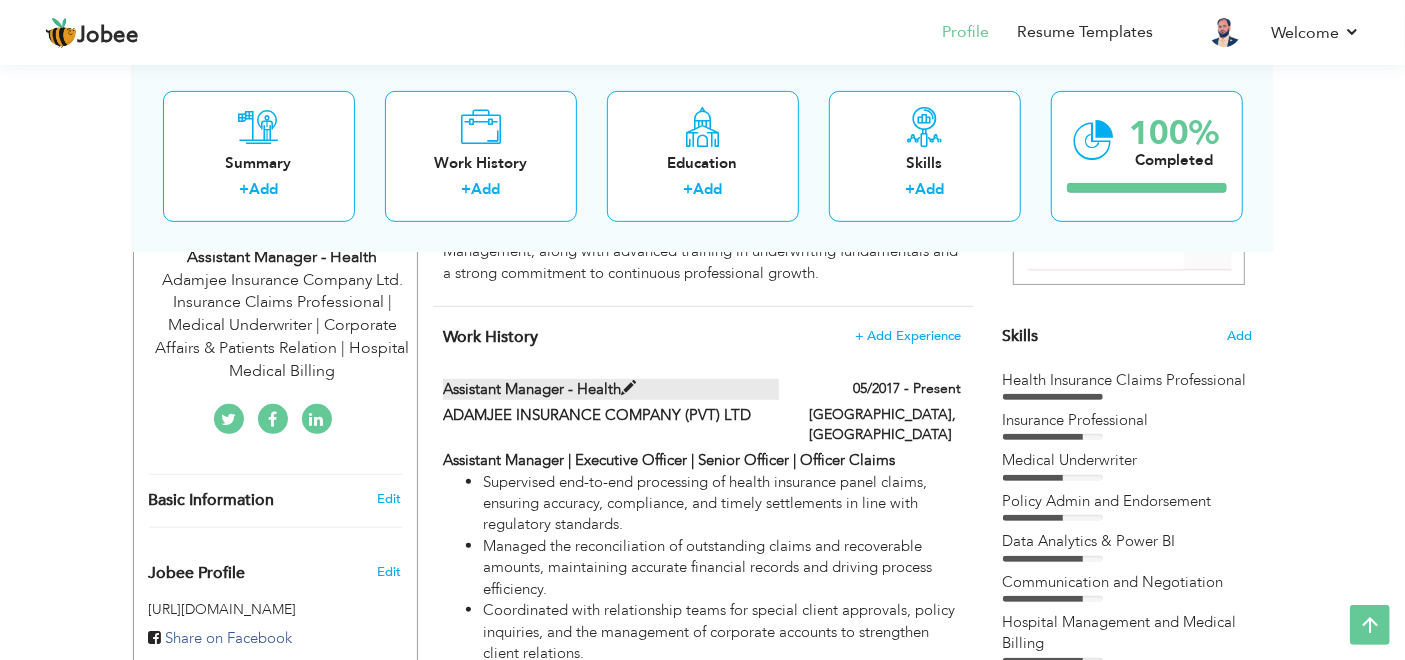 click at bounding box center (628, 388) 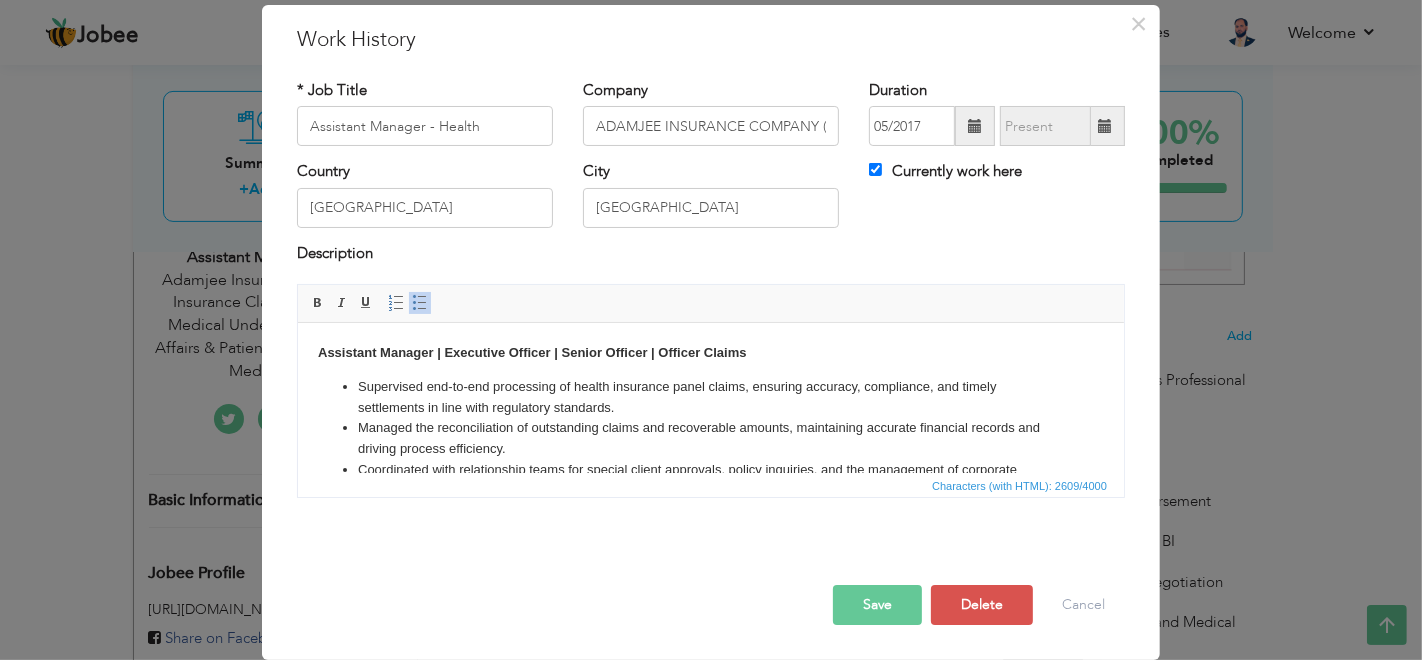 scroll, scrollTop: 0, scrollLeft: 0, axis: both 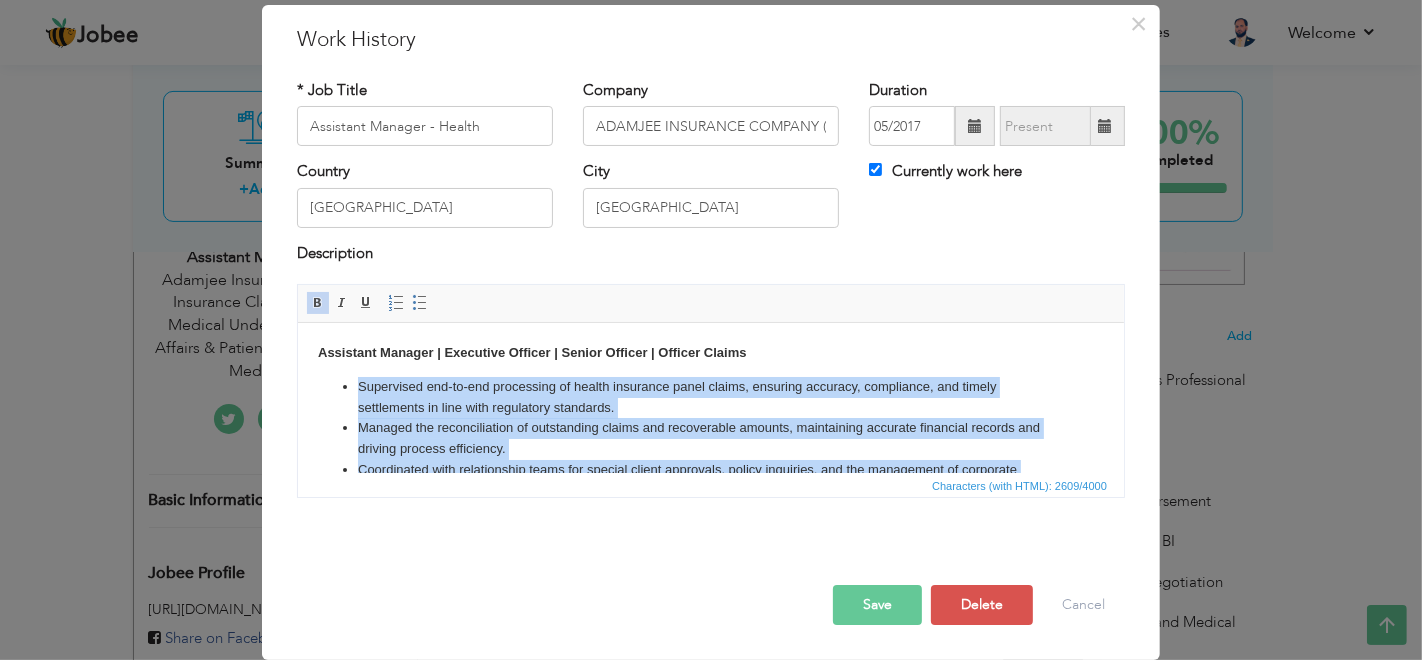 drag, startPoint x: 593, startPoint y: 441, endPoint x: 304, endPoint y: 388, distance: 293.81967 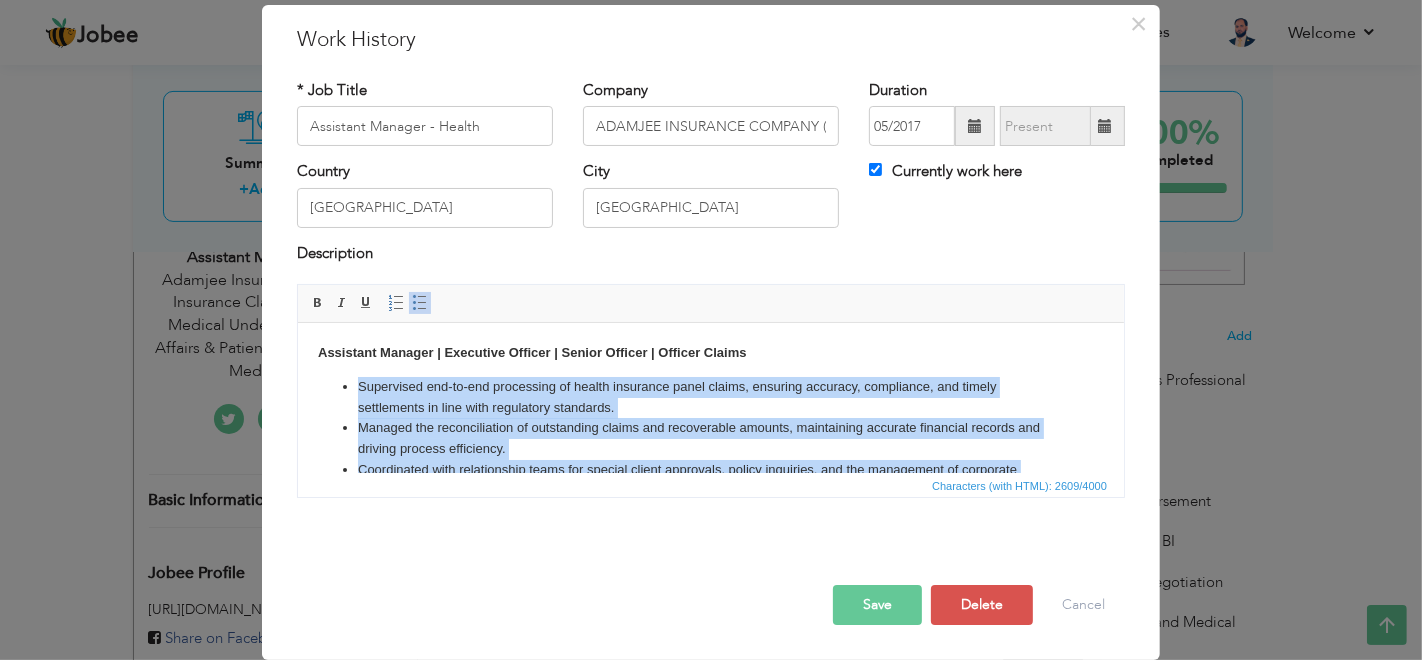 copy on "Supervised end-to-end processing of health insurance panel claims, ensuring accuracy, compliance, and timely settlements in line with regulatory standards. Managed the reconciliation of outstanding claims and recoverable amounts, maintaining accurate financial records and driving process efficiency. Coordinated with relationship teams for special client approvals, policy inquiries, and the management of corporate accounts to strengthen client relations. Negotiated and annually reviewed hospital panel rates, benchmarking against industry standards to optimize cost efficiency and improve contract terms. Compiled, reviewed, and processed reimbursement claims, ensuring completeness of documentation and adherence to claims turnaround time (TAT) targets. Arranged and dispatched panel payments via cheques and IBFT, ensuring seamless transactions and compliance with health insurance regulations. Analyzed panel hospital rates, comparing new empanelment rates, and prepared surgical cost estimates for policy renewals..." 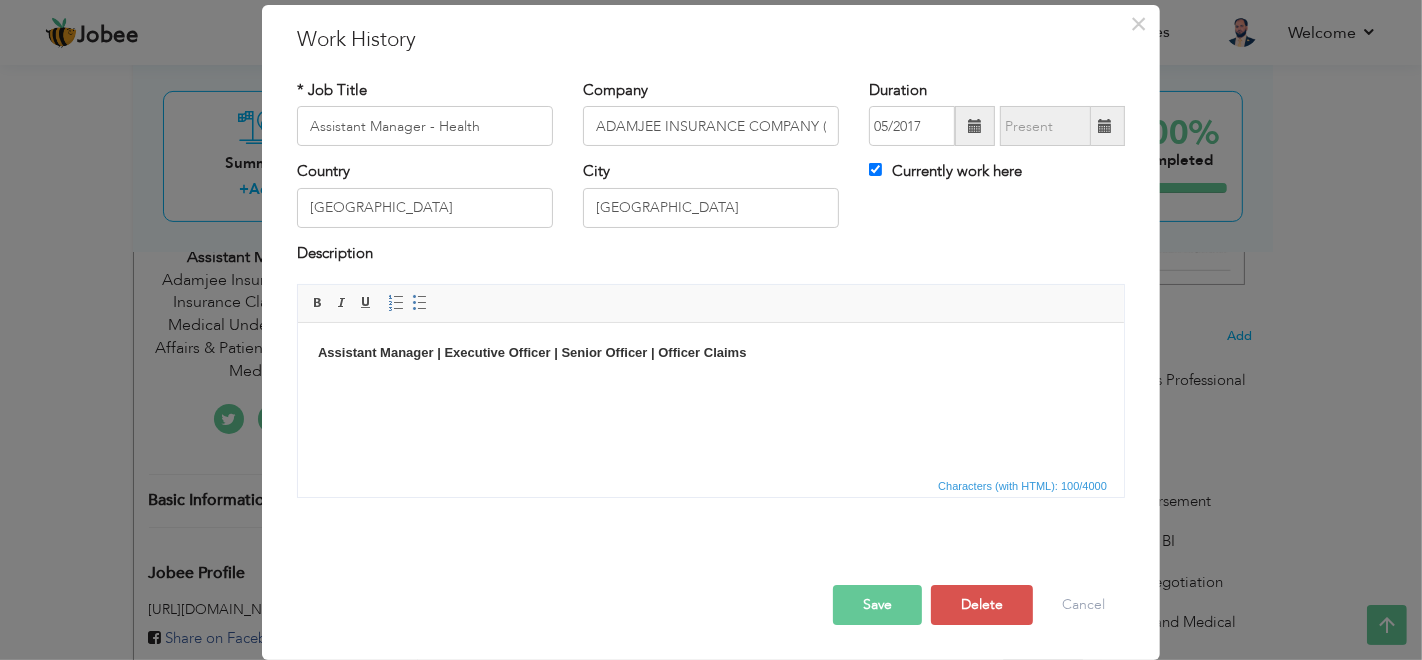 scroll, scrollTop: 164, scrollLeft: 0, axis: vertical 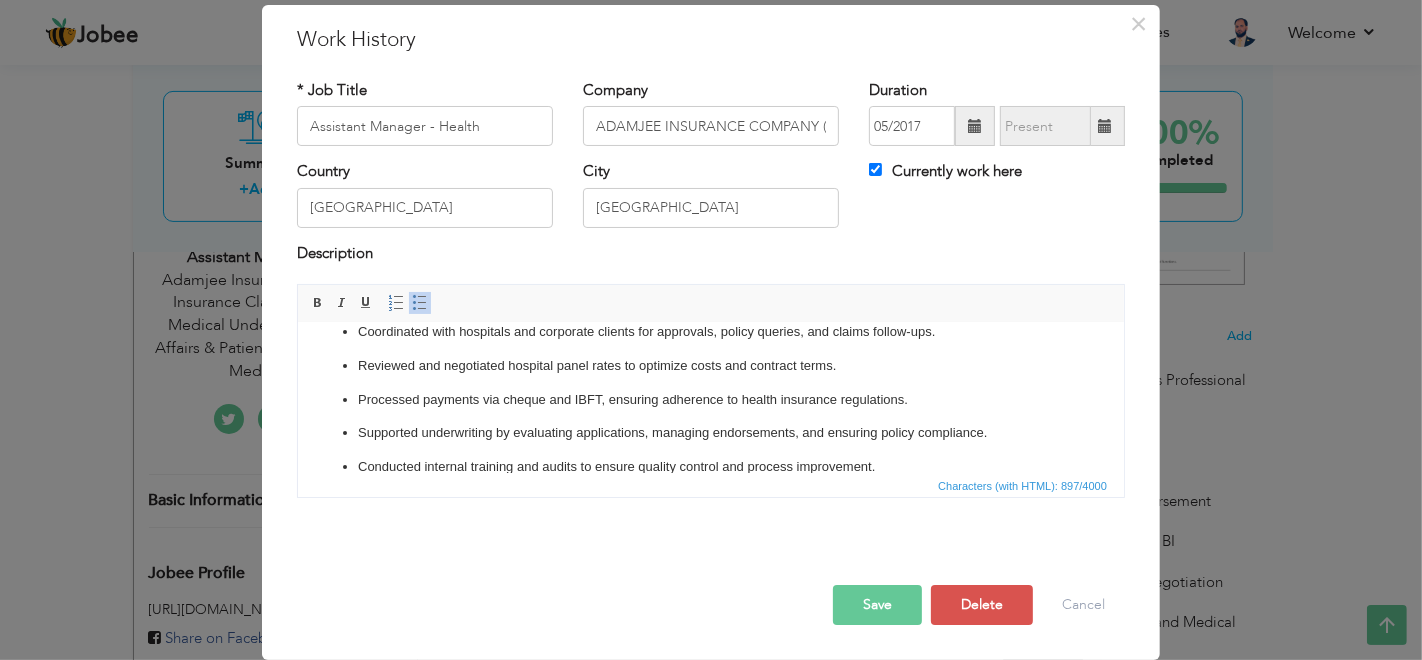 click on "Save" at bounding box center [877, 605] 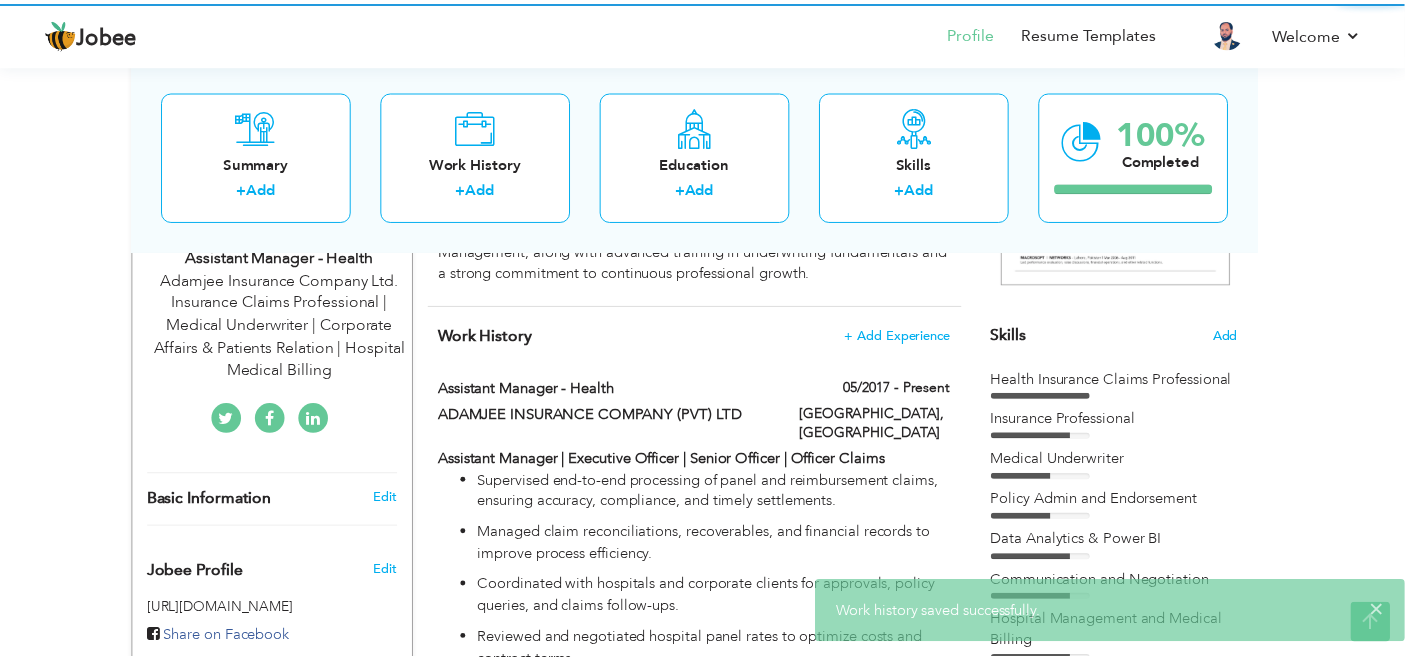 scroll, scrollTop: 0, scrollLeft: 0, axis: both 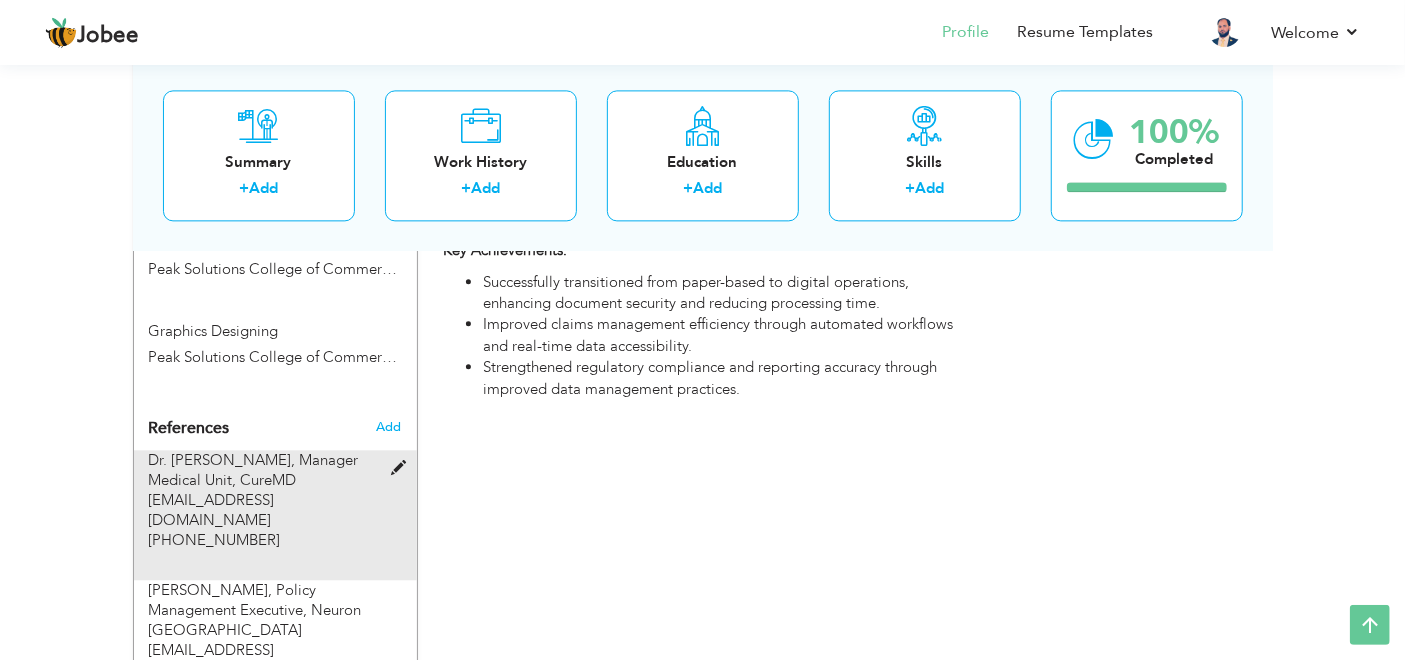 click on "Dr. Sana Saher, Manager Medical Unit,
CureMD
dr.sana@curemd.com
+923334976137" at bounding box center [263, 500] 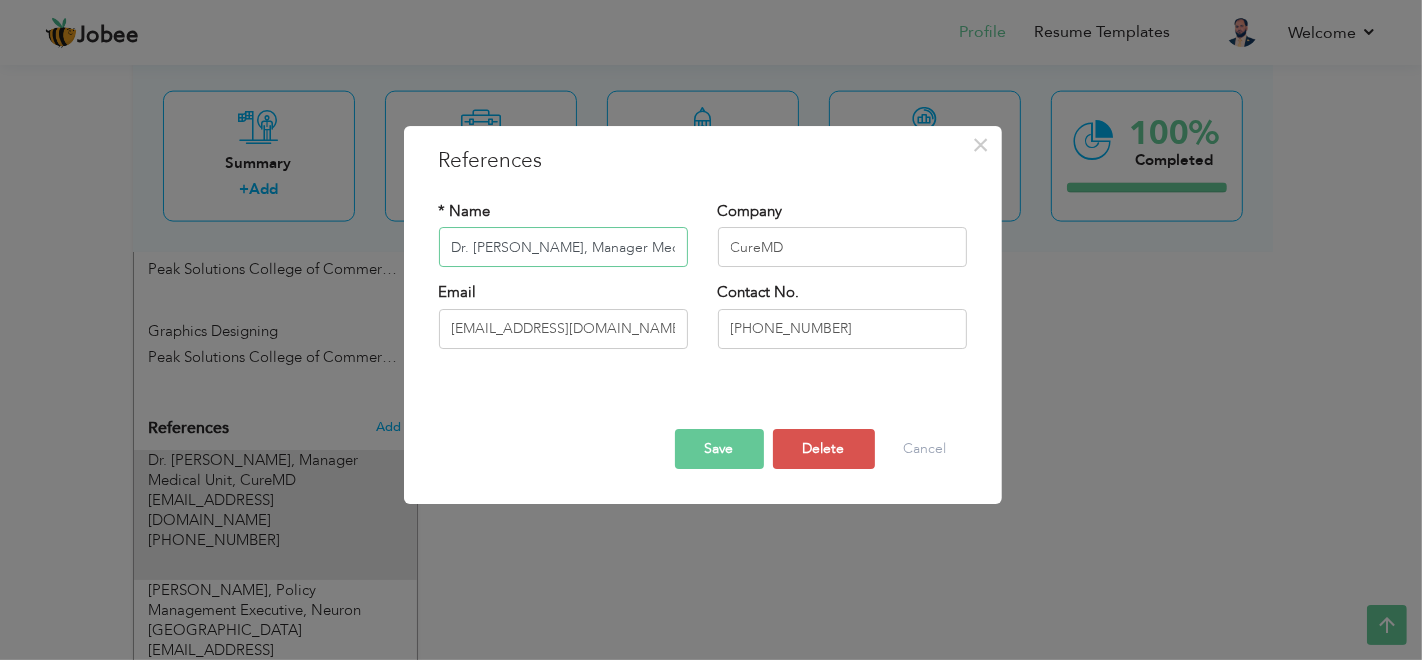 scroll, scrollTop: 0, scrollLeft: 10, axis: horizontal 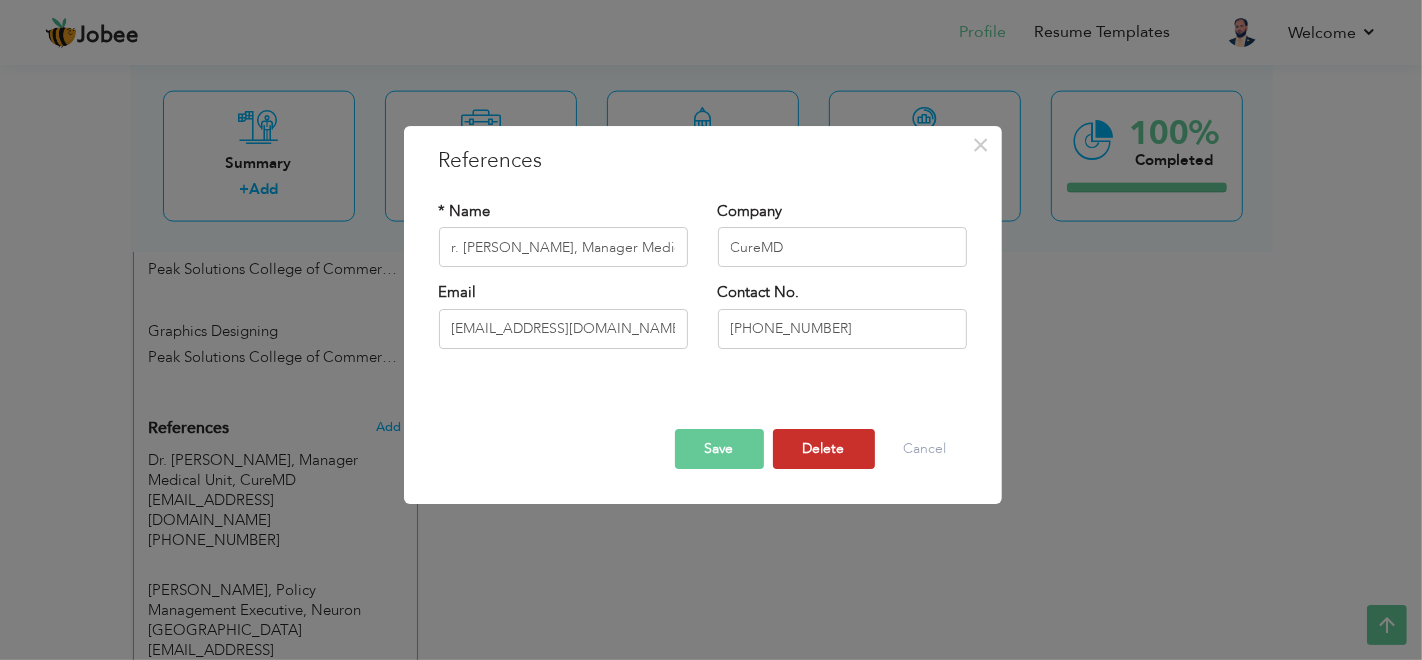 click on "Delete" at bounding box center [824, 449] 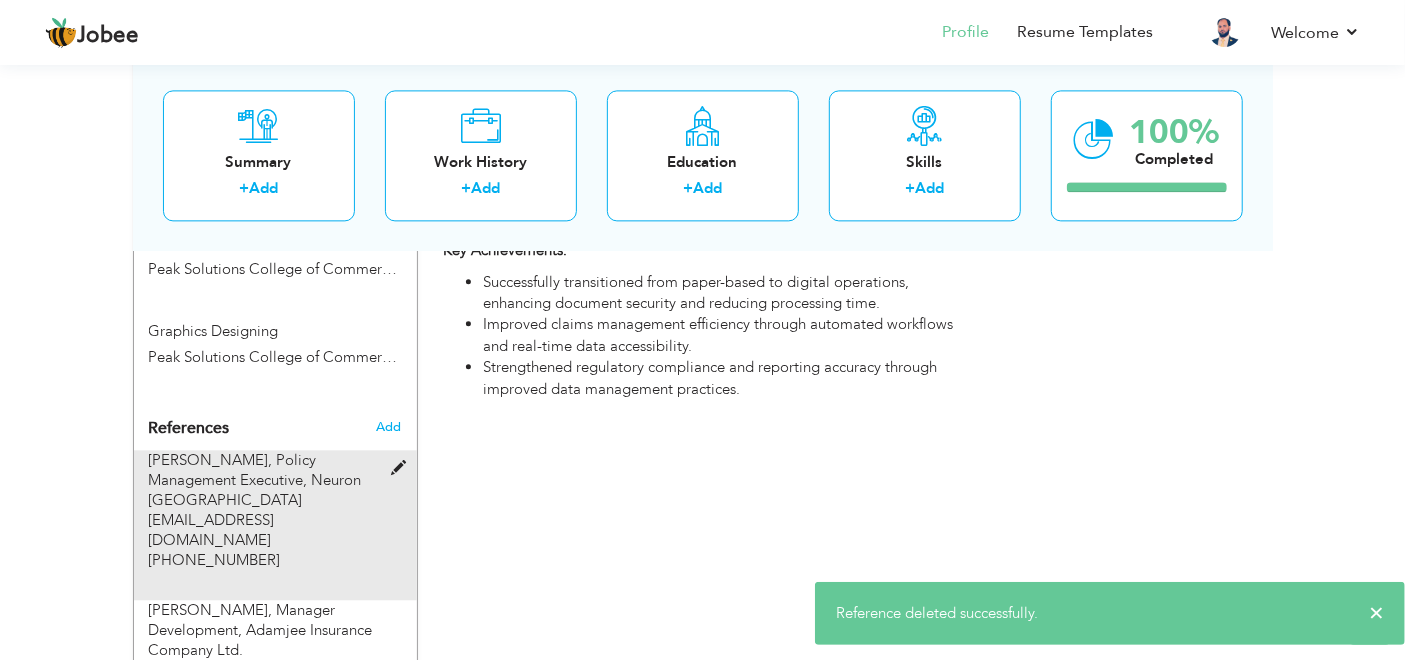 click at bounding box center (403, 468) 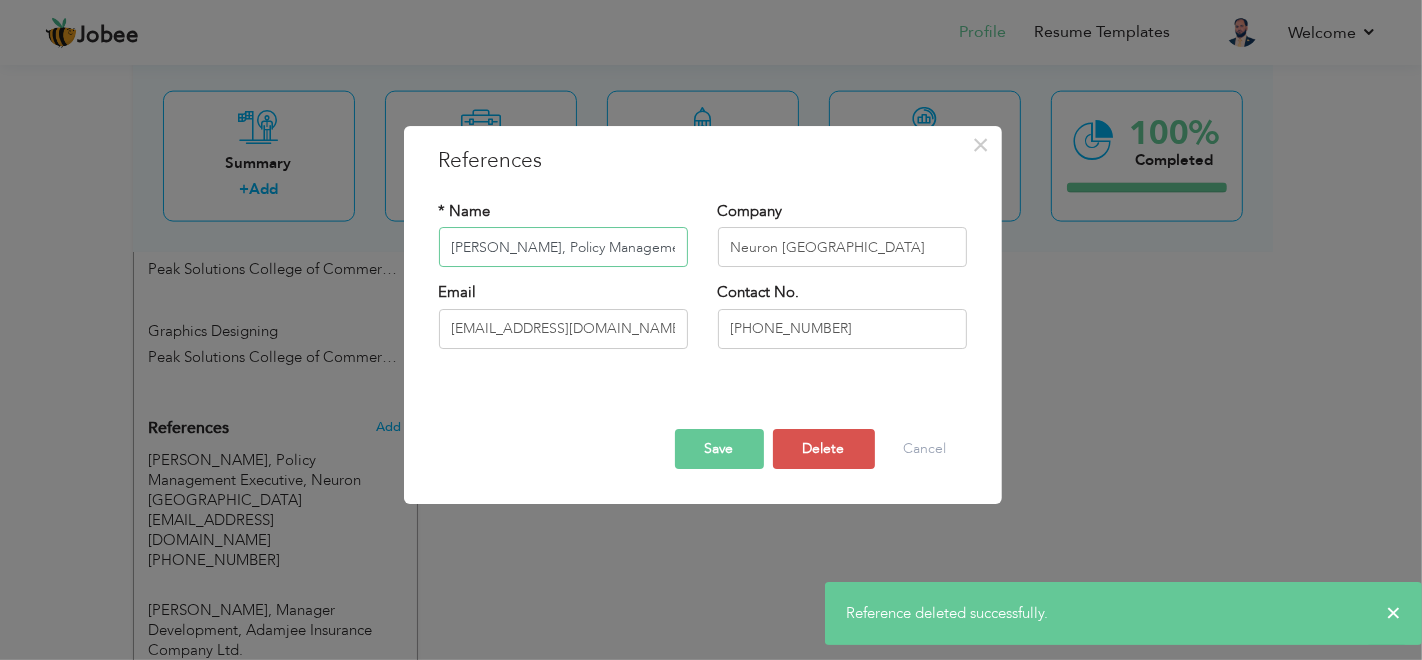 scroll, scrollTop: 0, scrollLeft: 72, axis: horizontal 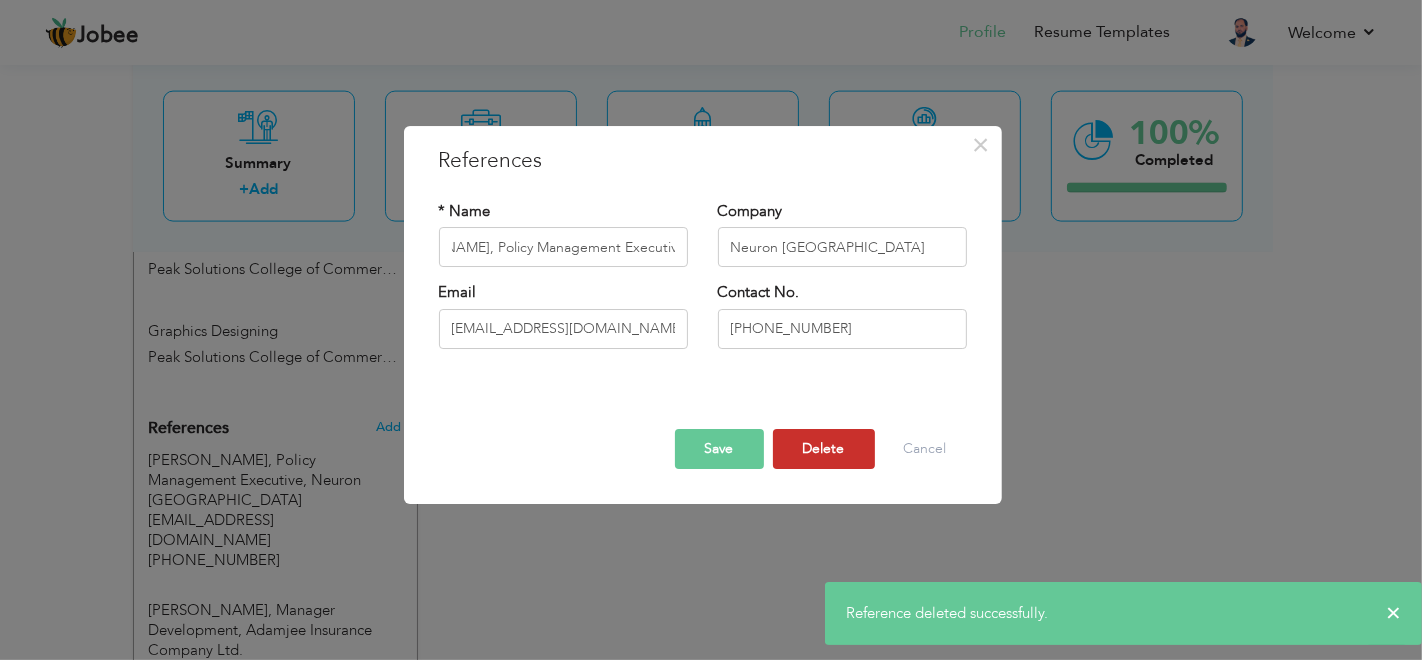 click on "Delete" at bounding box center (824, 449) 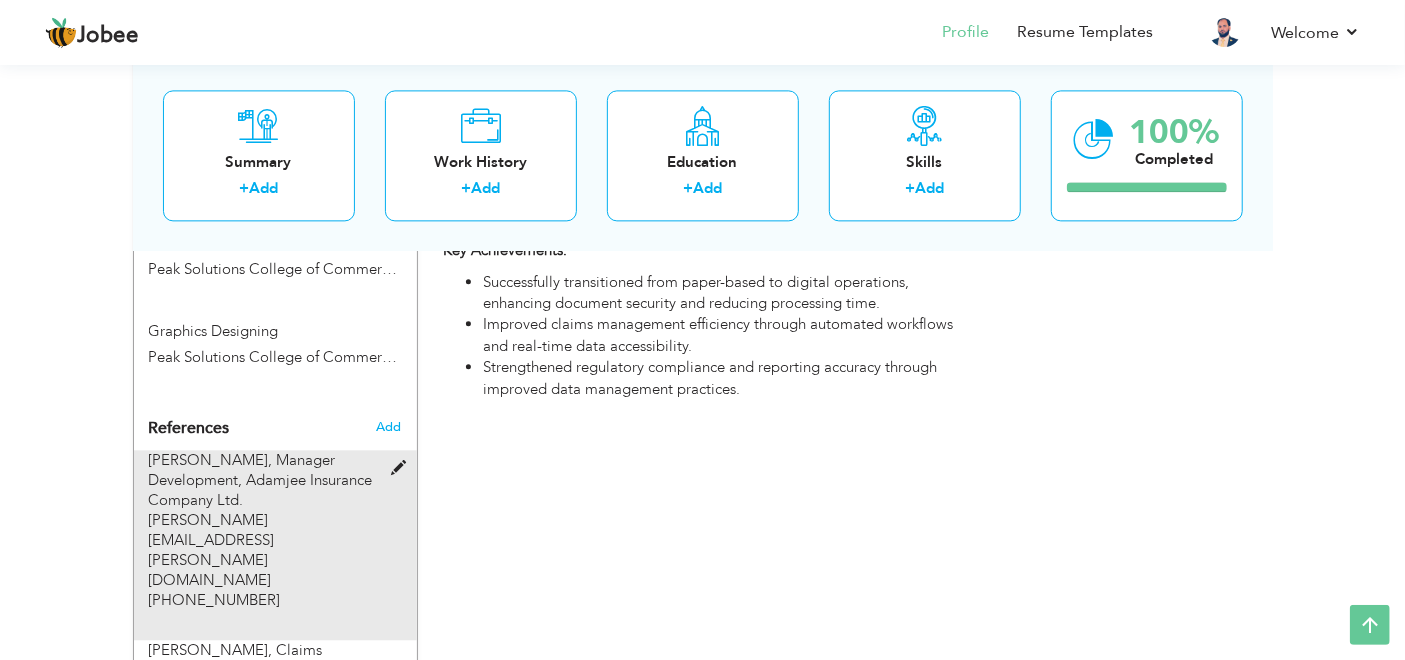 click at bounding box center [403, 468] 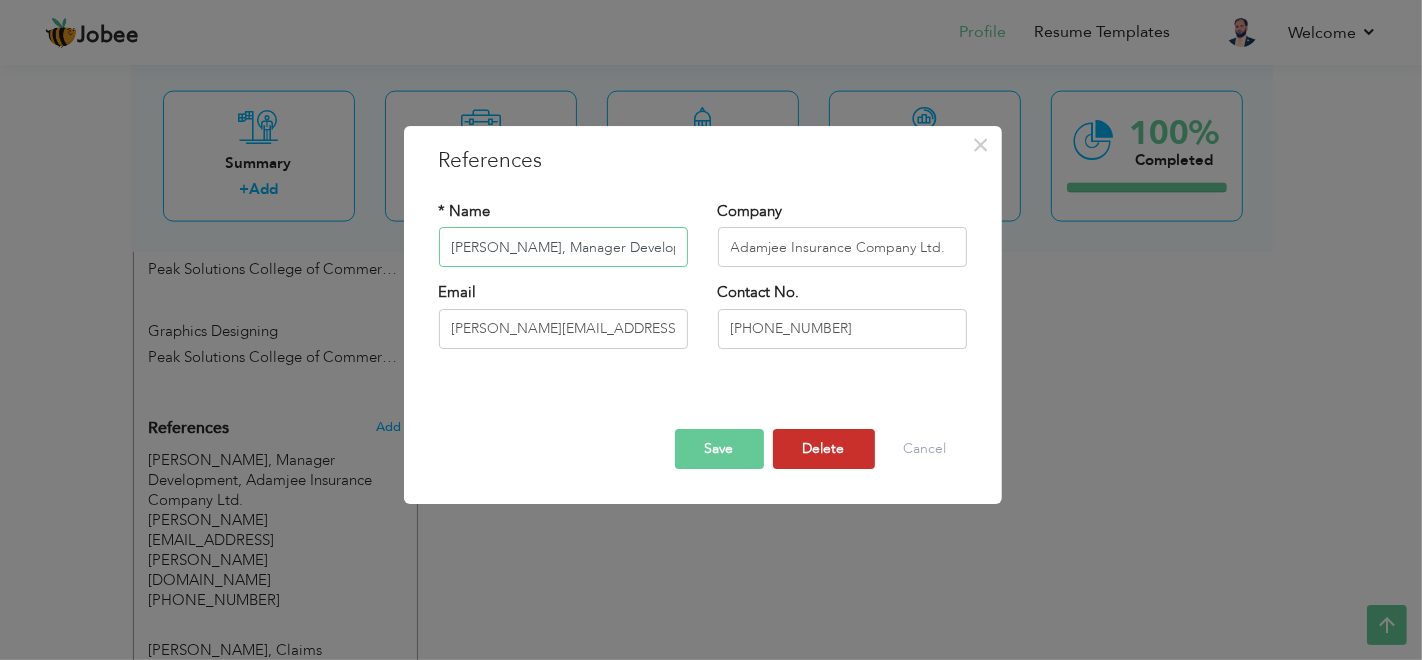 scroll, scrollTop: 0, scrollLeft: 45, axis: horizontal 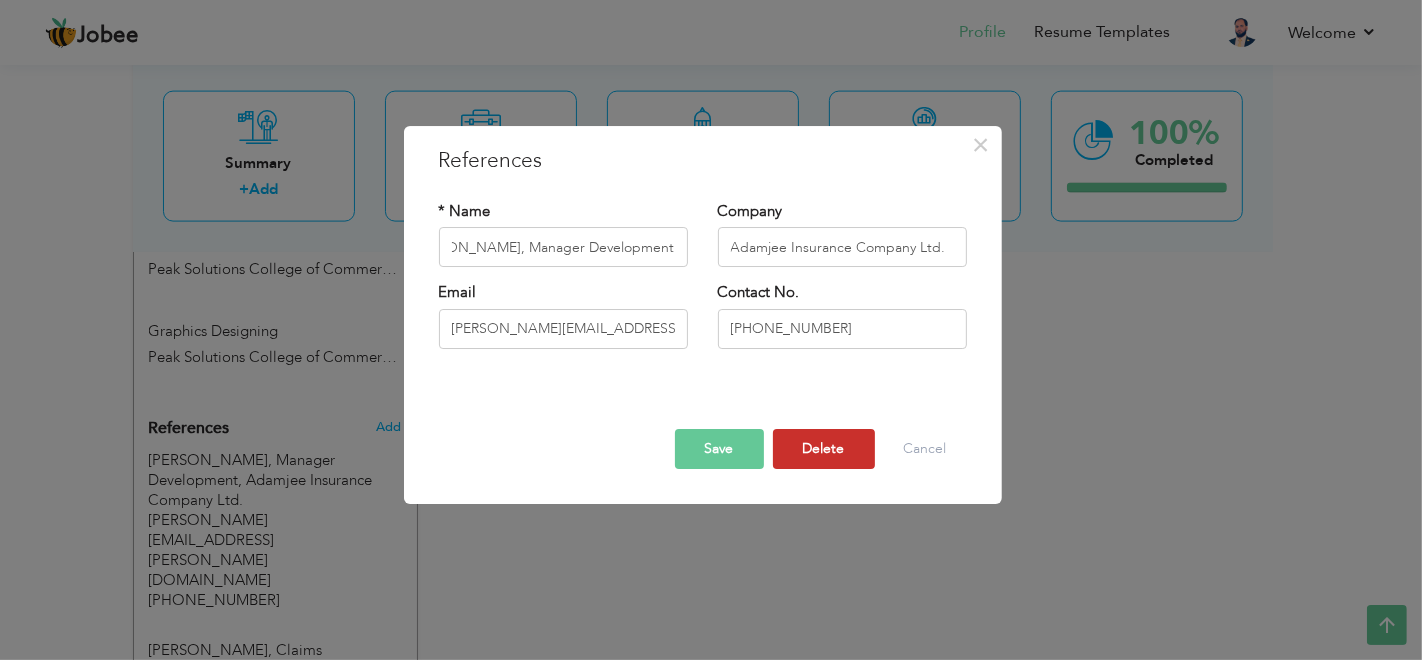 click on "Delete" at bounding box center (824, 449) 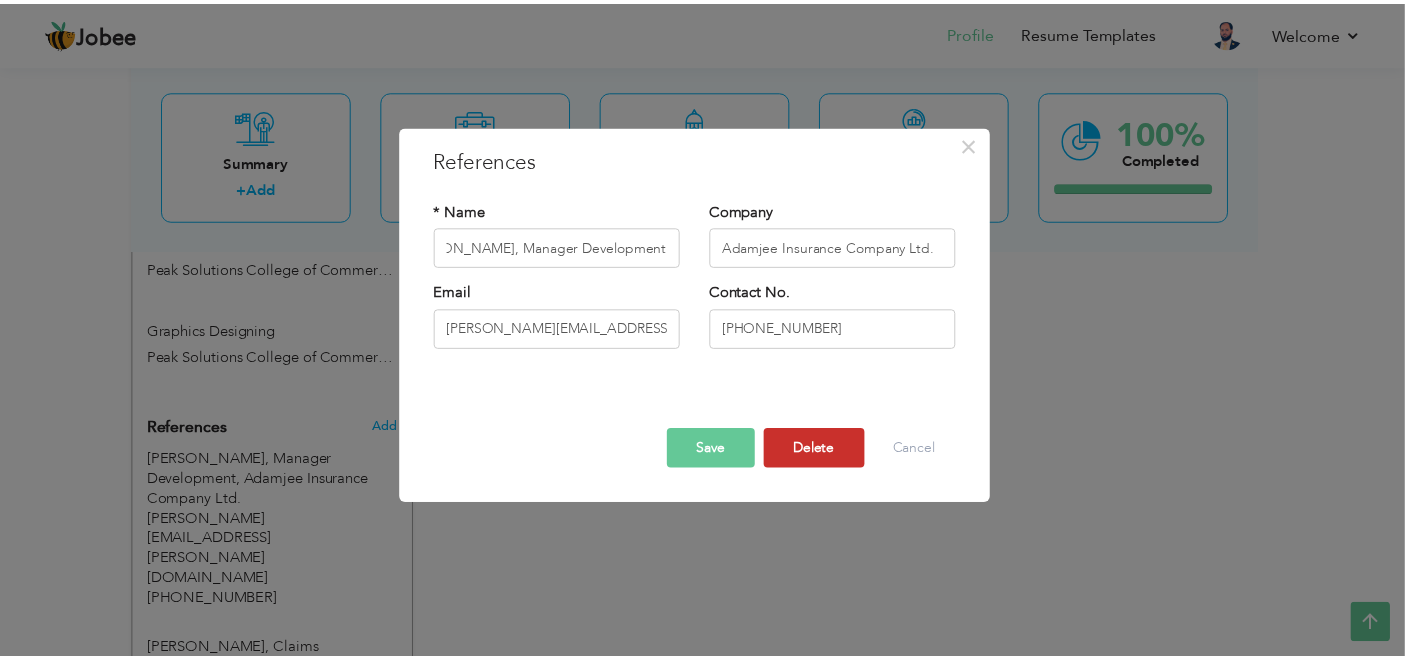 scroll, scrollTop: 0, scrollLeft: 0, axis: both 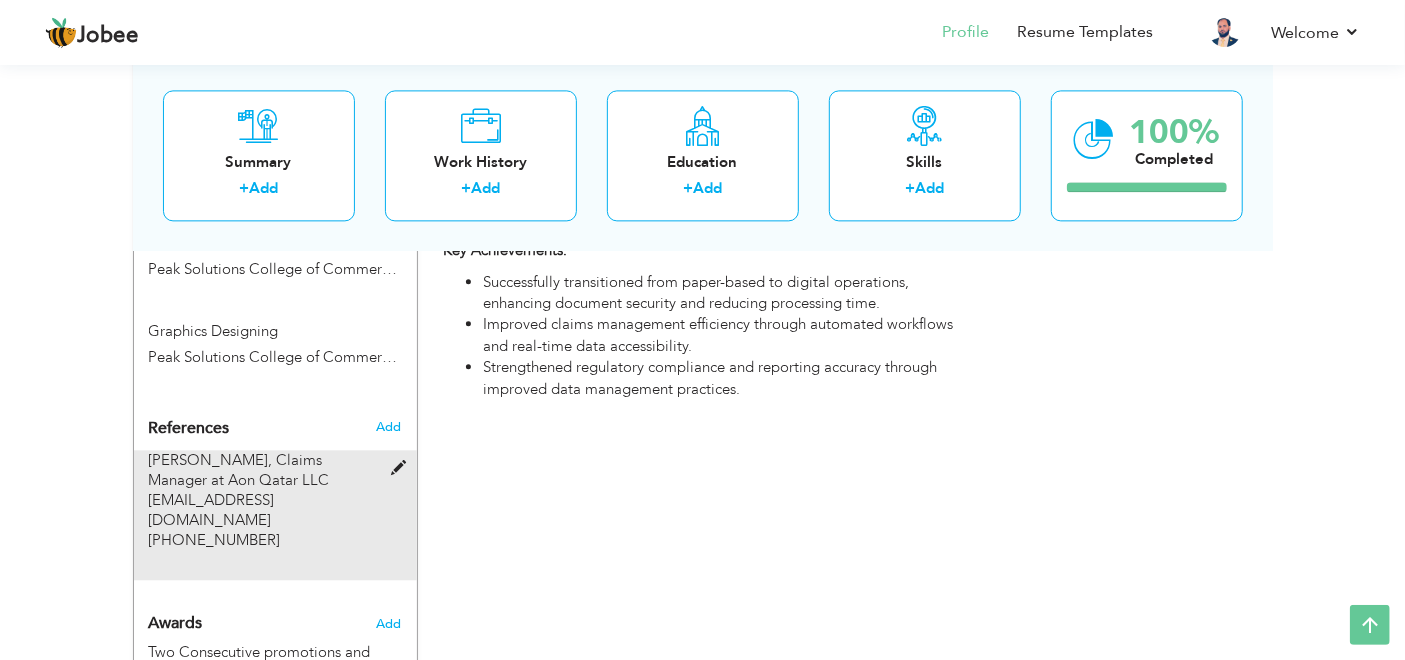 click at bounding box center [403, 468] 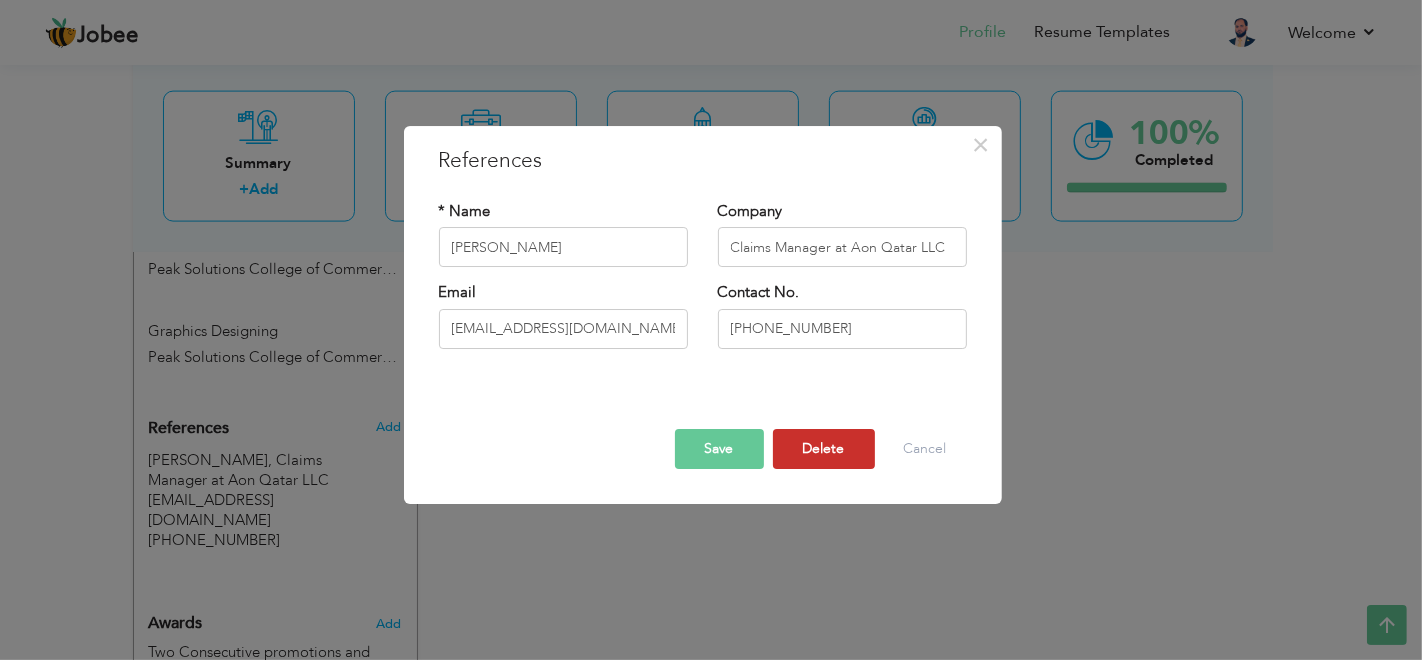 click on "Delete" at bounding box center [824, 449] 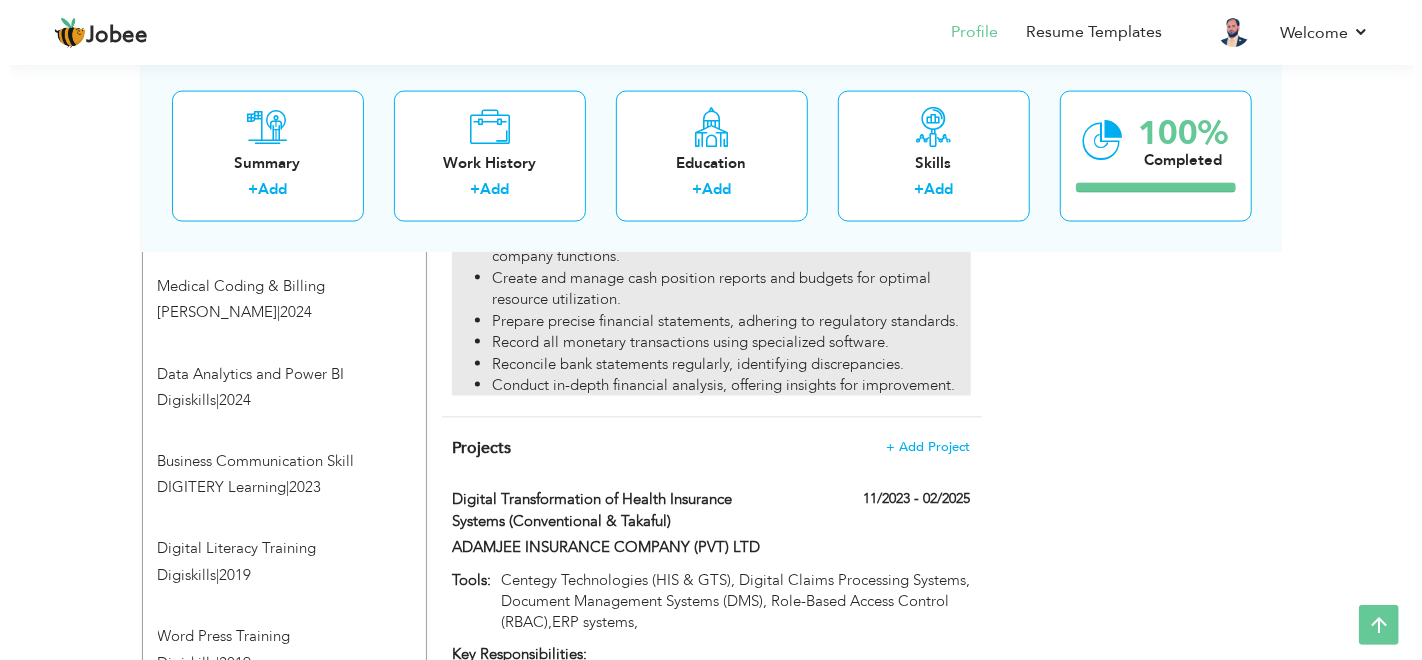 scroll, scrollTop: 1666, scrollLeft: 0, axis: vertical 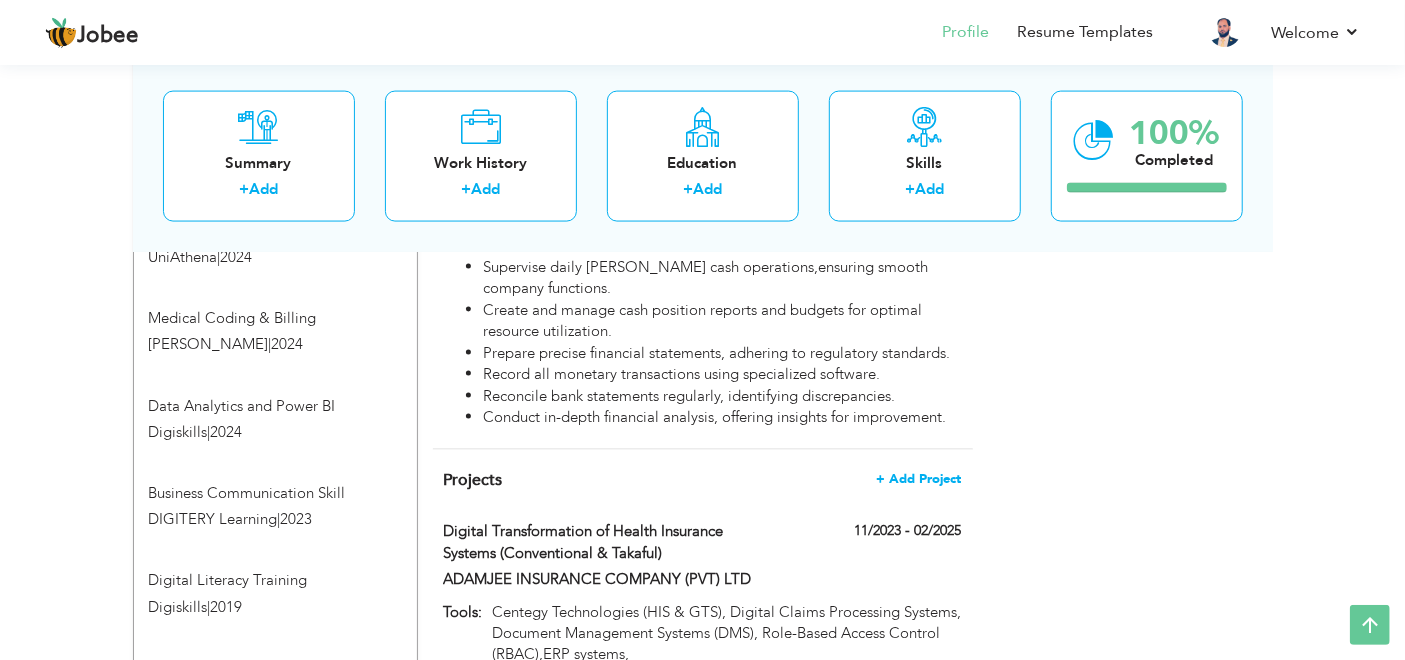 click on "+ Add Project" at bounding box center (919, 480) 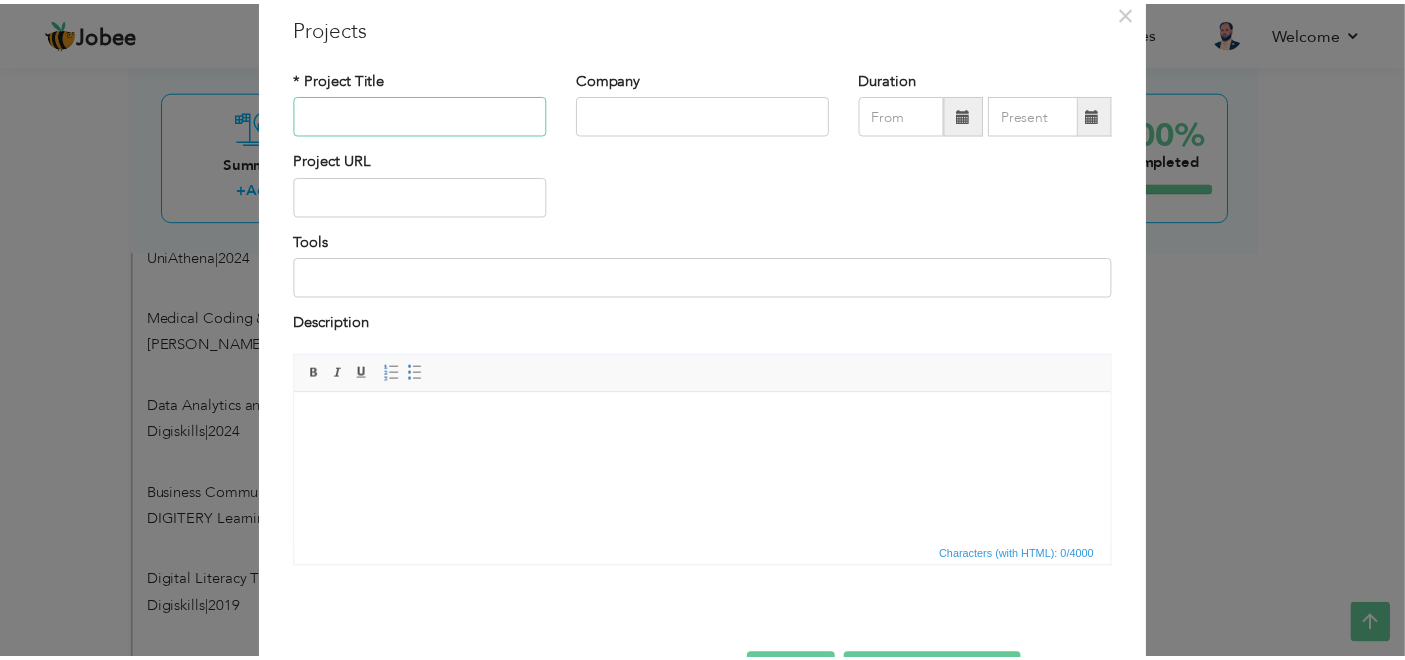 scroll, scrollTop: 144, scrollLeft: 0, axis: vertical 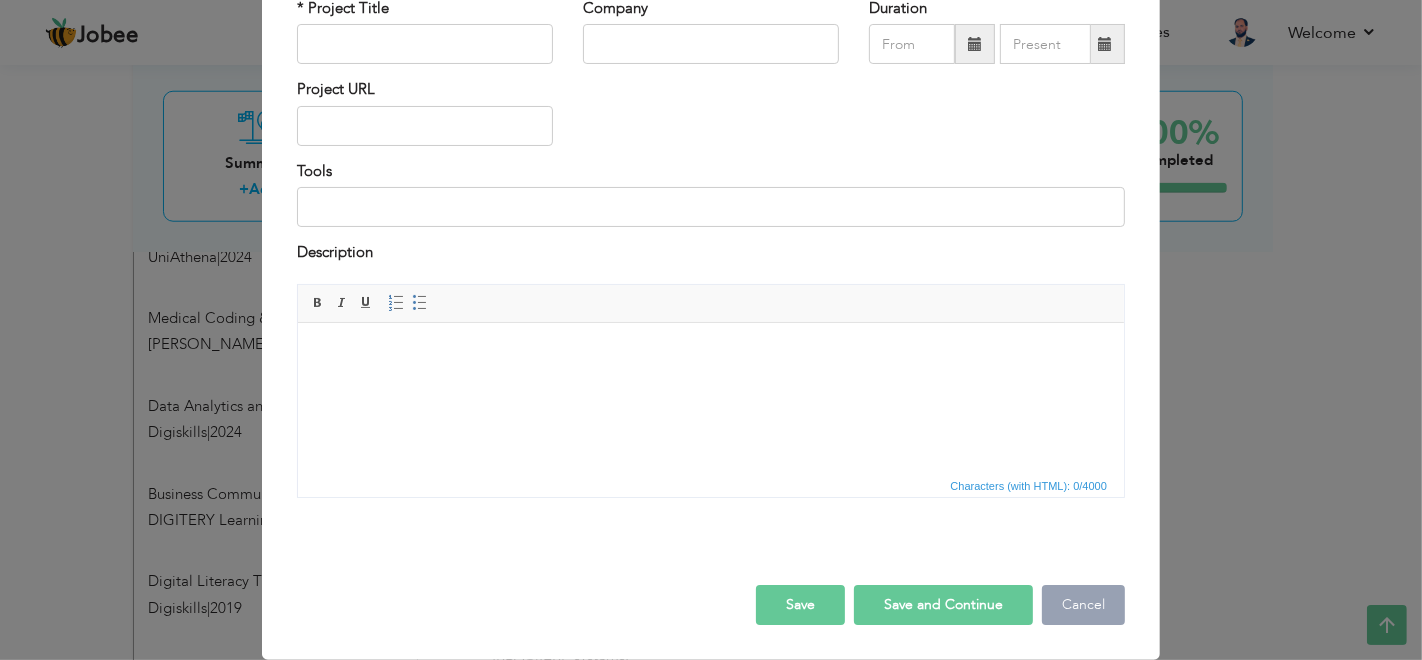 click on "Cancel" at bounding box center [1083, 605] 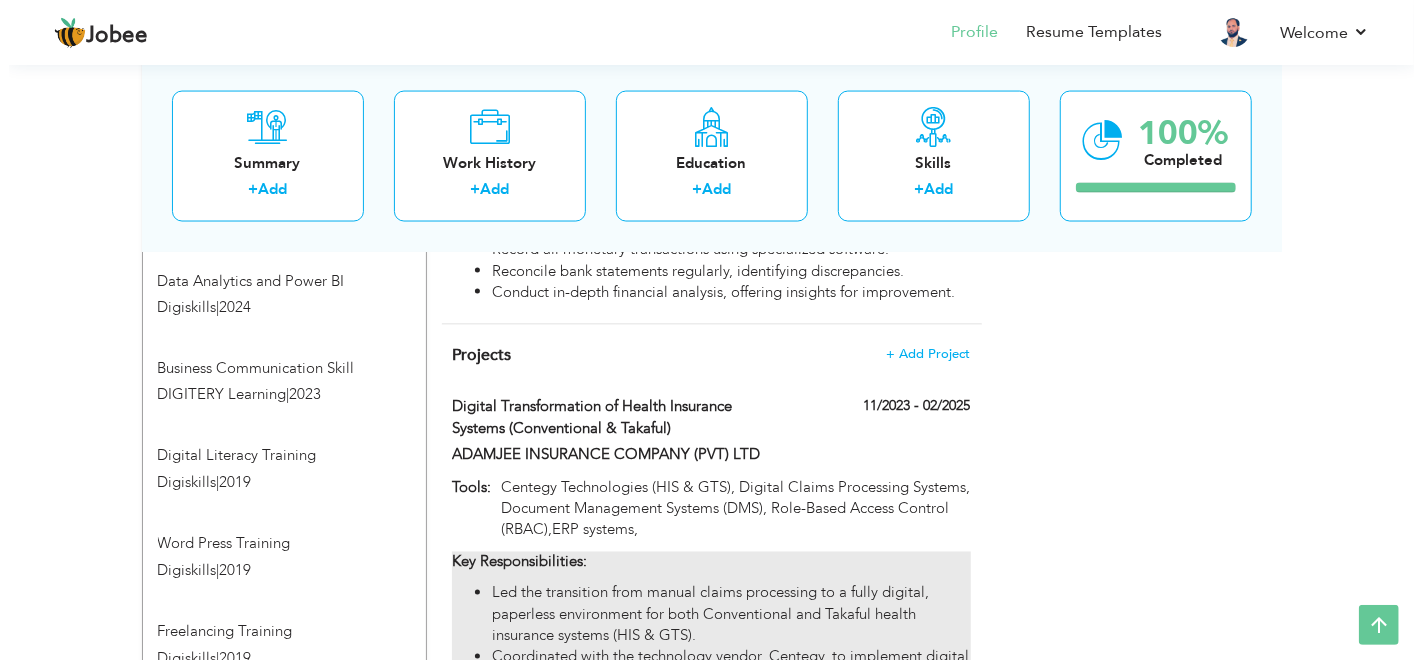 scroll, scrollTop: 1888, scrollLeft: 0, axis: vertical 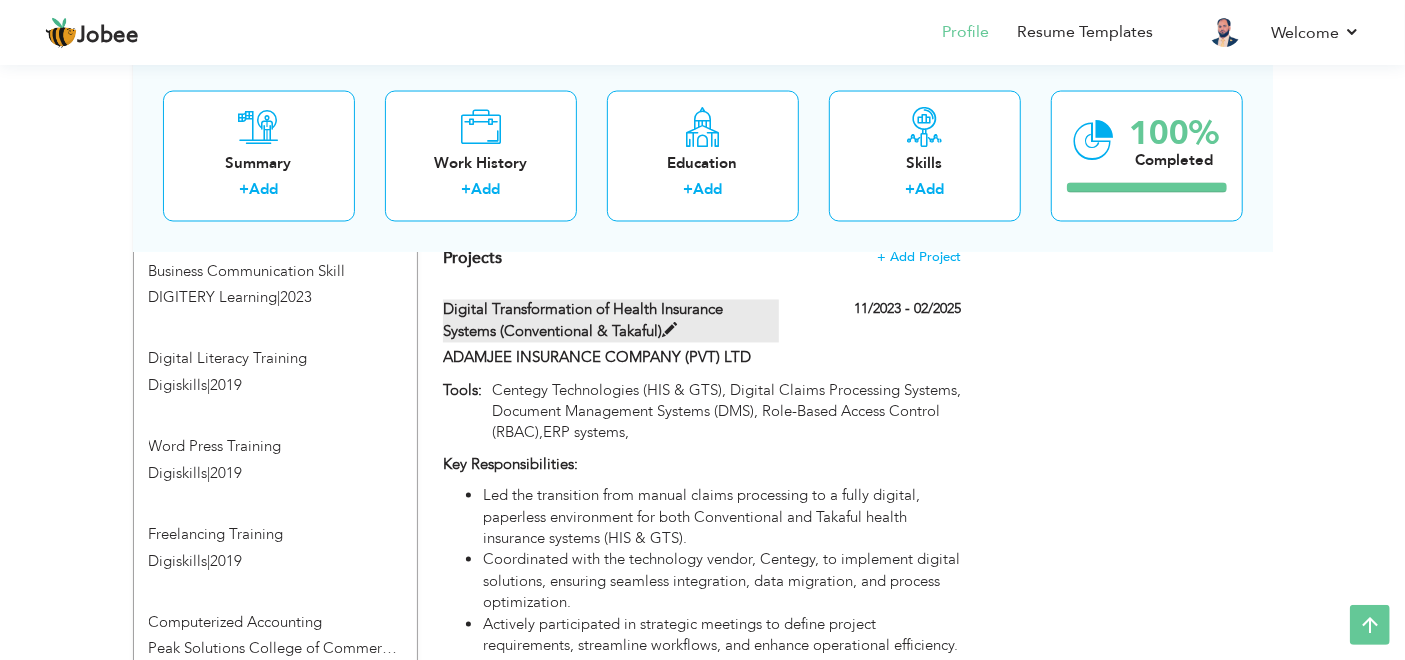 click at bounding box center [669, 331] 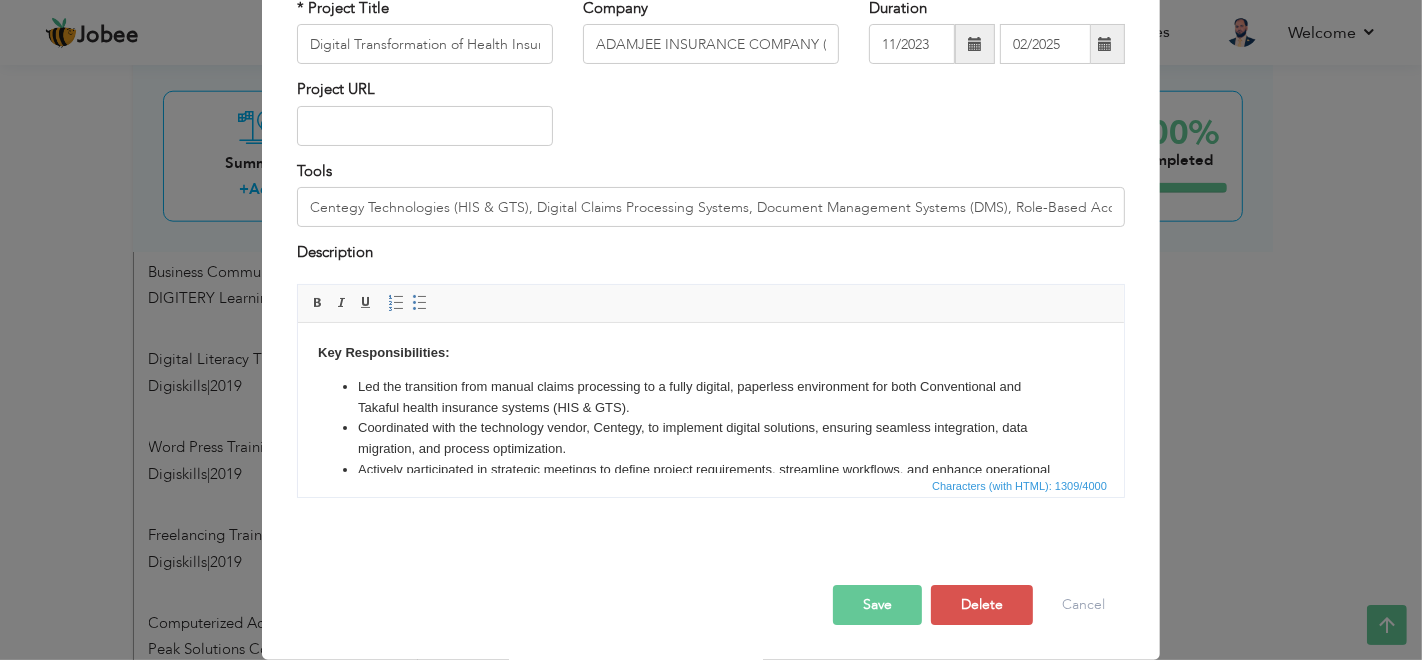 scroll, scrollTop: 0, scrollLeft: 0, axis: both 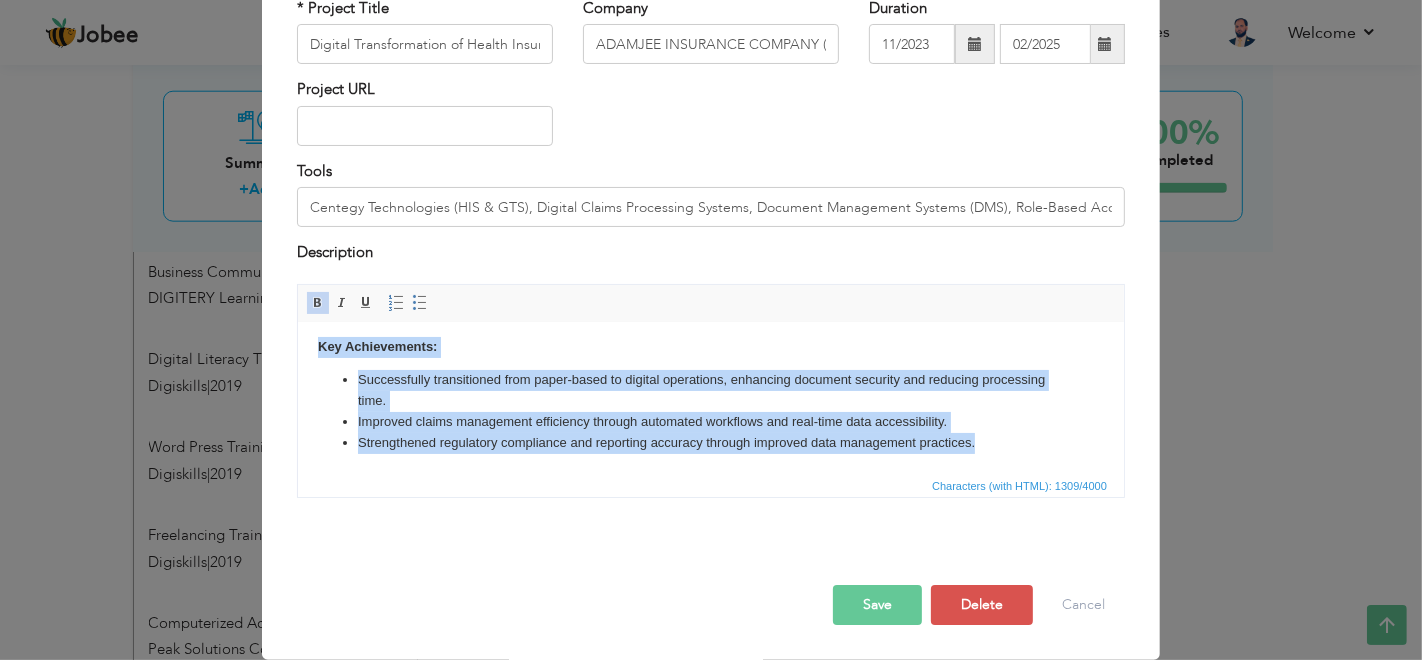 drag, startPoint x: 320, startPoint y: 336, endPoint x: 1291, endPoint y: 702, distance: 1037.6884 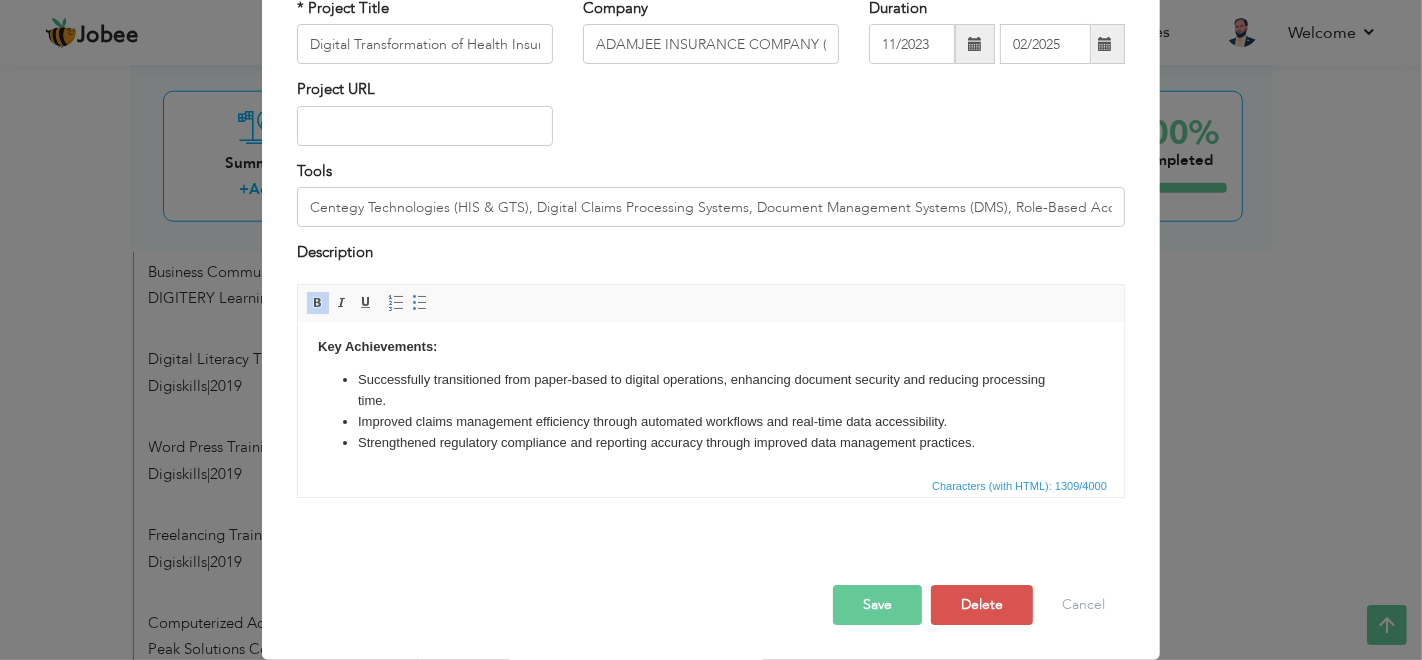 scroll, scrollTop: 185, scrollLeft: 0, axis: vertical 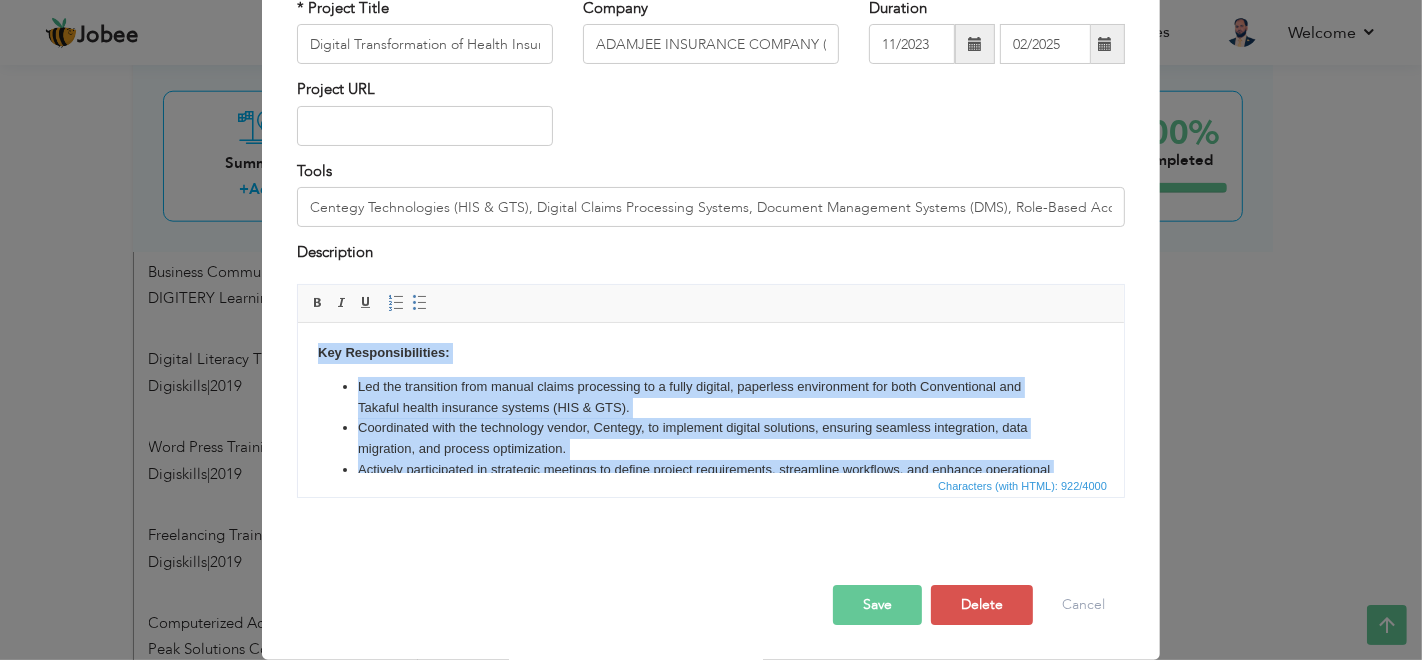 drag, startPoint x: 611, startPoint y: 439, endPoint x: 34, endPoint y: 88, distance: 675.37396 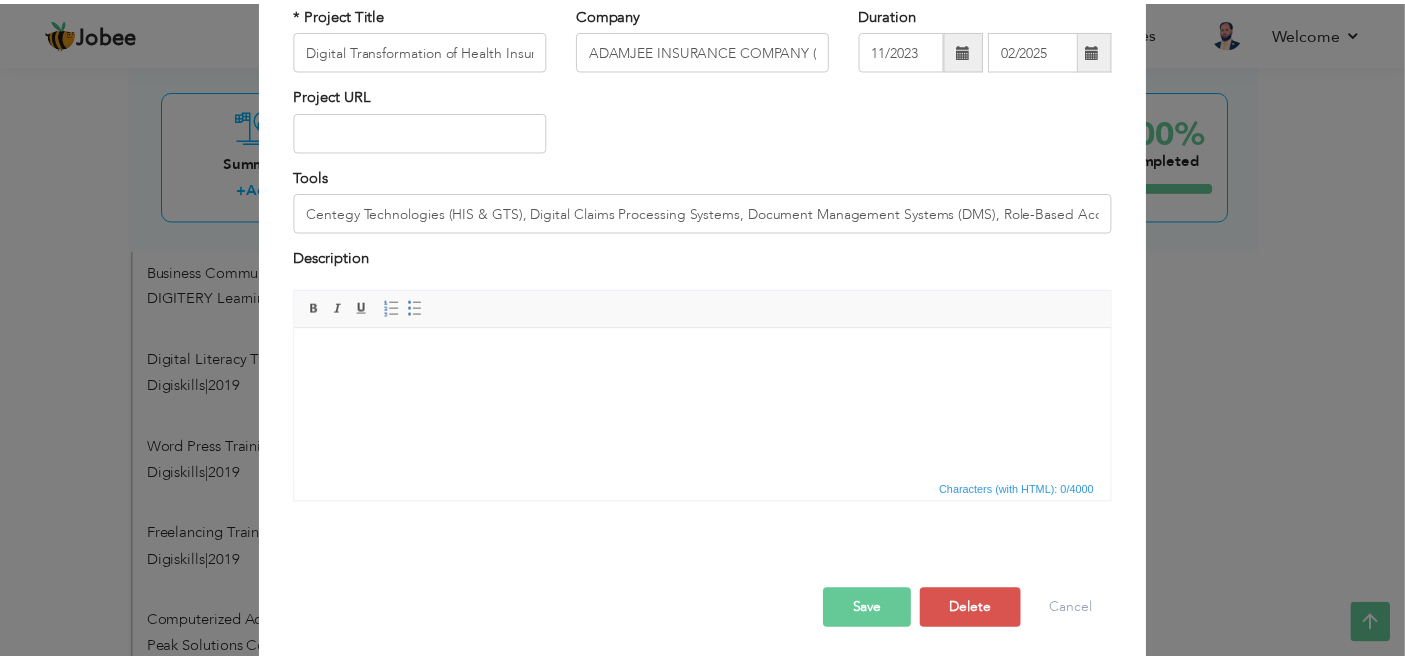 scroll, scrollTop: 144, scrollLeft: 0, axis: vertical 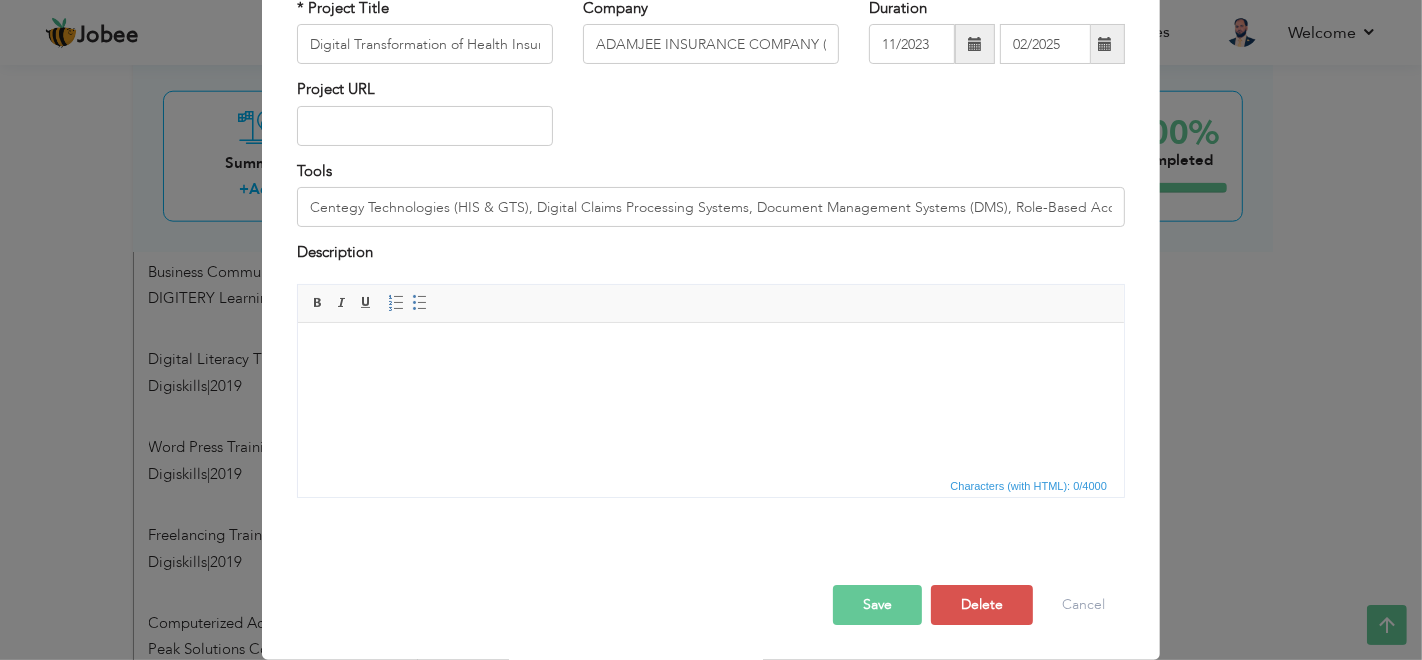 click on "Save" at bounding box center [877, 605] 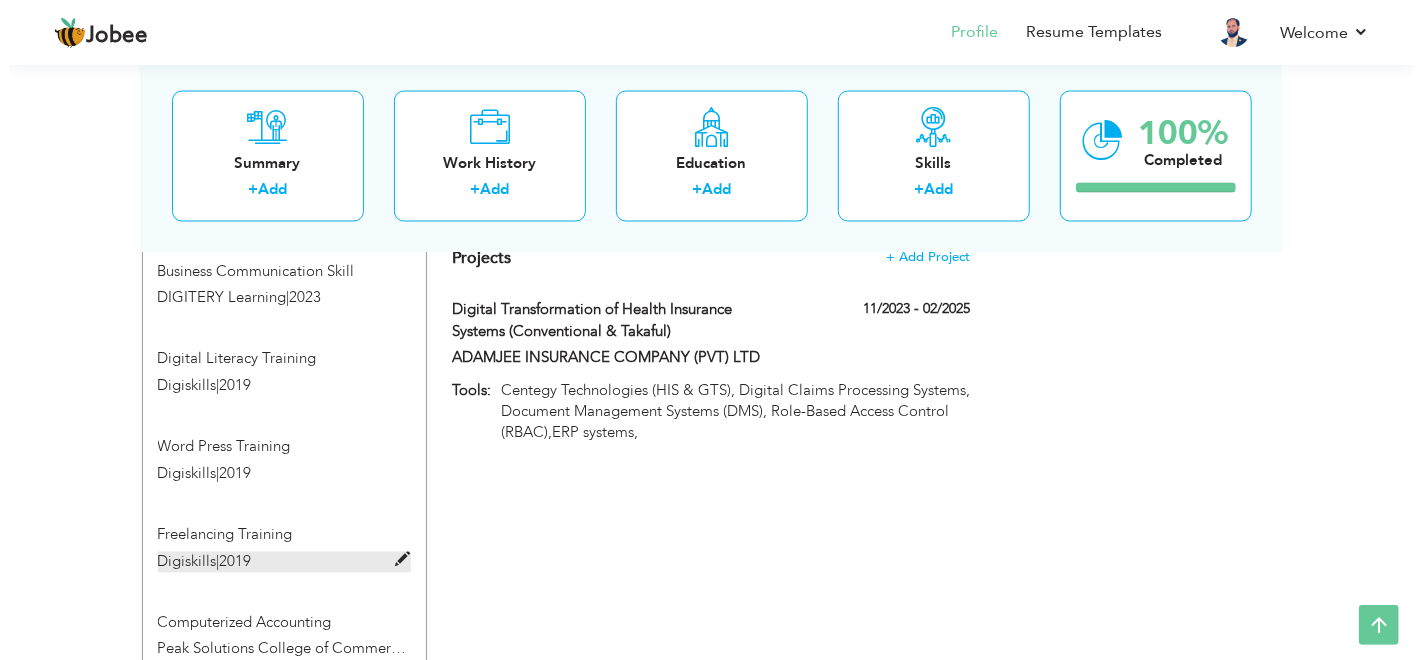 scroll, scrollTop: 2444, scrollLeft: 0, axis: vertical 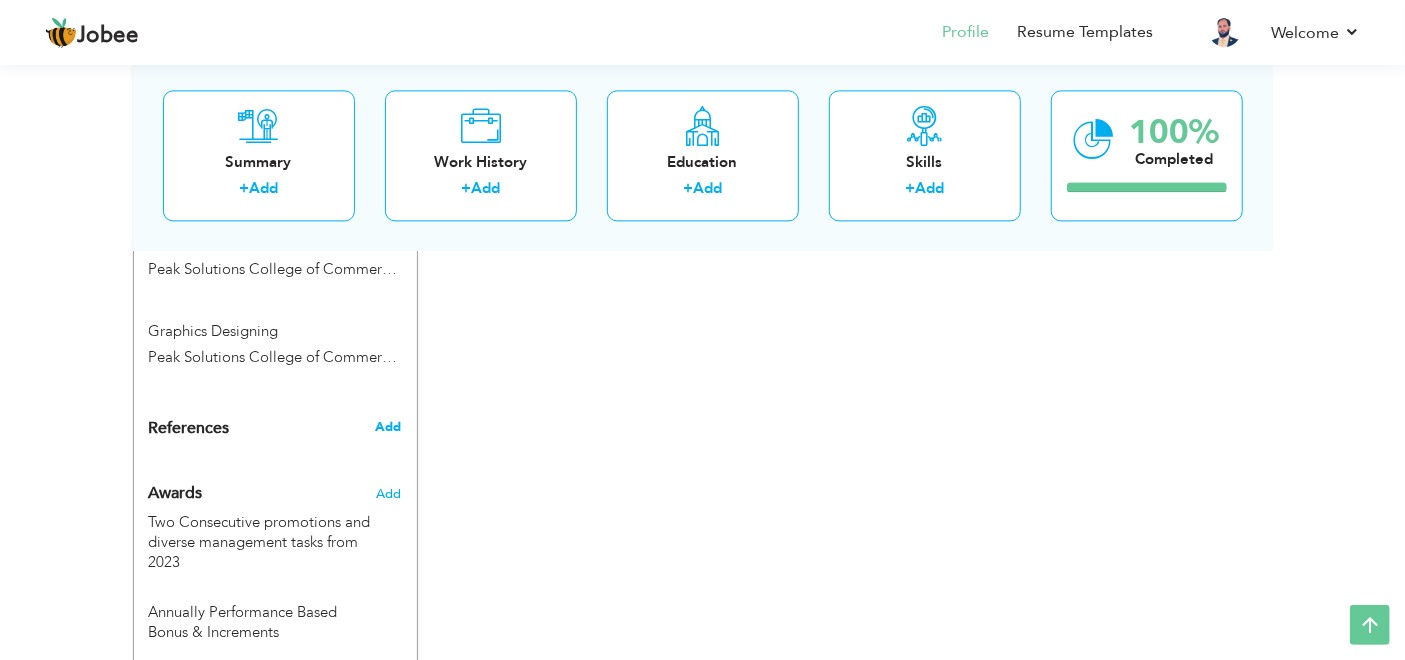 click on "Add" at bounding box center [388, 427] 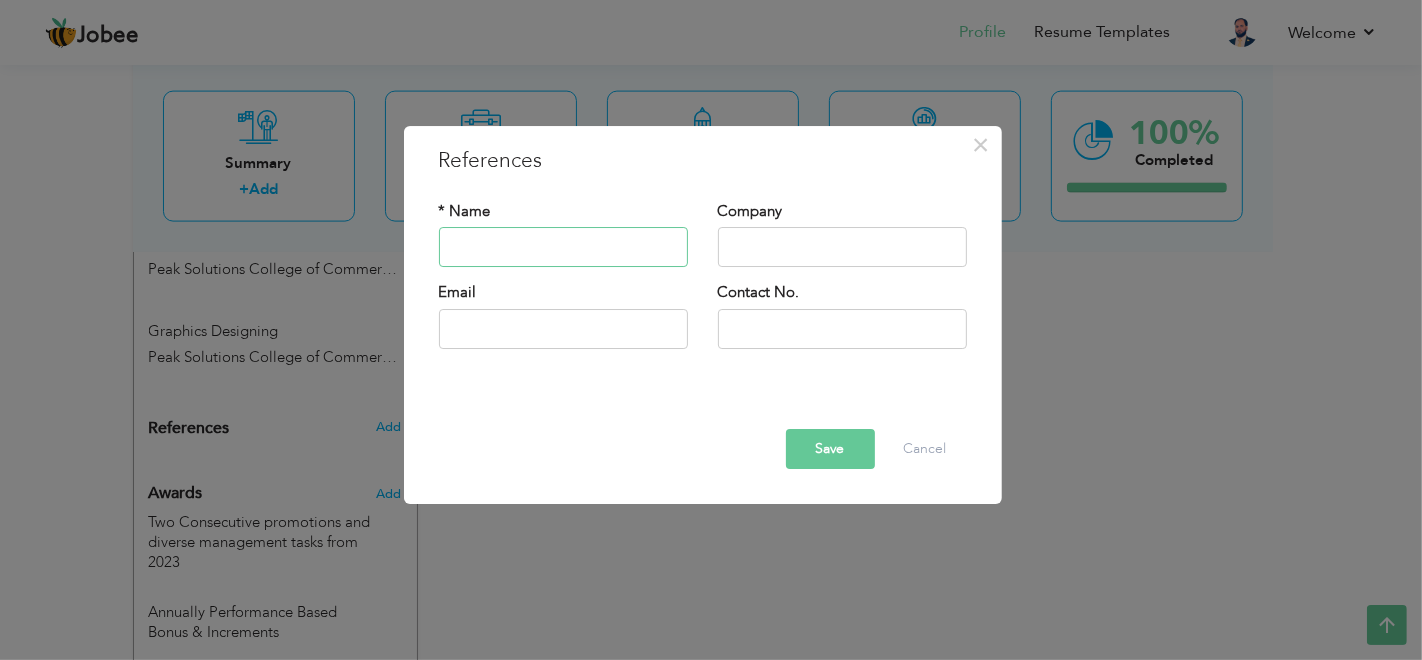 paste on "References will be provided upon request" 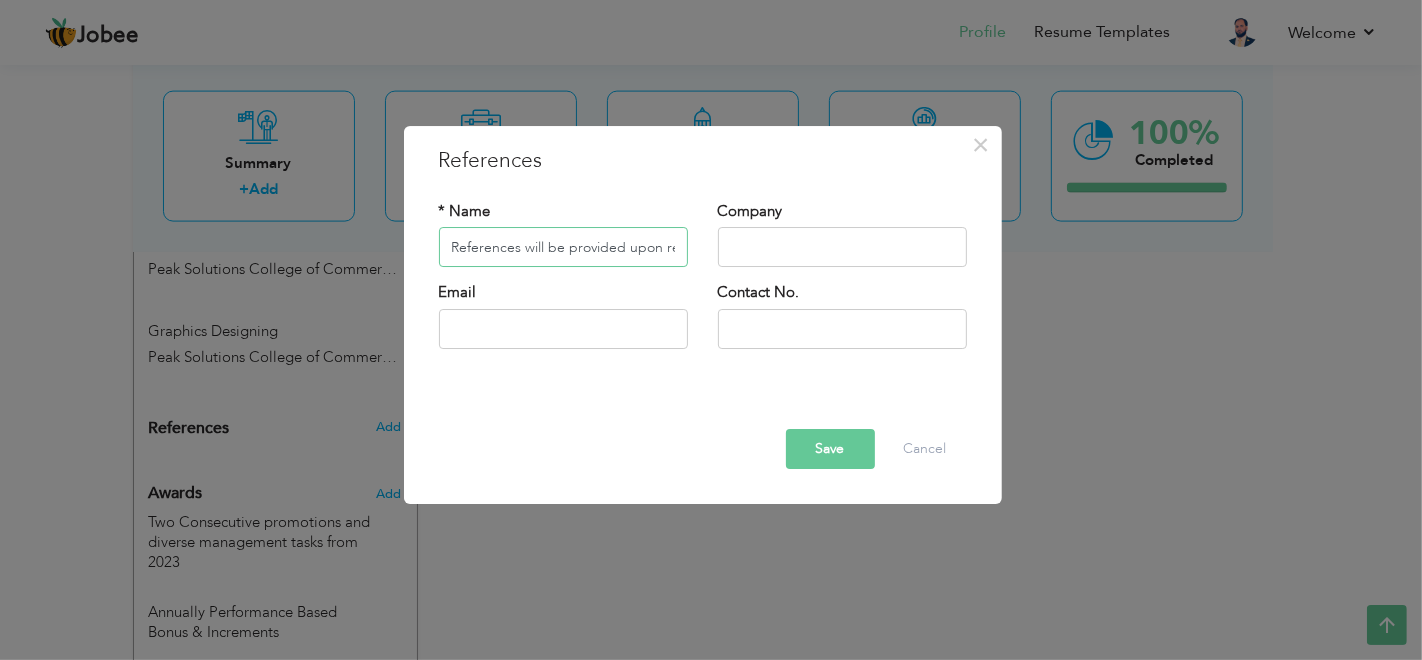 scroll, scrollTop: 0, scrollLeft: 35, axis: horizontal 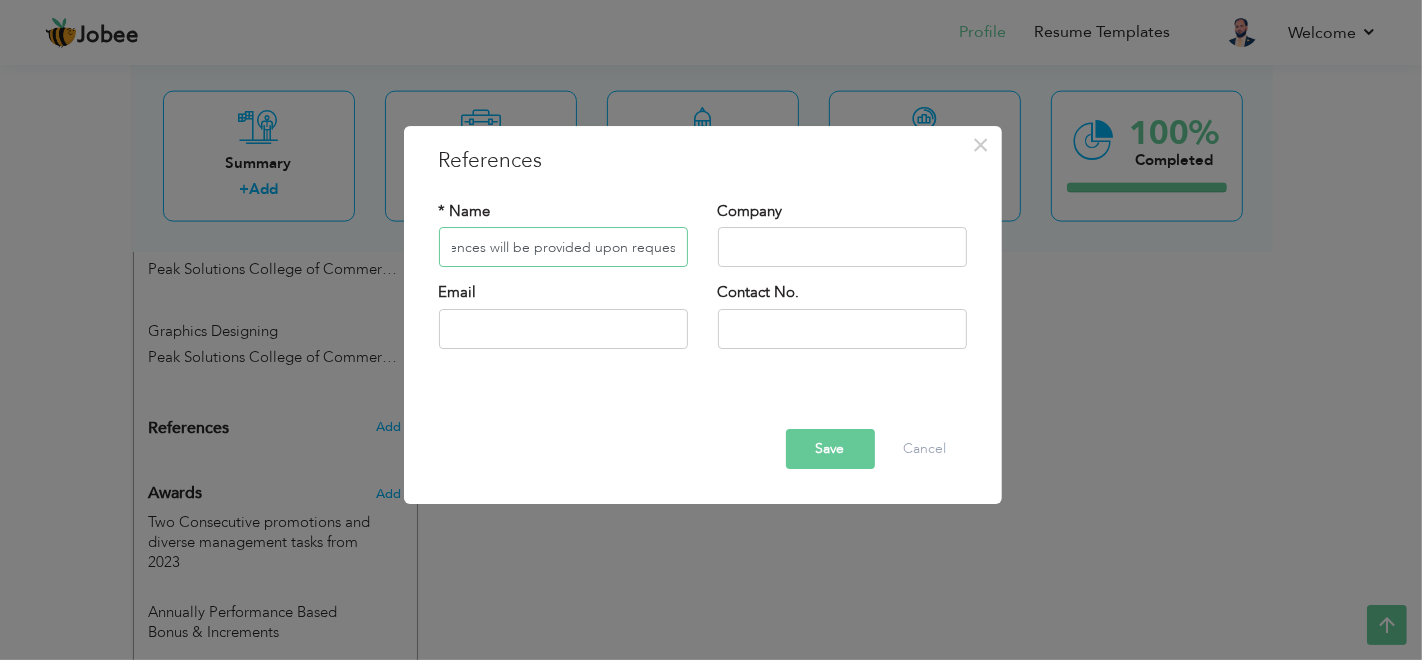 type on "References will be provided upon request" 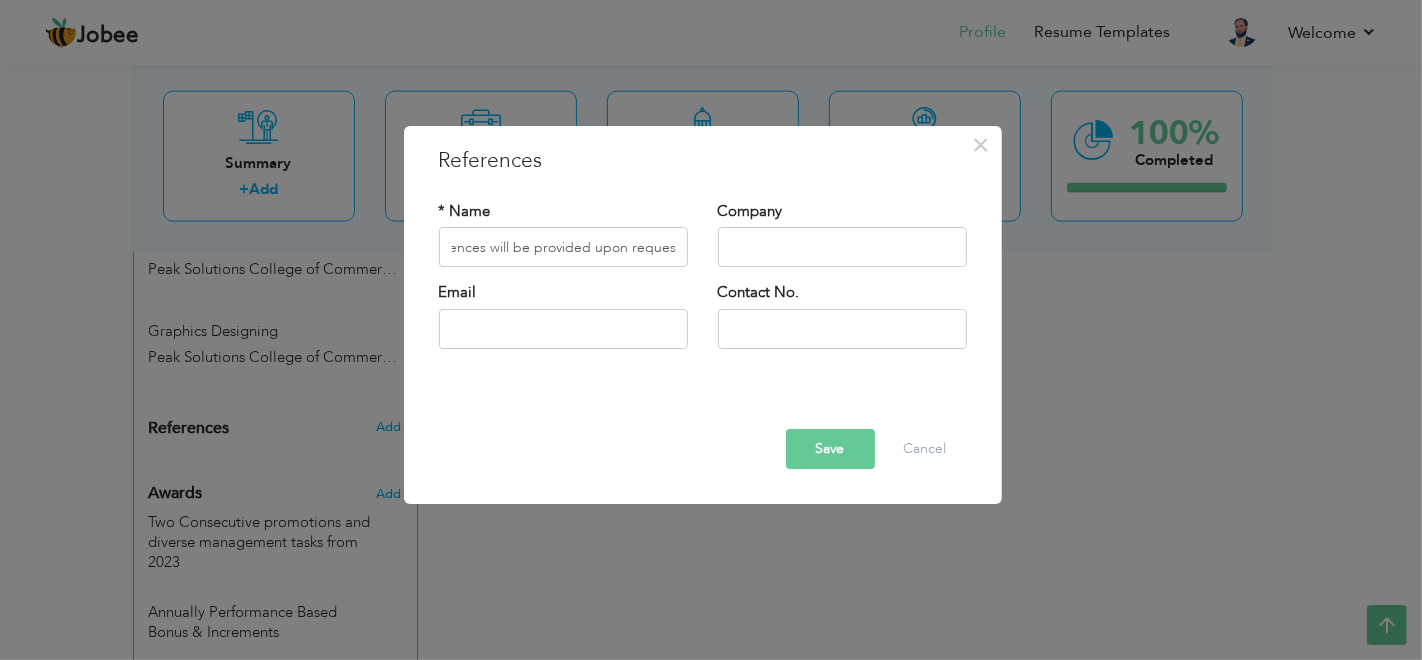 click on "Save" at bounding box center (830, 449) 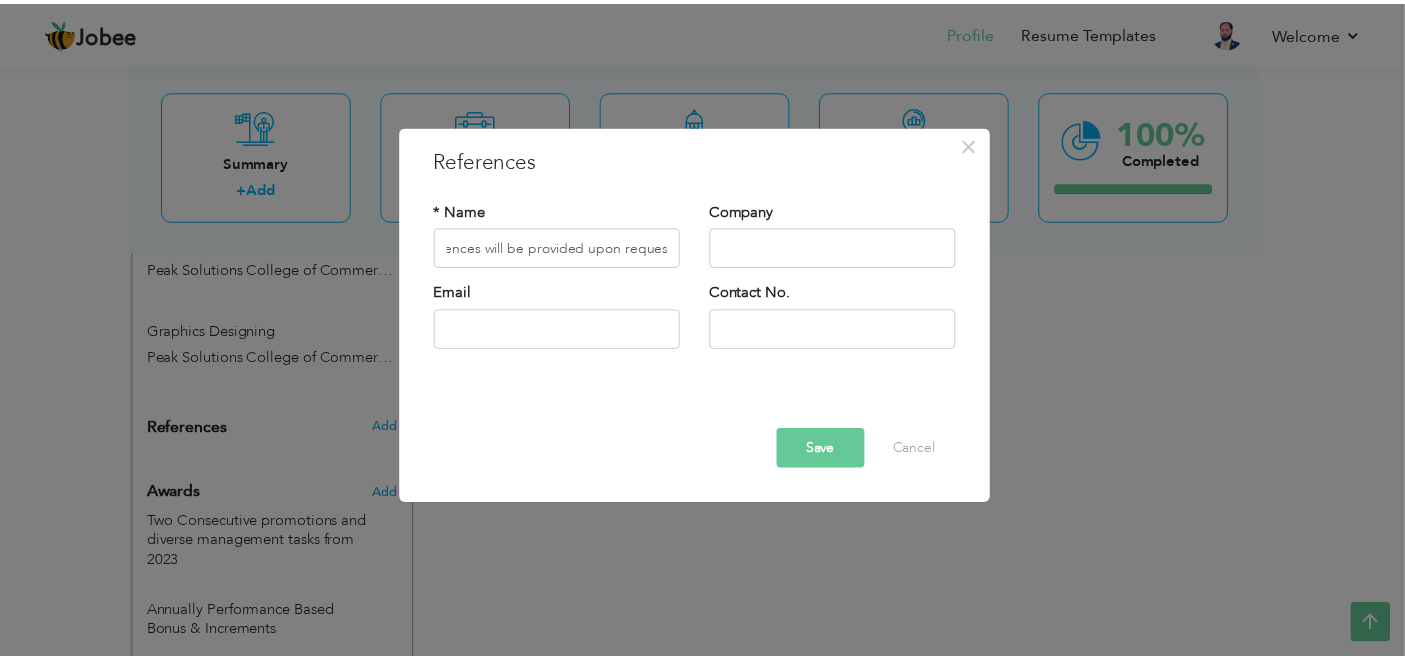 scroll, scrollTop: 0, scrollLeft: 0, axis: both 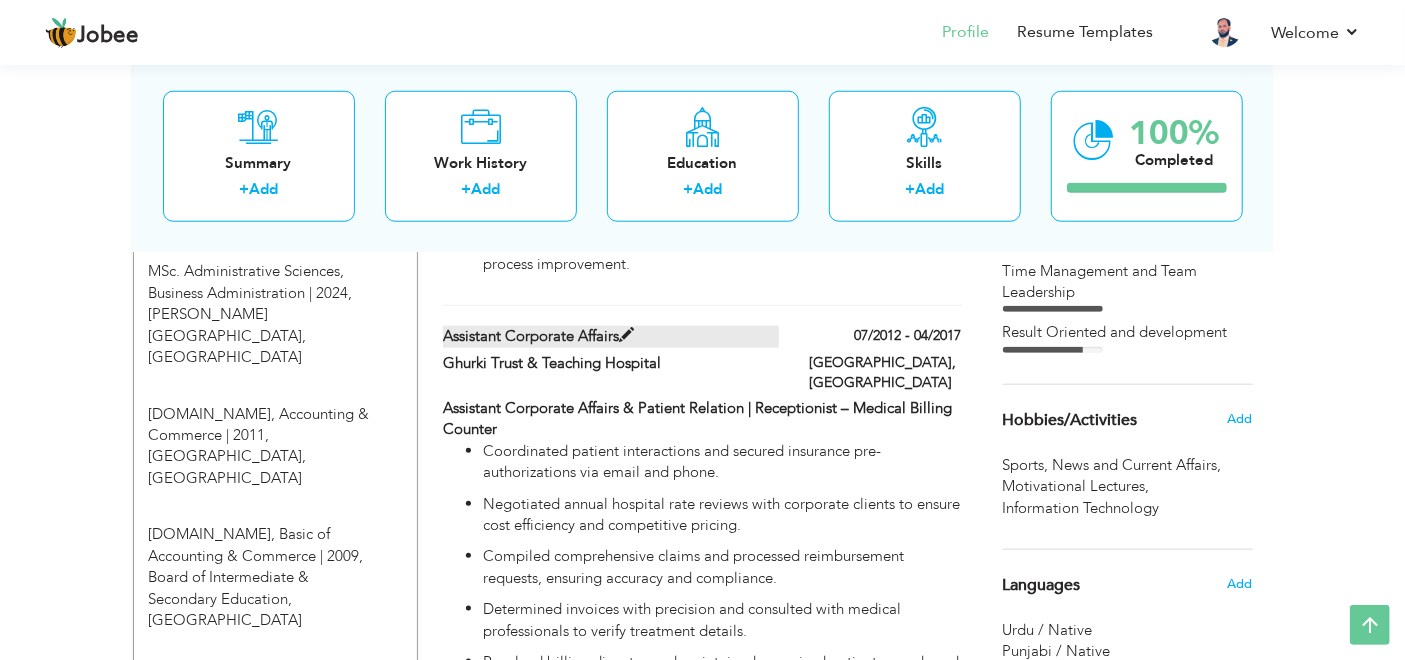 click at bounding box center [626, 335] 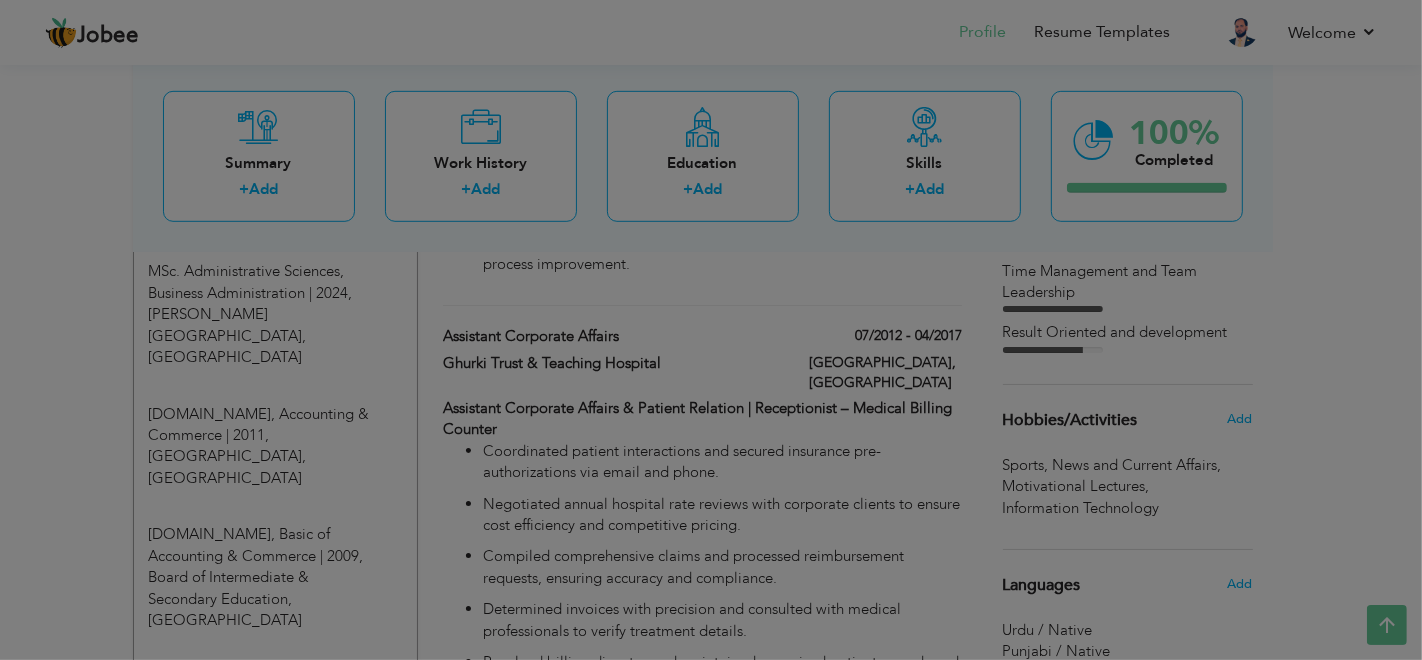 scroll, scrollTop: 0, scrollLeft: 0, axis: both 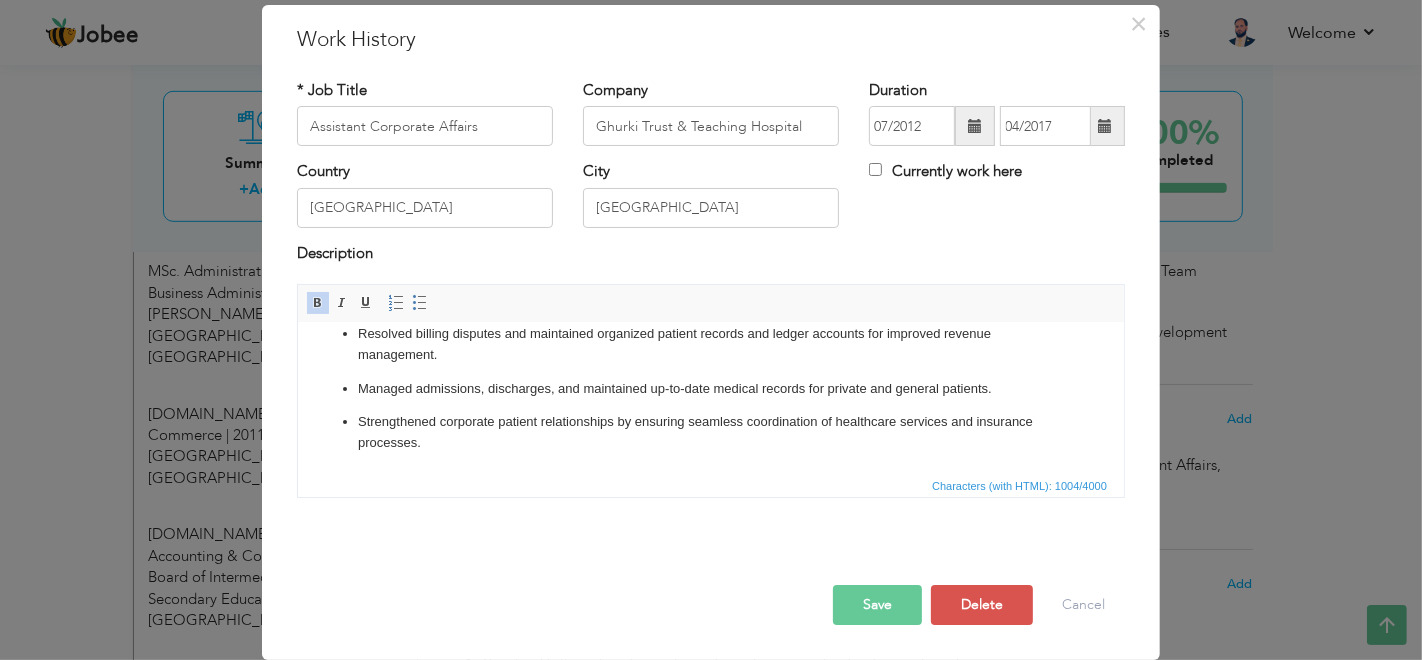 click on "Strengthened corporate patient relationships by ensuring seamless coordination of healthcare services and insurance processes." at bounding box center (710, 433) 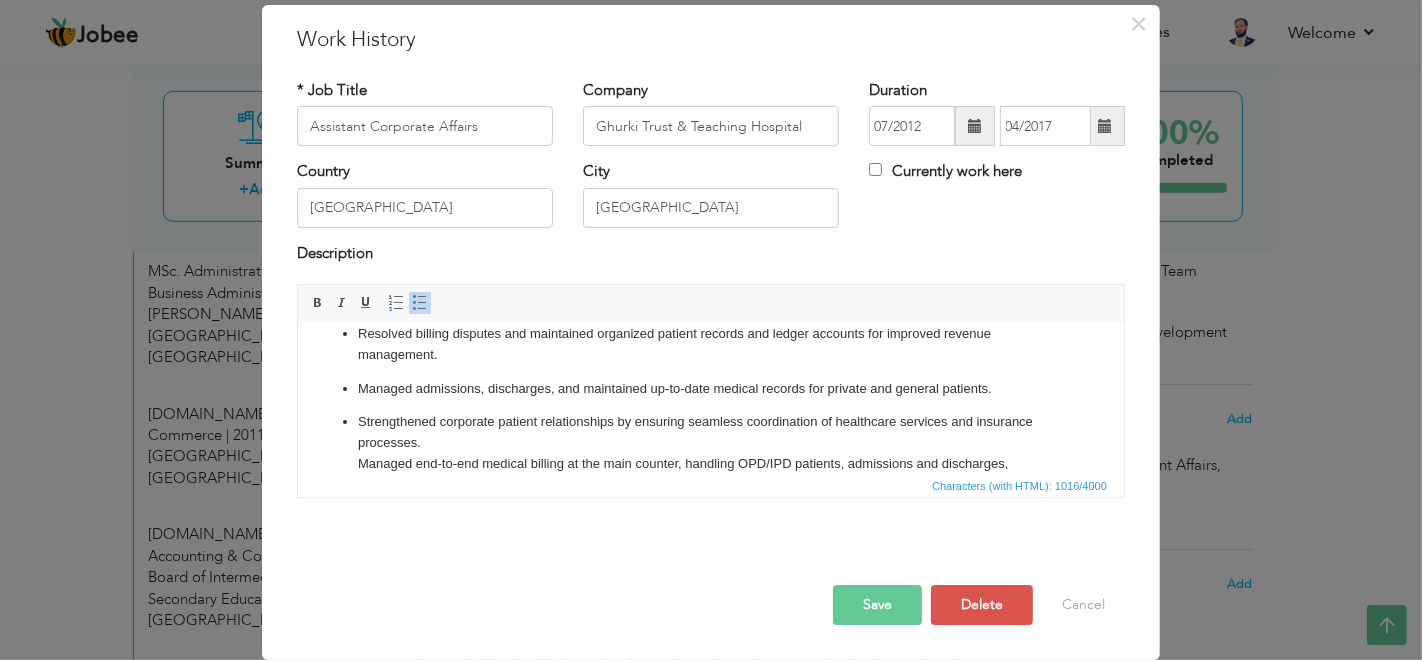 scroll, scrollTop: 206, scrollLeft: 0, axis: vertical 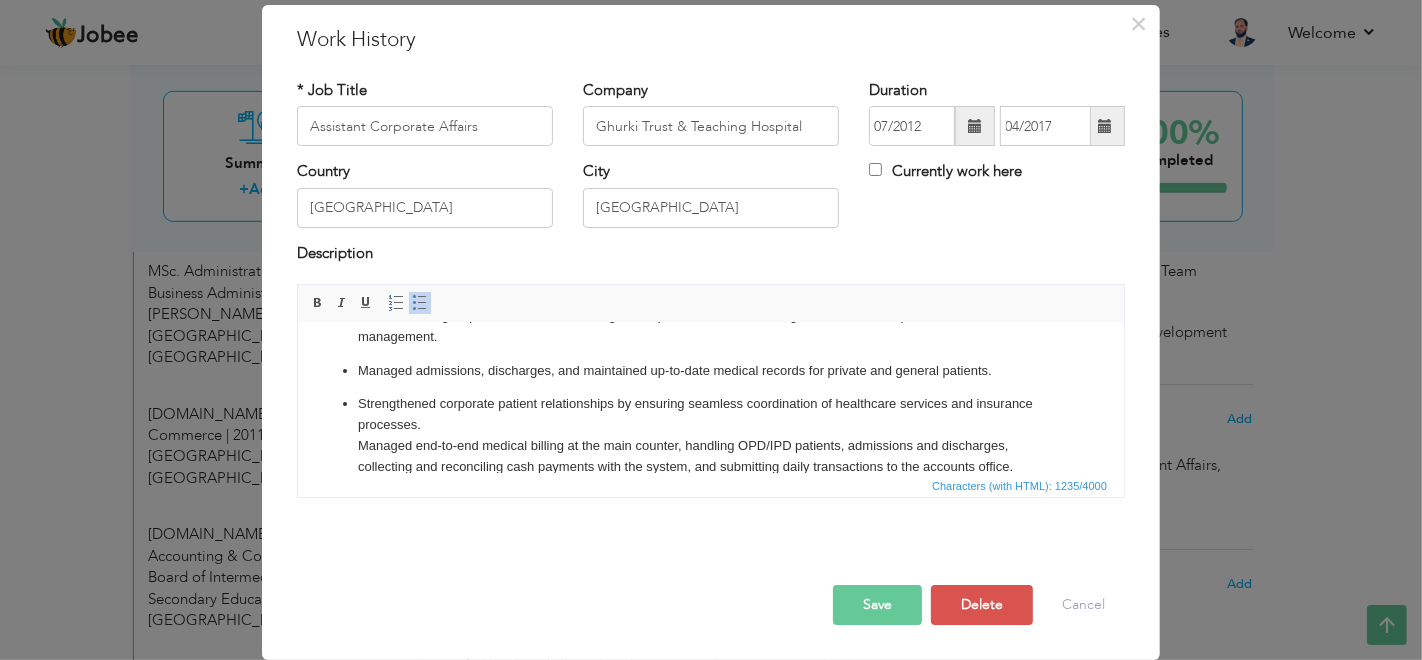 click on "Coordinated patient interactions and secured insurance pre-authorizations via email and phone. Negotiated annual hospital rate reviews with corporate clients to ensure cost efficiency and competitive pricing. Compiled comprehensive claims and processed reimbursement requests, ensuring accuracy and compliance. Determined invoices with precision and consulted with medical professionals to verify treatment details. Resolved billing disputes and maintained organized patient records and ledger accounts for improved revenue management. Managed admissions, discharges, and maintained up-to-date medical records for private and general patients. Strengthened corporate patient relationships by ensuring seamless coordination of healthcare services and insurance processes. ​​​​​​​ Managed end-to-end medical billing at the main counter, handling OPD/IPD patients, admissions and discharges, collecting and reconciling cash payments with the system, and submitting daily transactions to the accounts office." at bounding box center [710, 324] 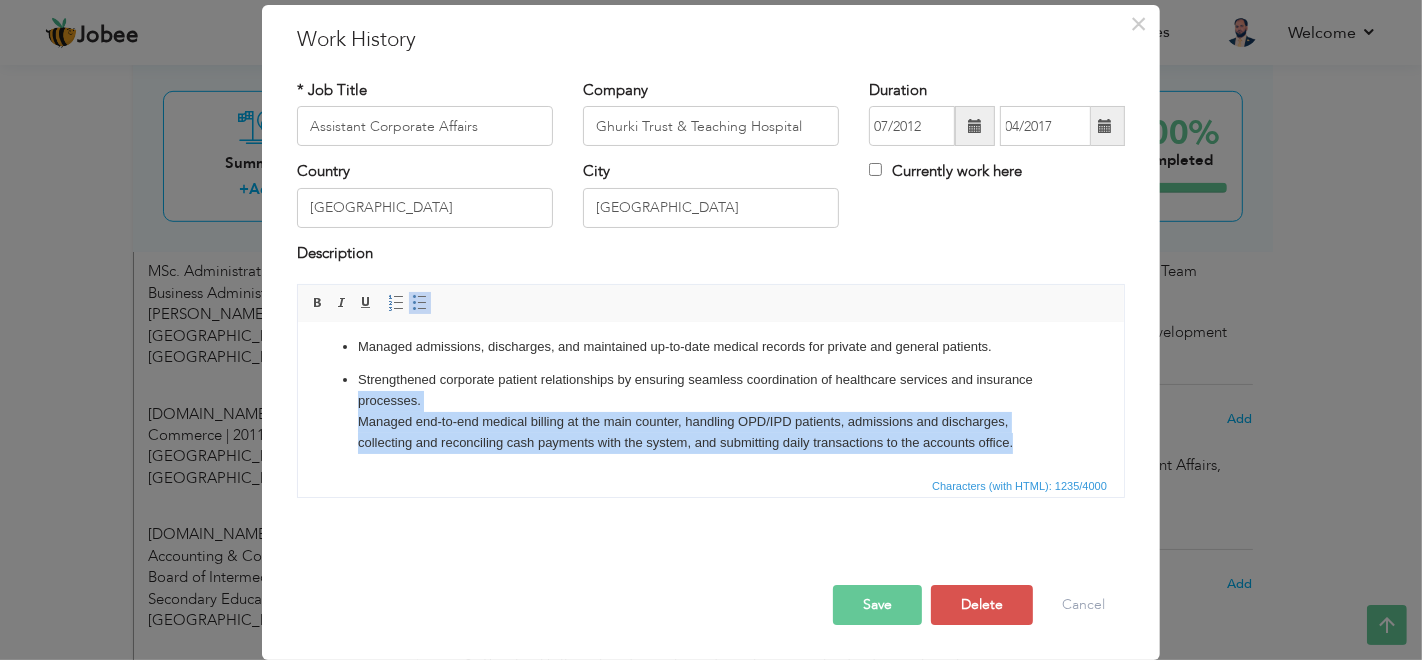 drag, startPoint x: 1016, startPoint y: 464, endPoint x: 337, endPoint y: 411, distance: 681.06537 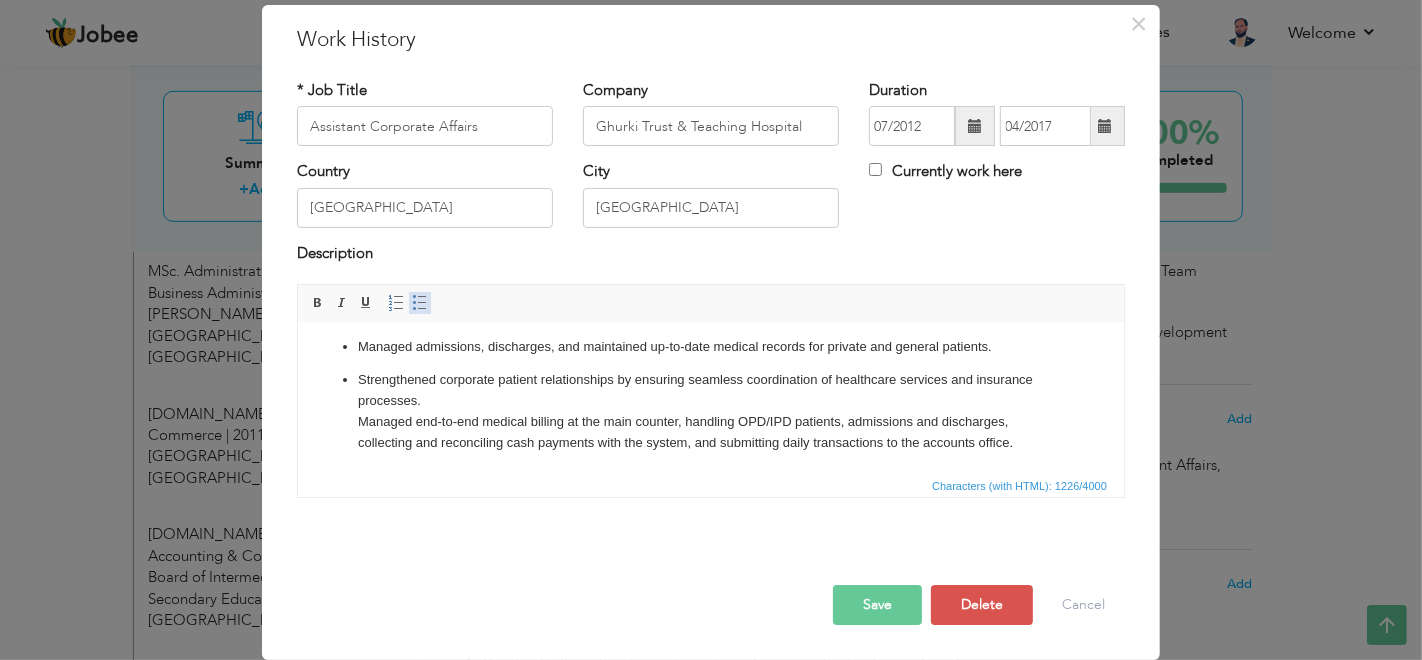 scroll, scrollTop: 209, scrollLeft: 0, axis: vertical 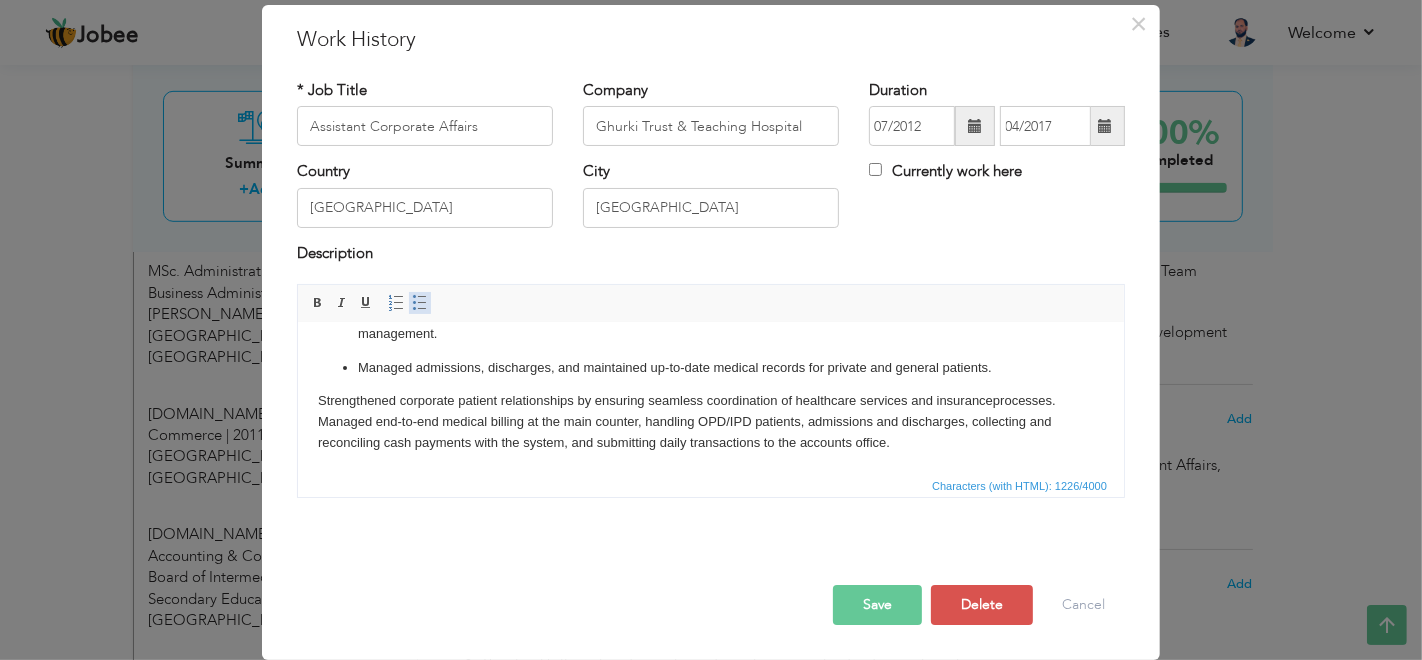 click at bounding box center [420, 303] 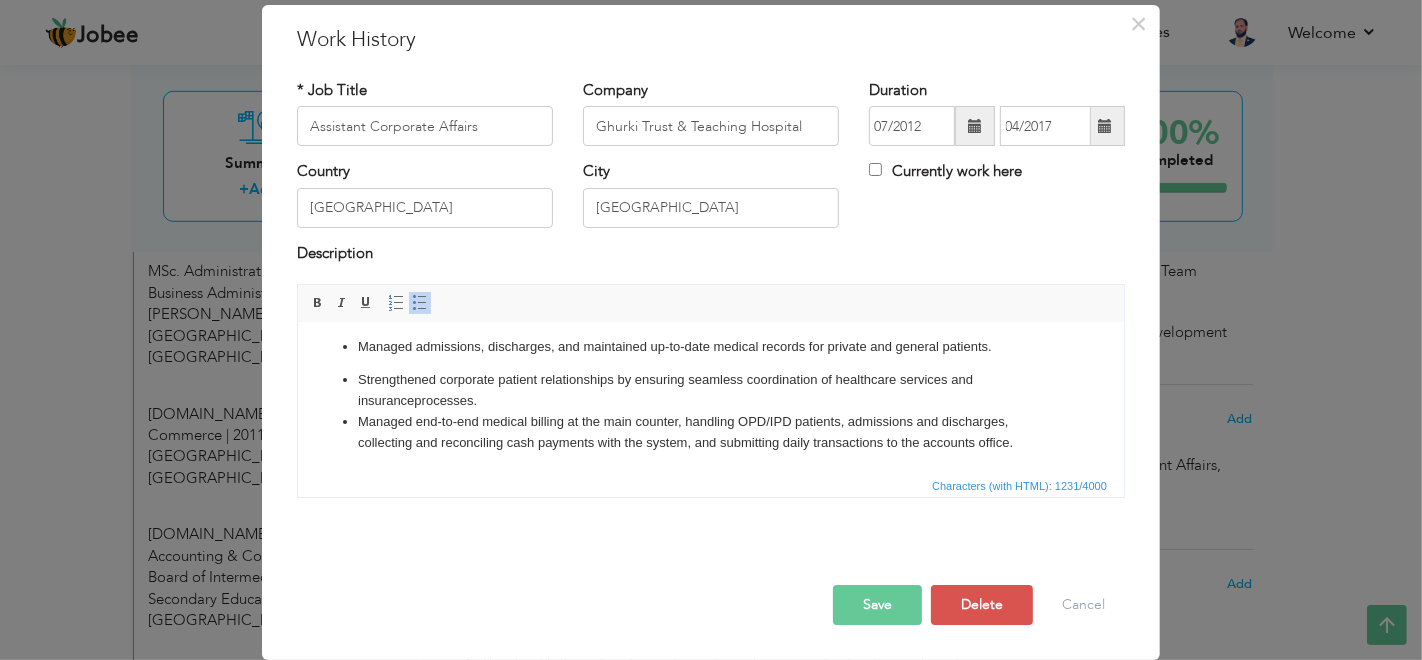 click on "Strengthened corporate patient relationships by ensuring seamless coordination of healthcare services and insurance  processes." at bounding box center [710, 391] 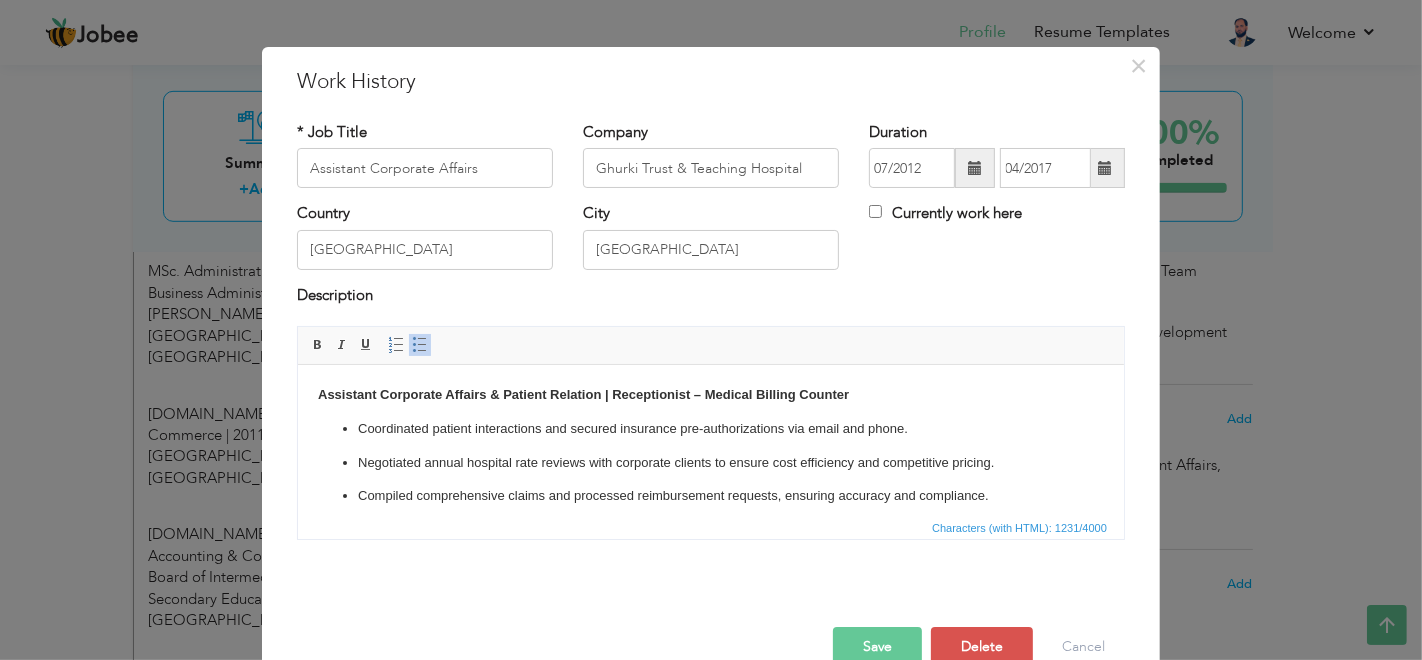 scroll, scrollTop: 0, scrollLeft: 0, axis: both 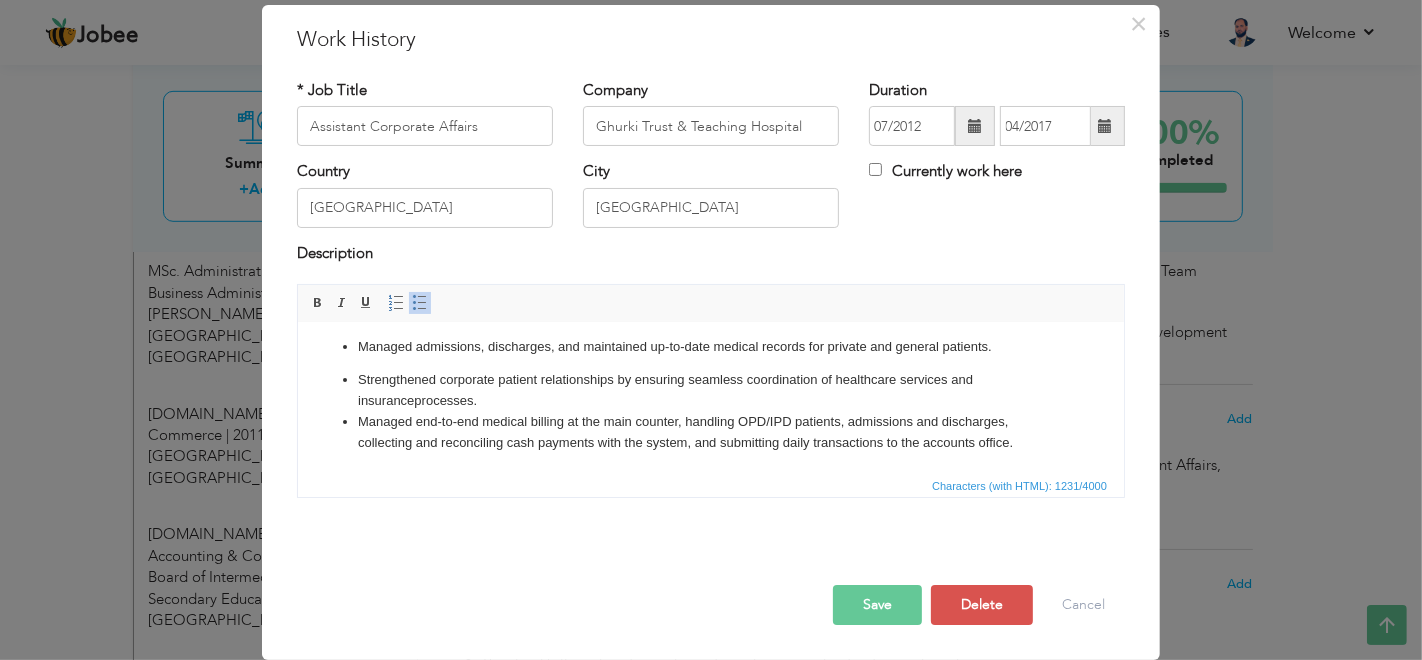 click on "Save" at bounding box center [877, 605] 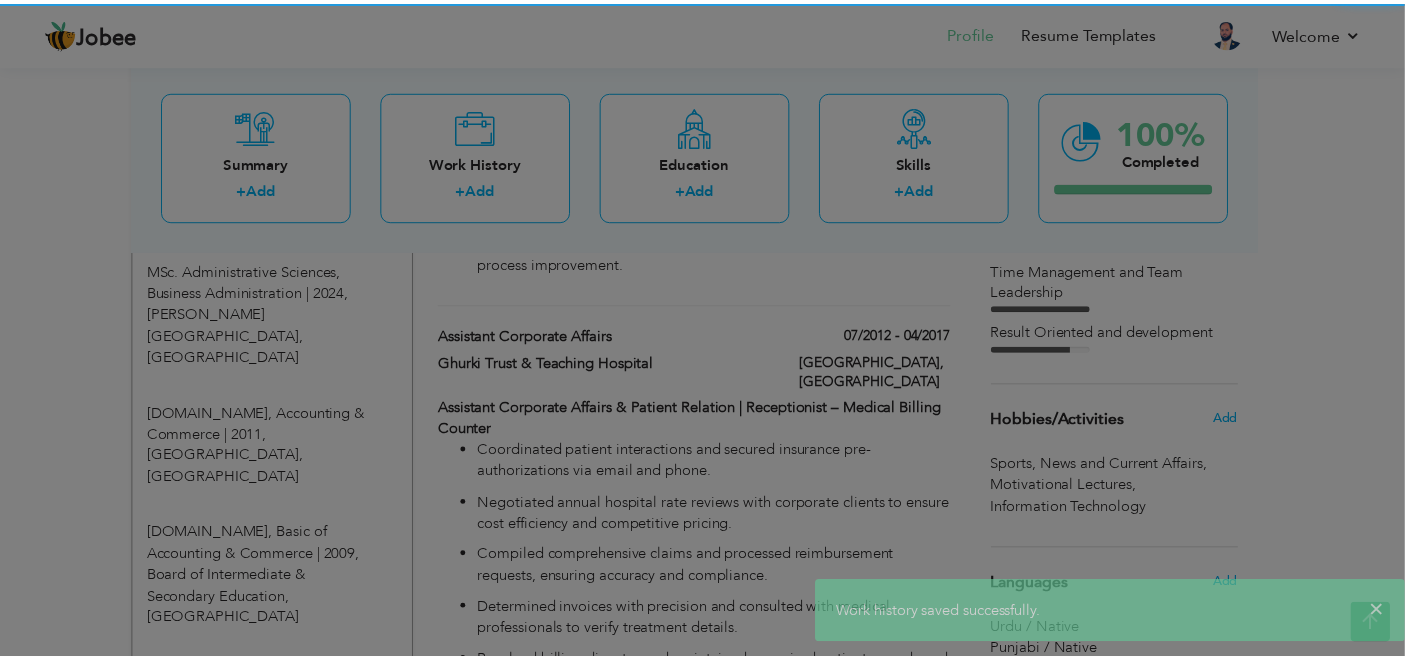 scroll, scrollTop: 0, scrollLeft: 0, axis: both 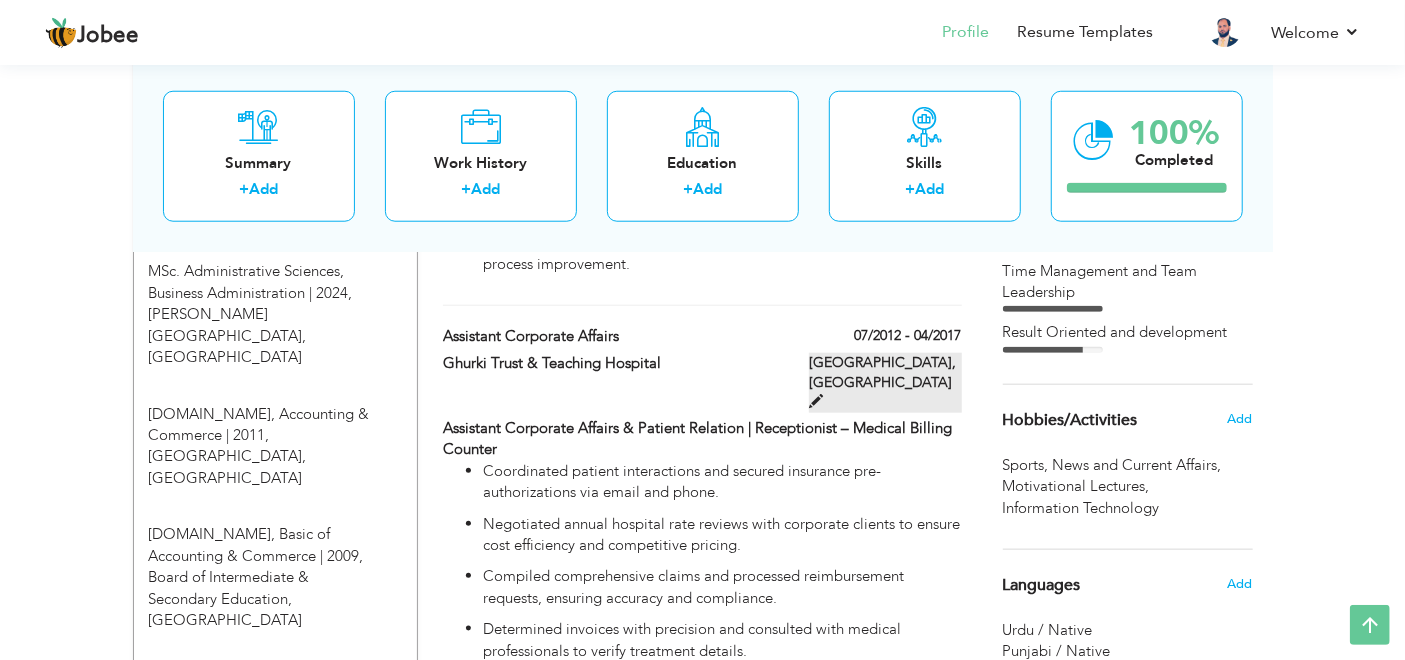 click at bounding box center [816, 401] 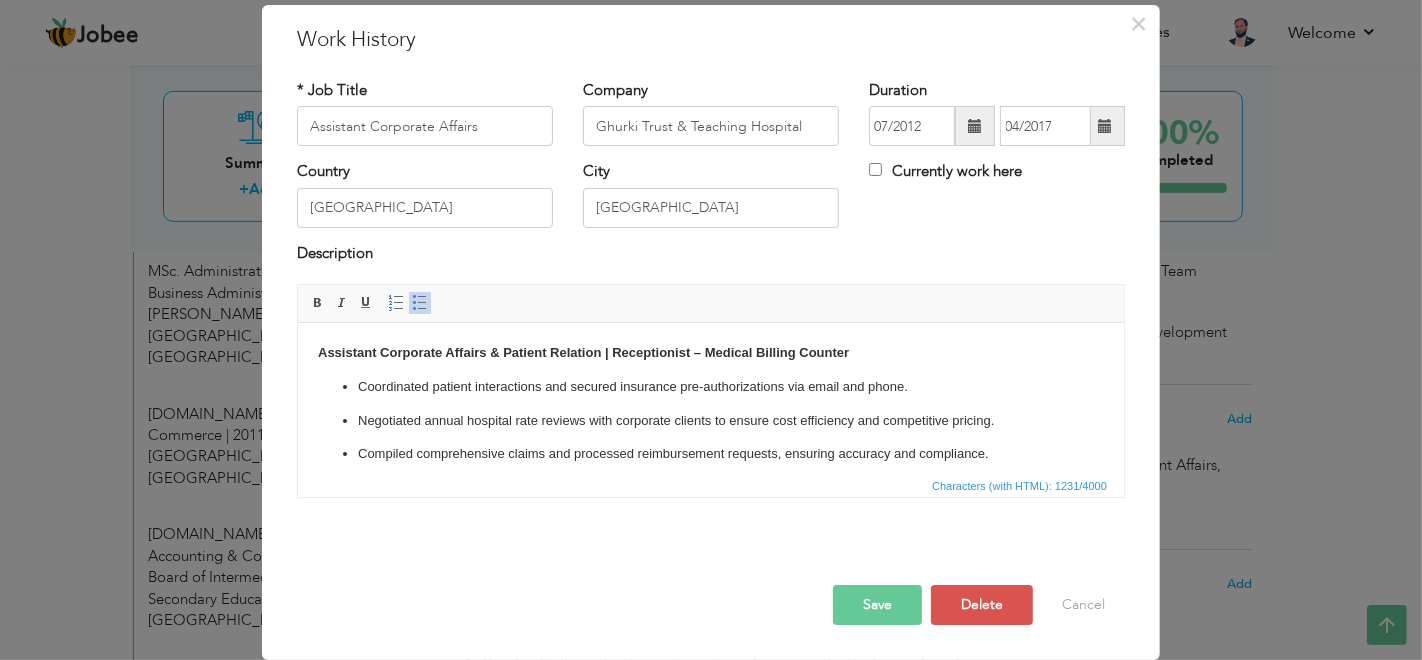 scroll, scrollTop: 0, scrollLeft: 0, axis: both 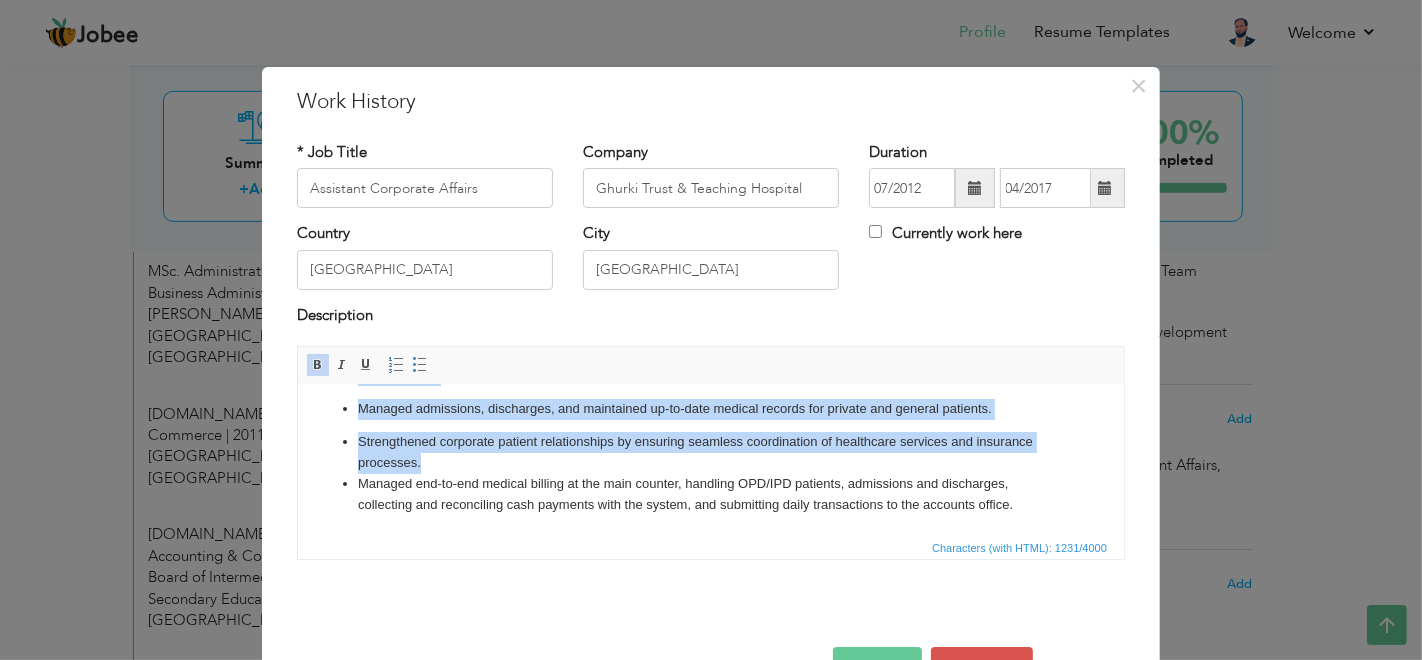 drag, startPoint x: 356, startPoint y: 449, endPoint x: 1027, endPoint y: 463, distance: 671.14606 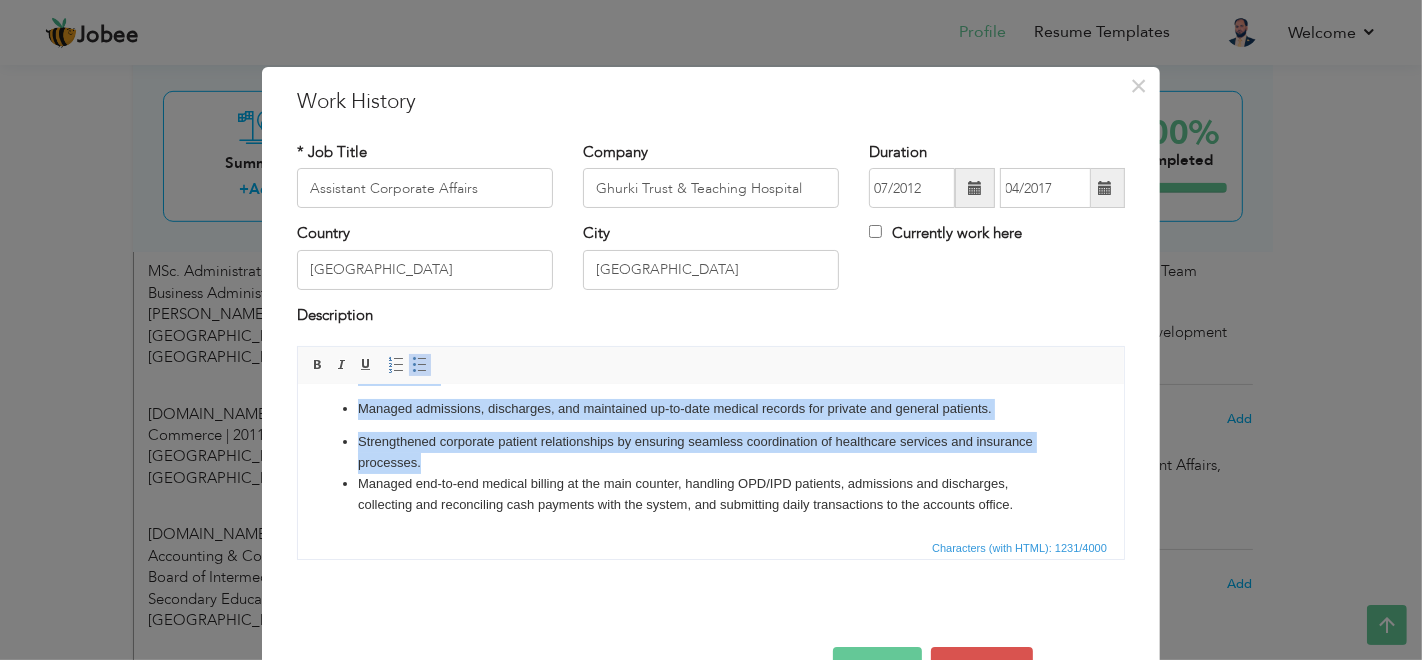 copy on "Coordinated patient interactions and secured insurance pre-authorizations via email and phone. Negotiated annual hospital rate reviews with corporate clients to ensure cost efficiency and competitive pricing. Compiled comprehensive claims and processed reimbursement requests, ensuring accuracy and compliance. Determined invoices with precision and consulted with medical professionals to verify treatment details. Resolved billing disputes and maintained organized patient records and ledger accounts for improved revenue management. Managed admissions, discharges, and maintained up-to-date medical records for private and general patients. Strengthened corporate patient relationships by ensuring seamless coordination of healthcare services and insurance processes." 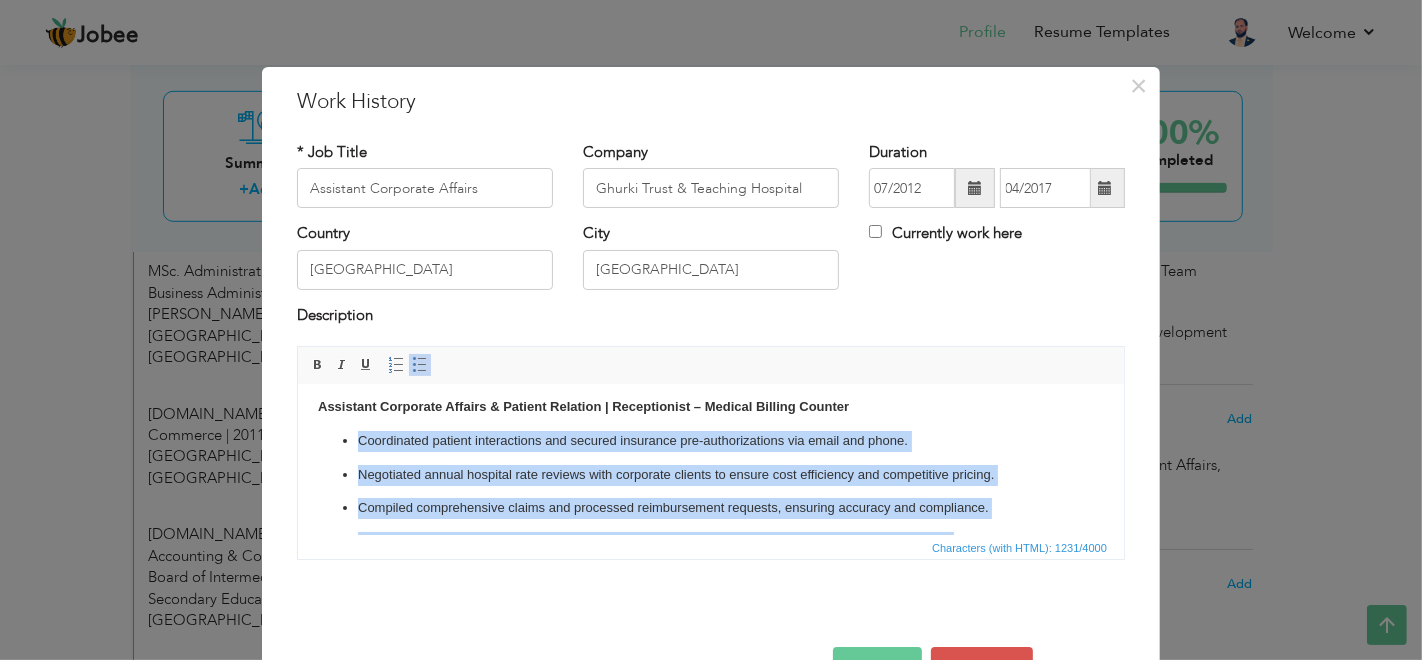 scroll, scrollTop: 230, scrollLeft: 0, axis: vertical 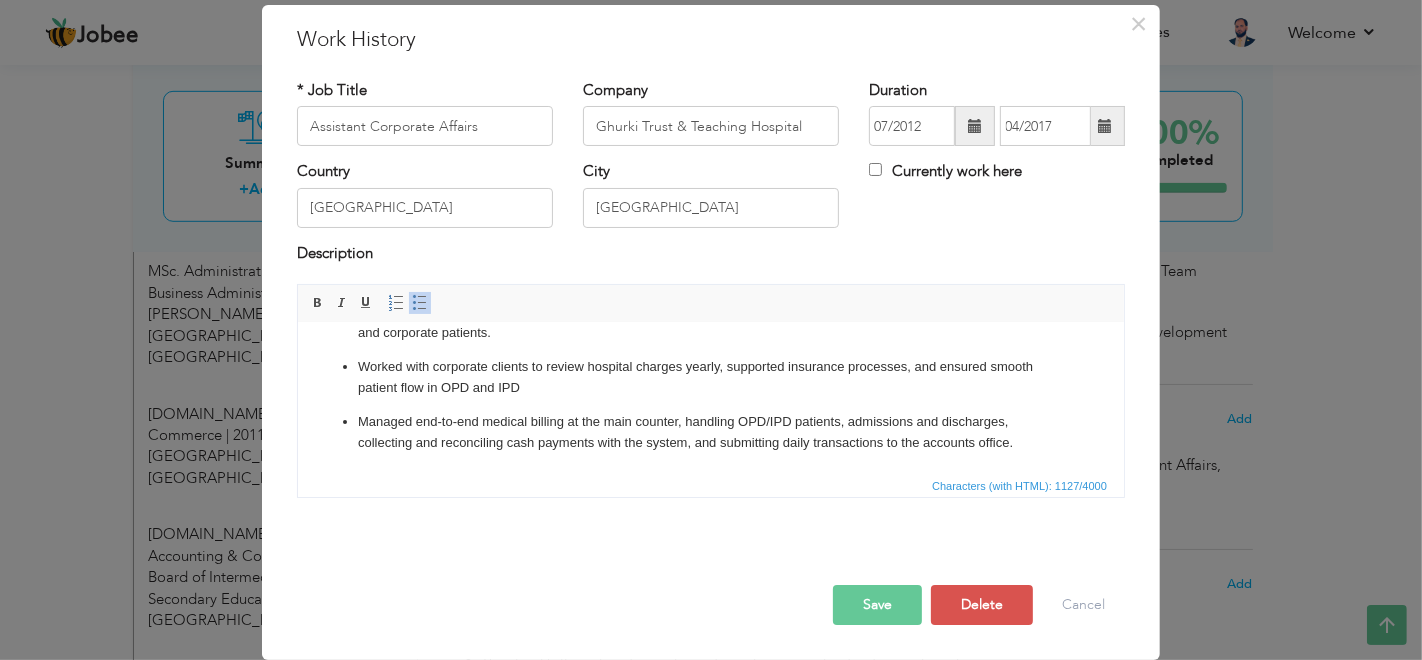 click on "Save" at bounding box center [877, 605] 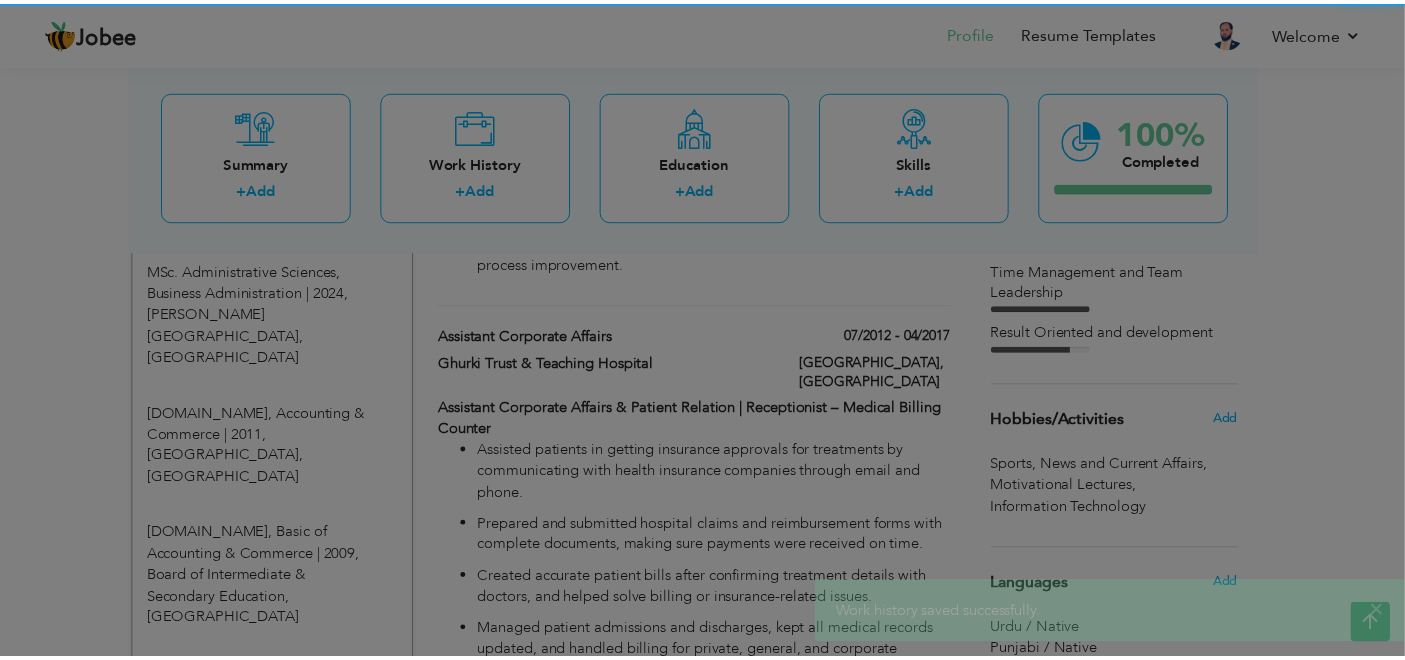 scroll, scrollTop: 0, scrollLeft: 0, axis: both 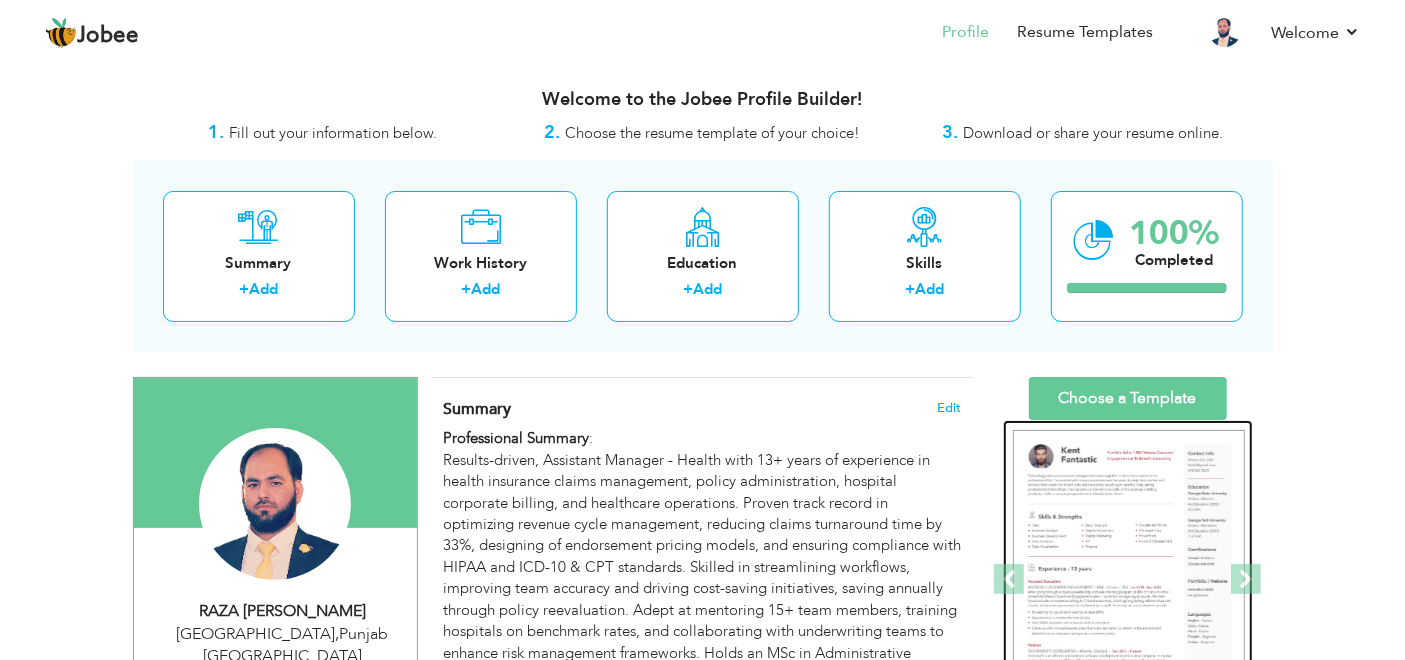 click at bounding box center (1129, 580) 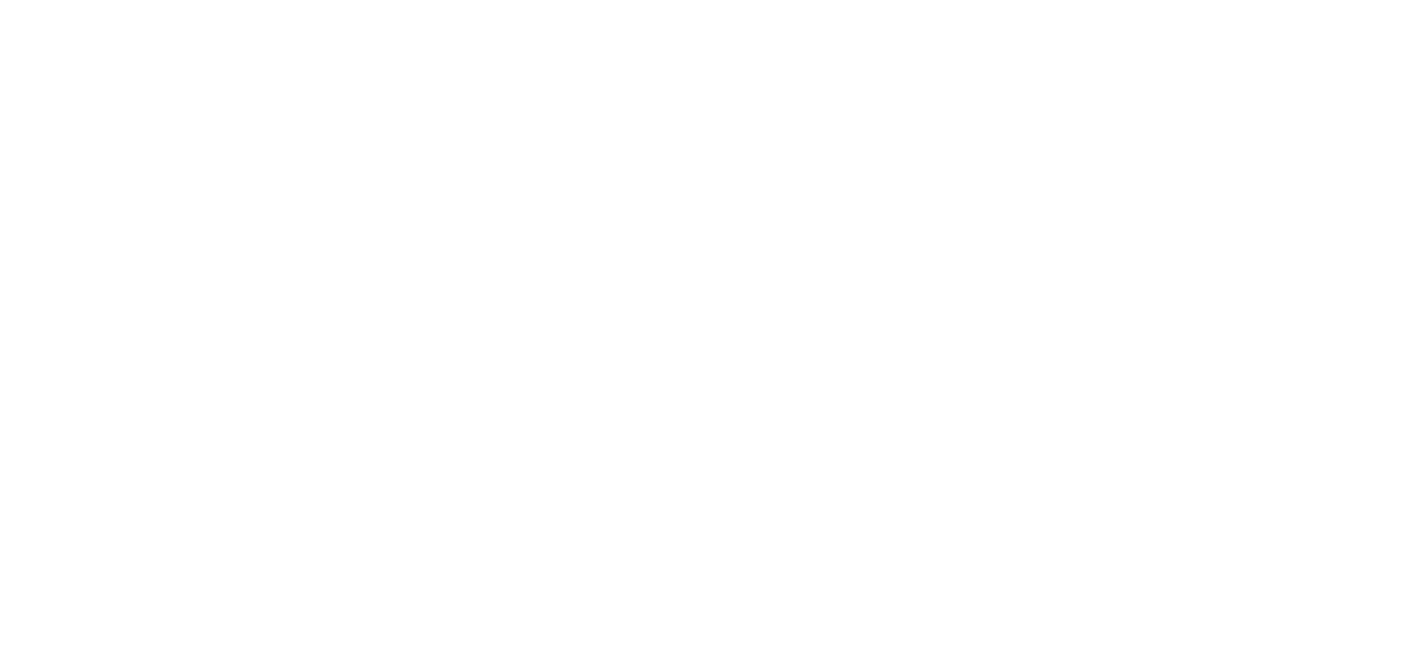scroll, scrollTop: 0, scrollLeft: 0, axis: both 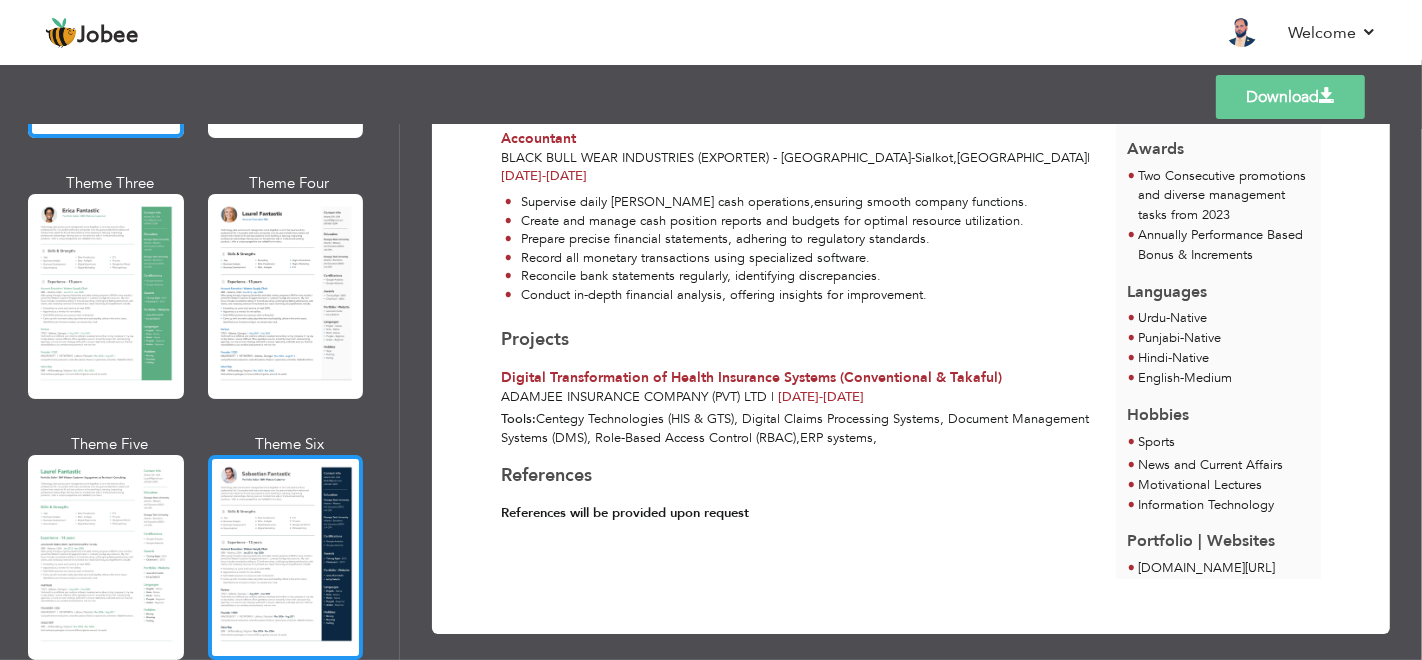 click at bounding box center [286, 557] 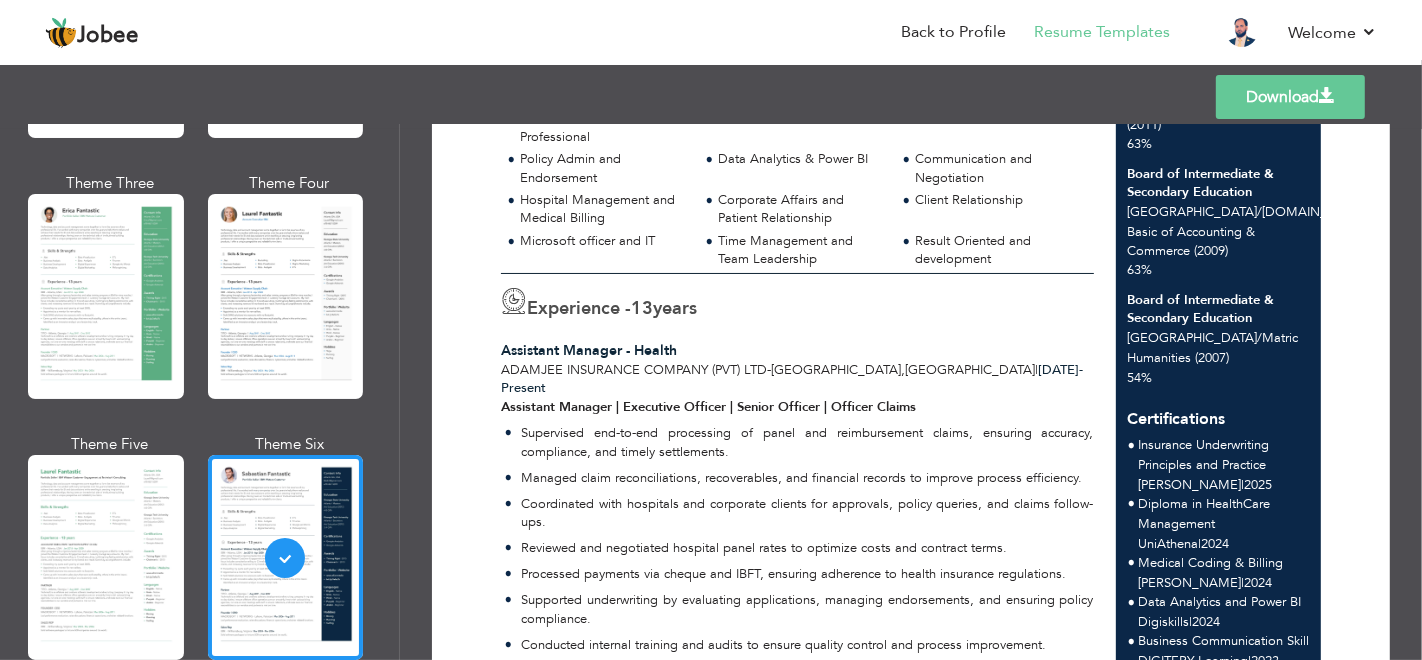 scroll, scrollTop: 444, scrollLeft: 0, axis: vertical 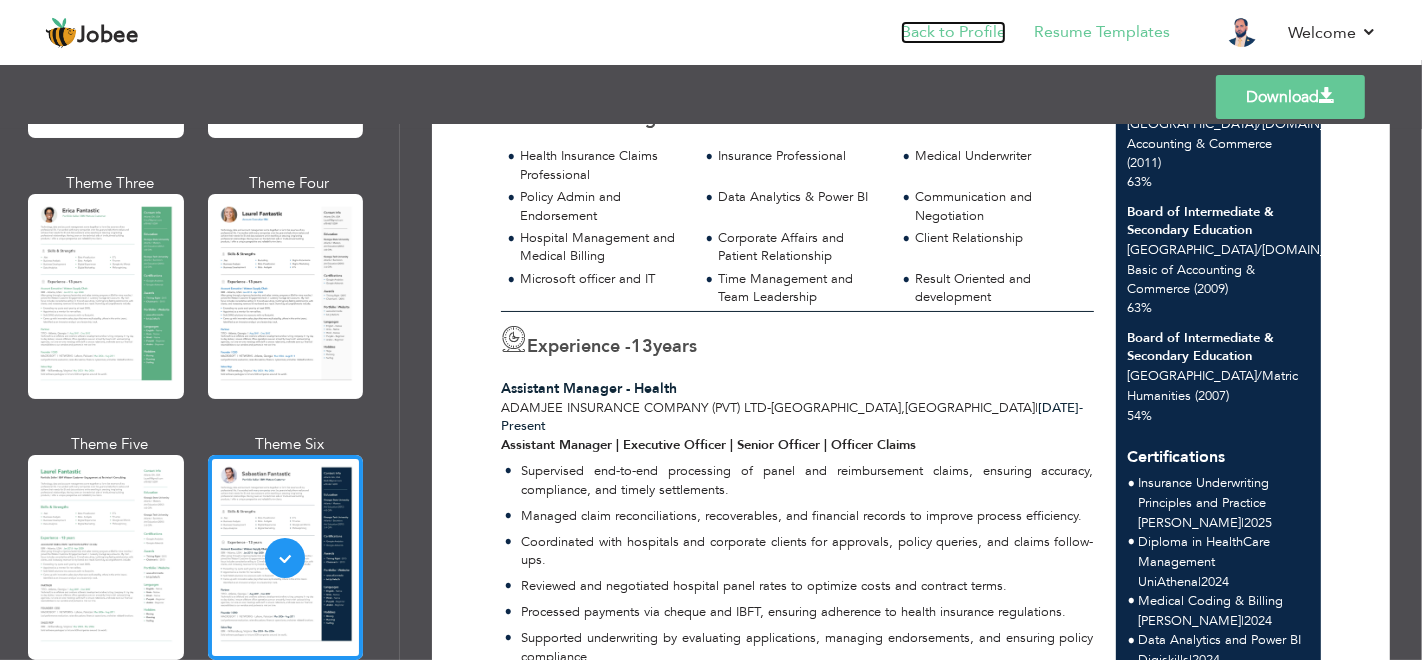click on "Back to Profile" at bounding box center (953, 32) 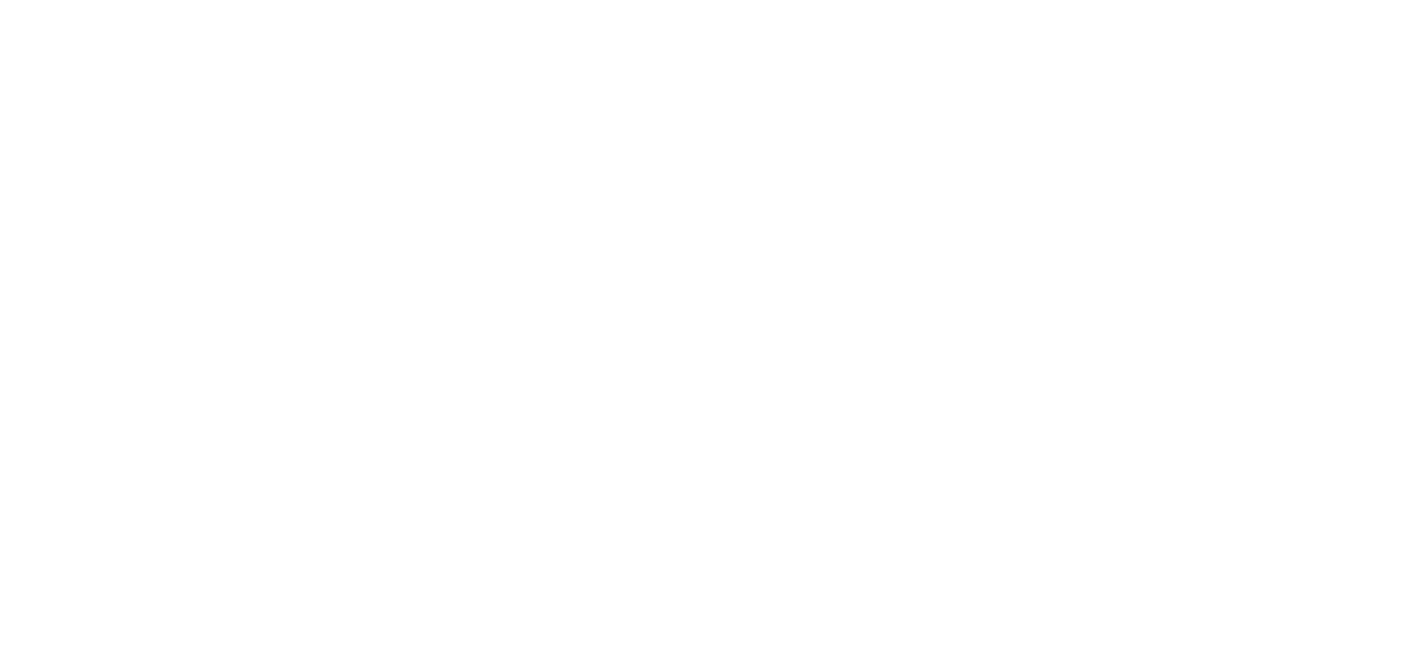 scroll, scrollTop: 0, scrollLeft: 0, axis: both 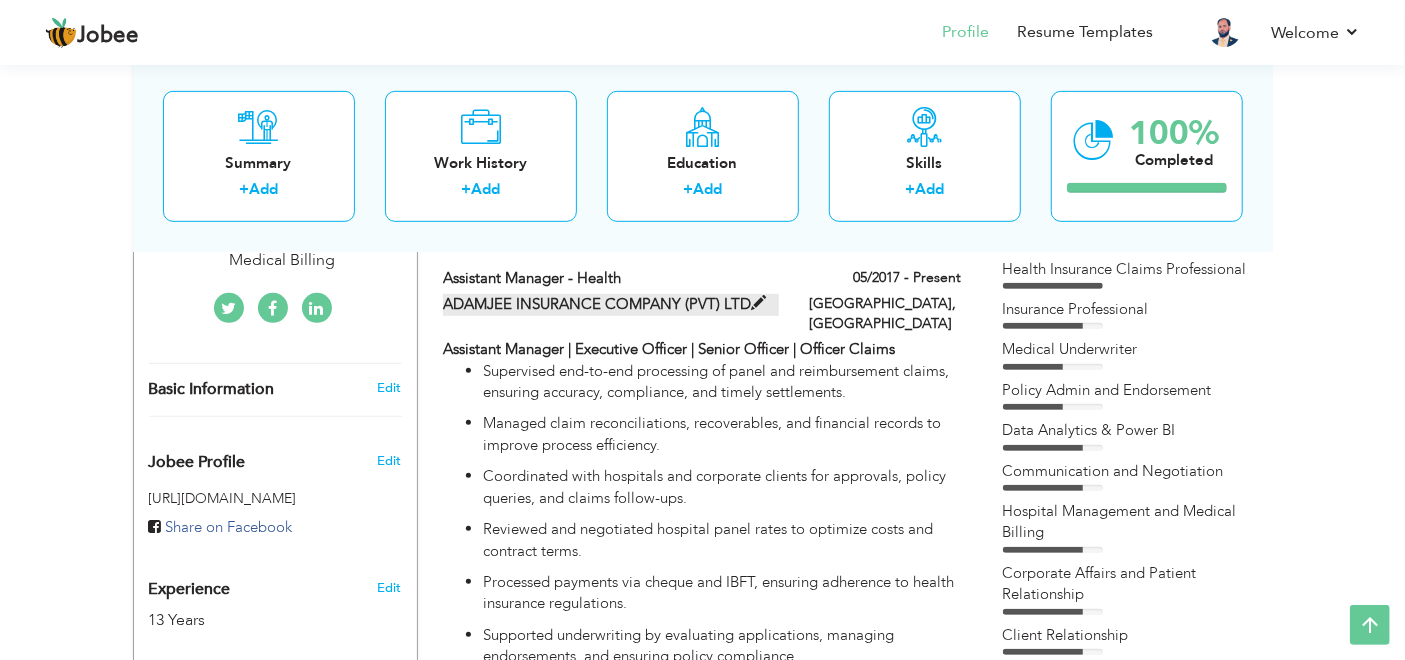 click at bounding box center (758, 303) 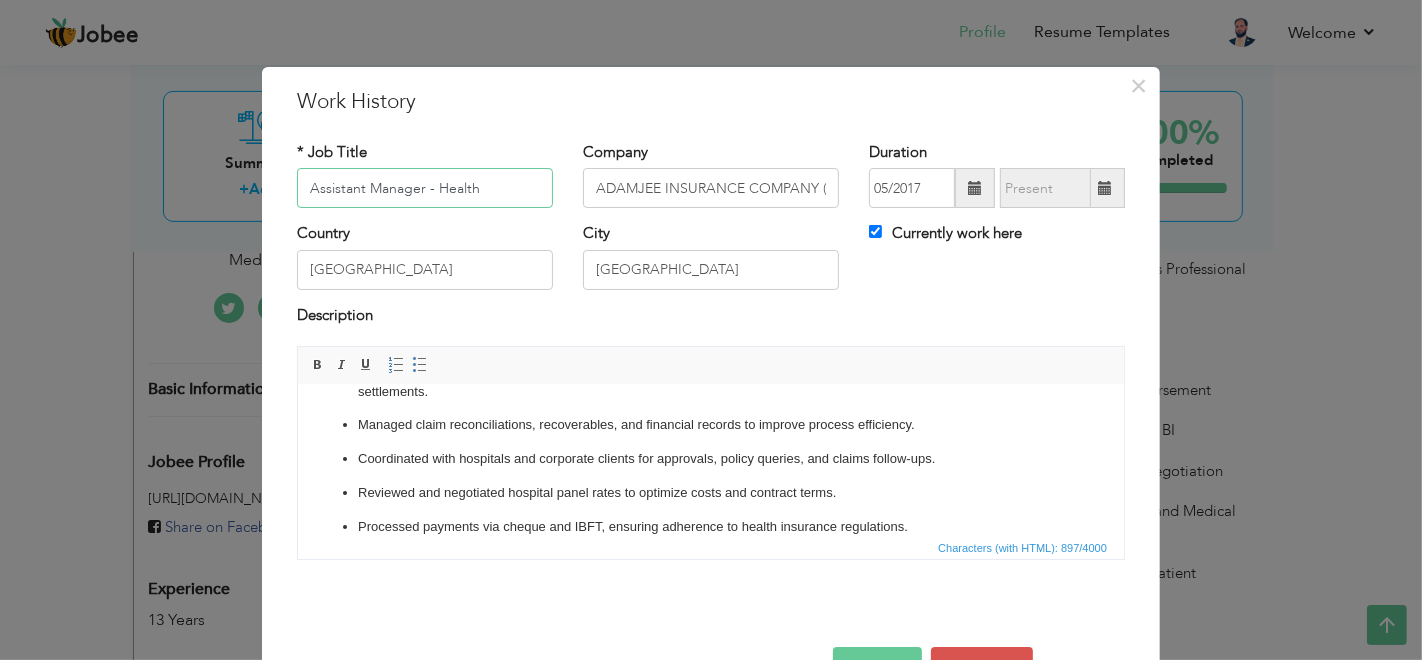 scroll, scrollTop: 168, scrollLeft: 0, axis: vertical 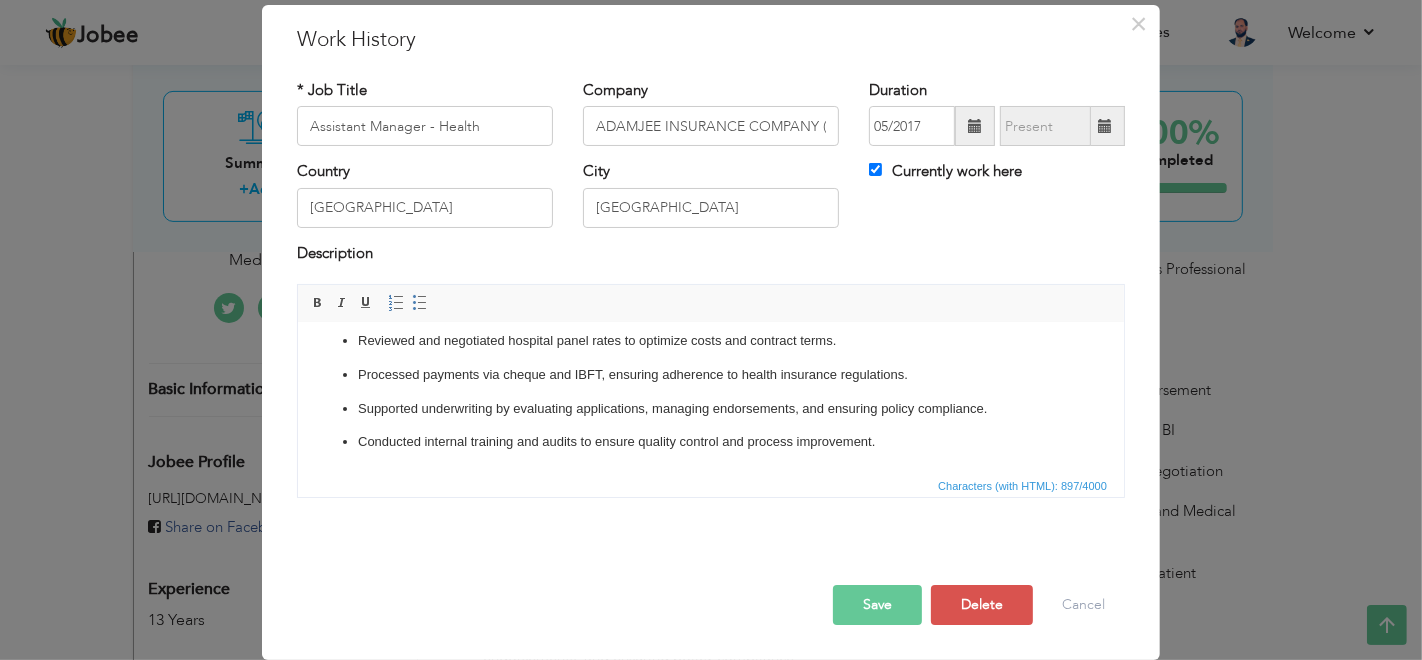 click on "Processed payments via cheque and IBFT, ensuring adherence to health insurance regulations." at bounding box center (710, 375) 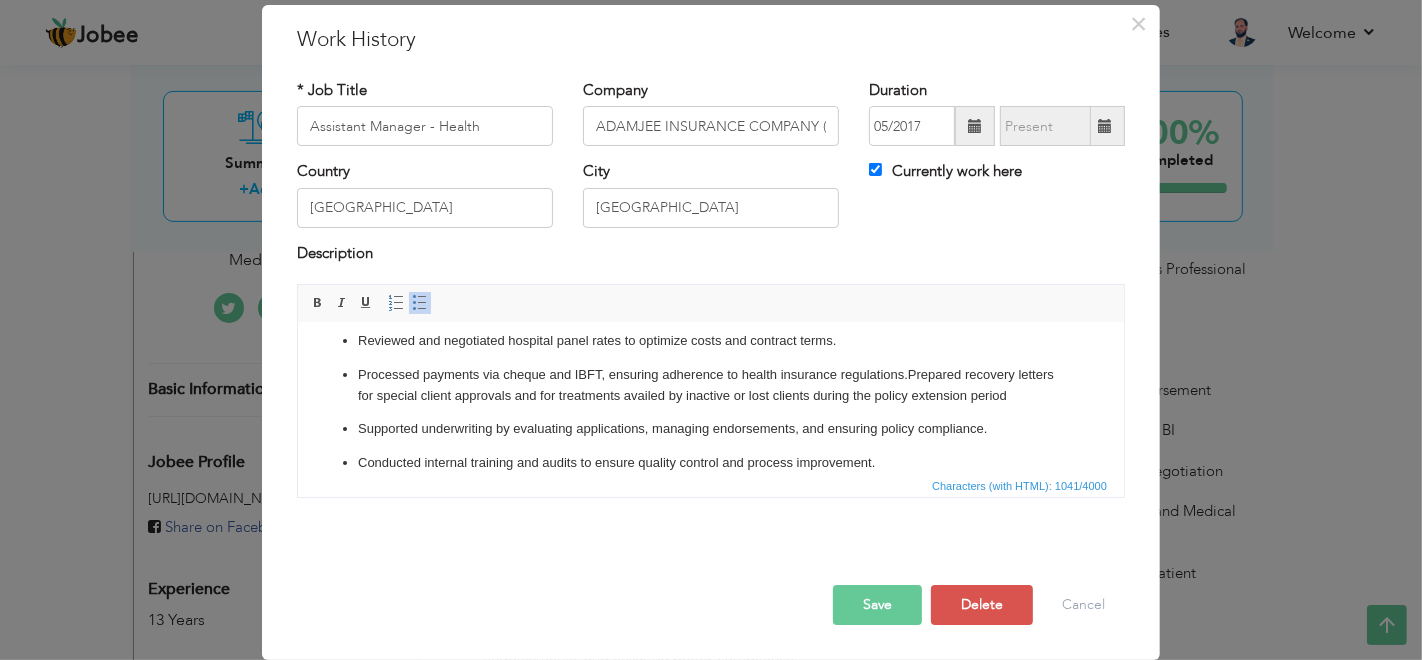 click on "Processed payments via cheque and IBFT, ensuring adherence to health insurance regulations. Prepared recovery letters for special client approvals and for treatments availed by inactive or lost clients during the policy extension period" at bounding box center [710, 386] 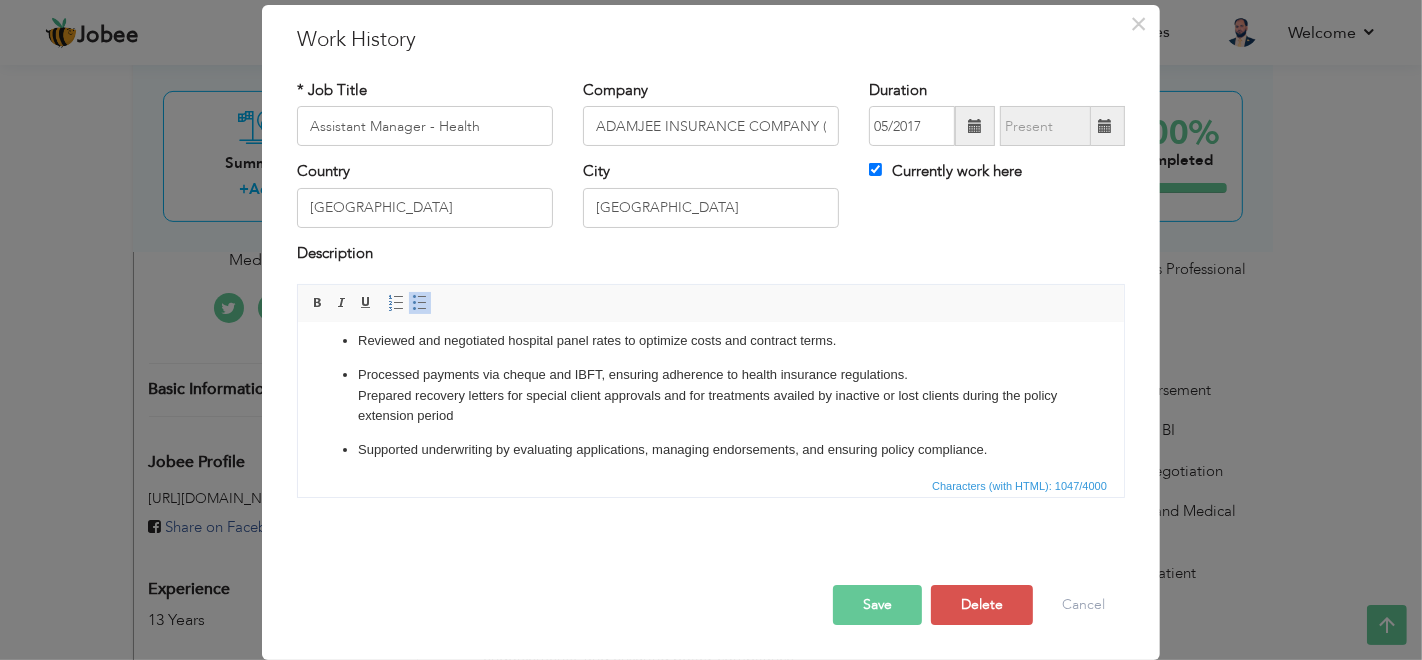 click at bounding box center (420, 303) 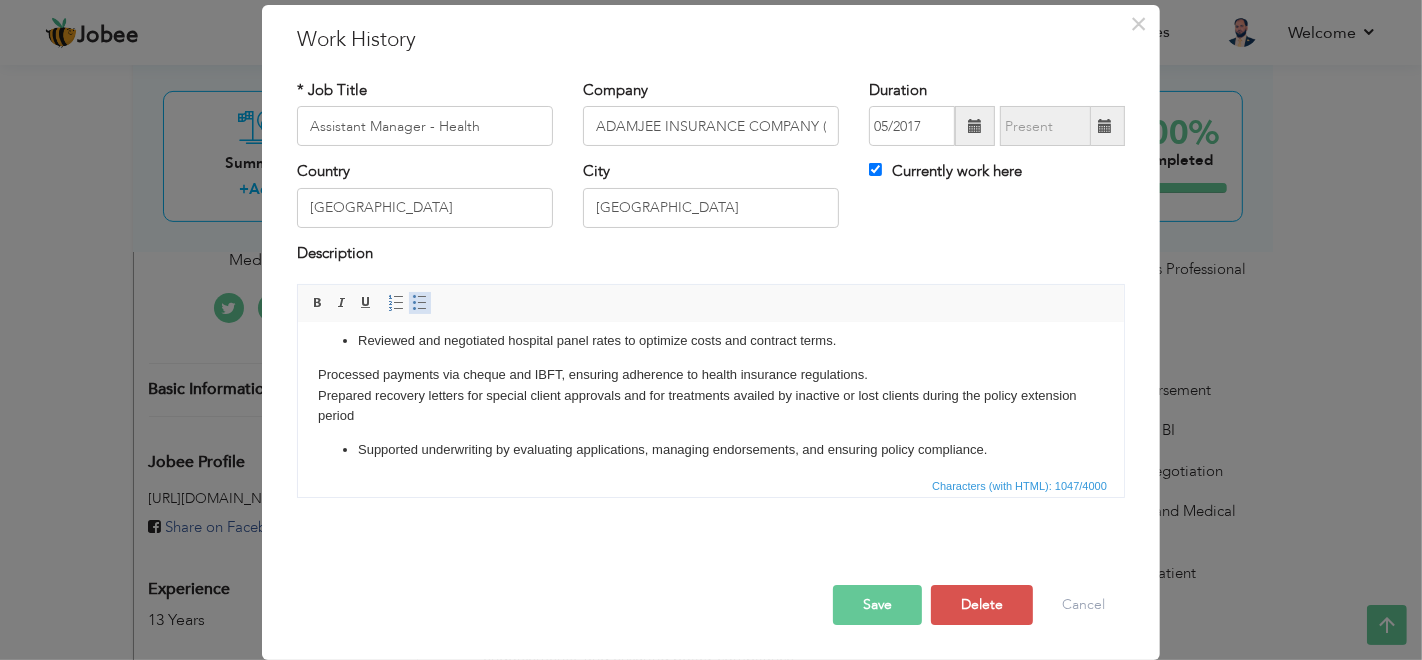 click at bounding box center [420, 303] 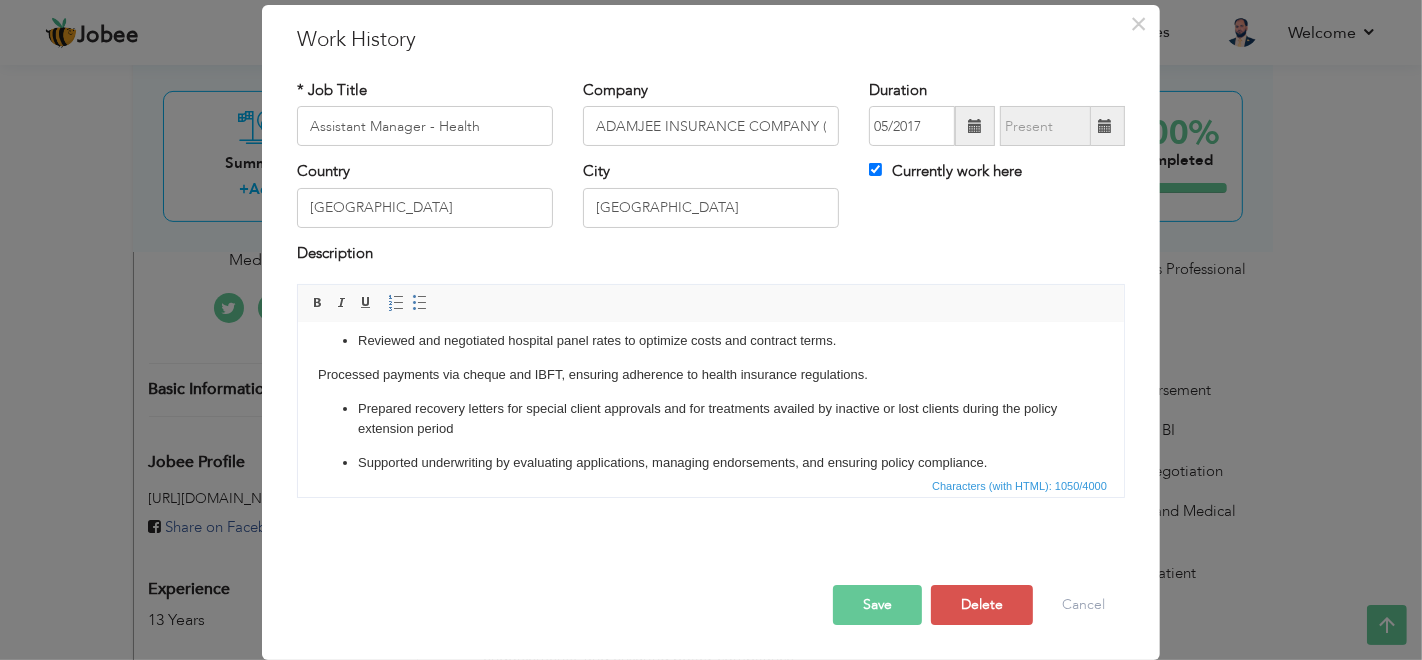 click on "Assistant Manager | Executive Officer | Senior Officer | Officer Claims Supervised end-to-end processing of panel and reimbursement claims, ensuring accuracy, compliance, and timely settlements. Managed claim reconciliations, recoverables, and financial records to improve process efficiency. Coordinated with hospitals and corporate clients for approvals, policy queries, and claims follow-ups. Reviewed and negotiated hospital panel rates to optimize costs and contract terms. Processed payments via cheque and IBFT, ensuring adherence to health insurance regulations. ​​​​​​​ Prepared recovery letters for special client approvals and for treatments availed by inactive or lost clients during the policy extension period Supported underwriting by evaluating applications, managing endorsements, and ensuring policy compliance. Conducted internal training and audits to ensure quality control and process improvement." at bounding box center (710, 341) 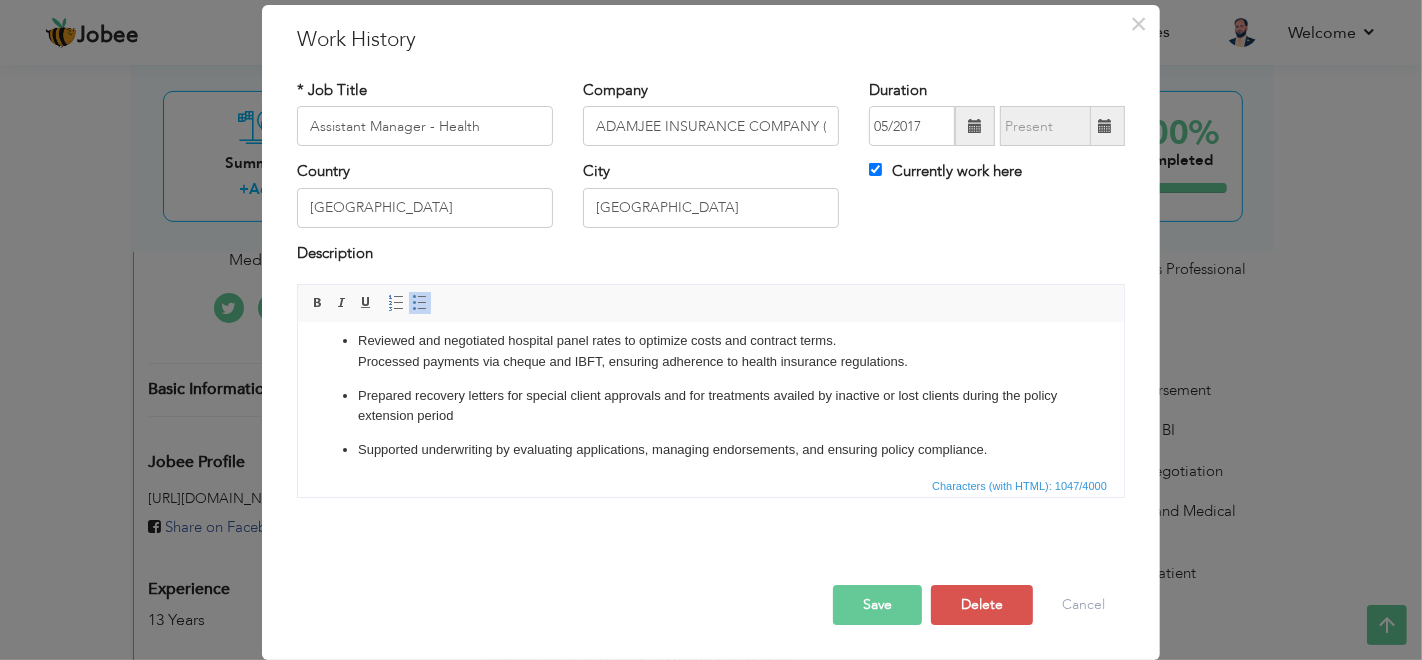 click at bounding box center (420, 303) 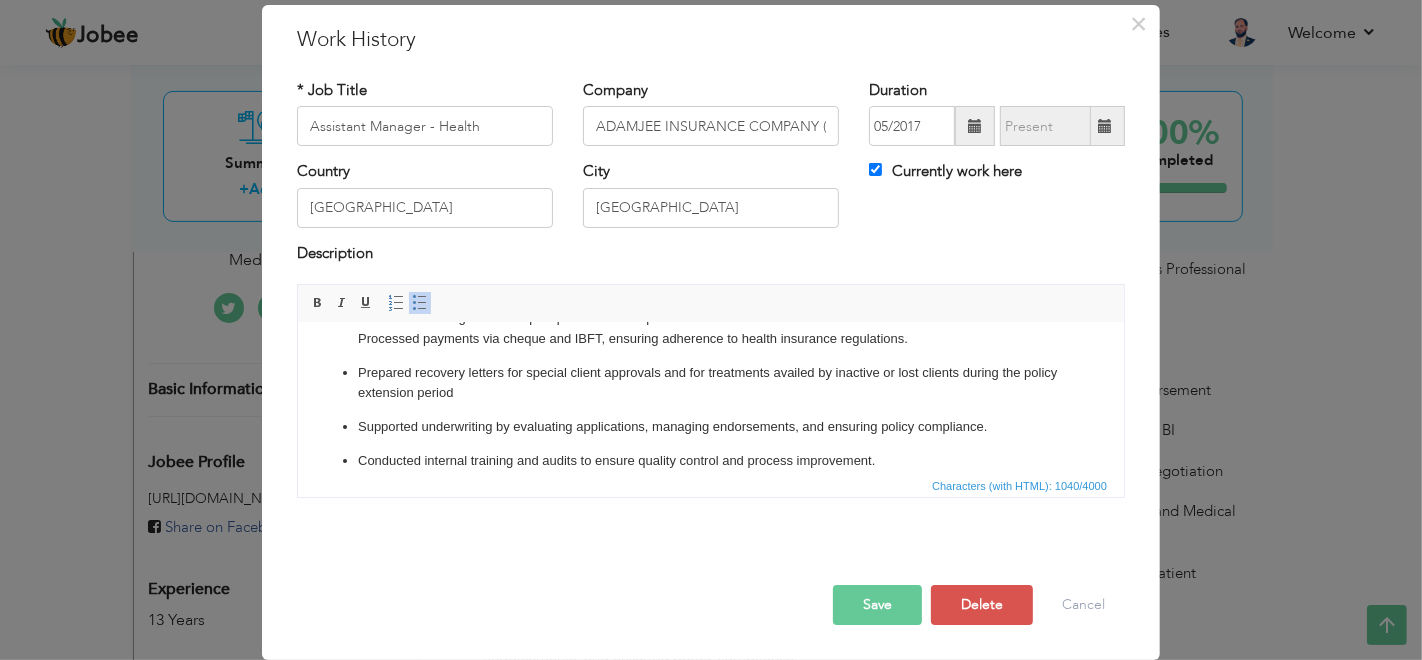 scroll, scrollTop: 209, scrollLeft: 0, axis: vertical 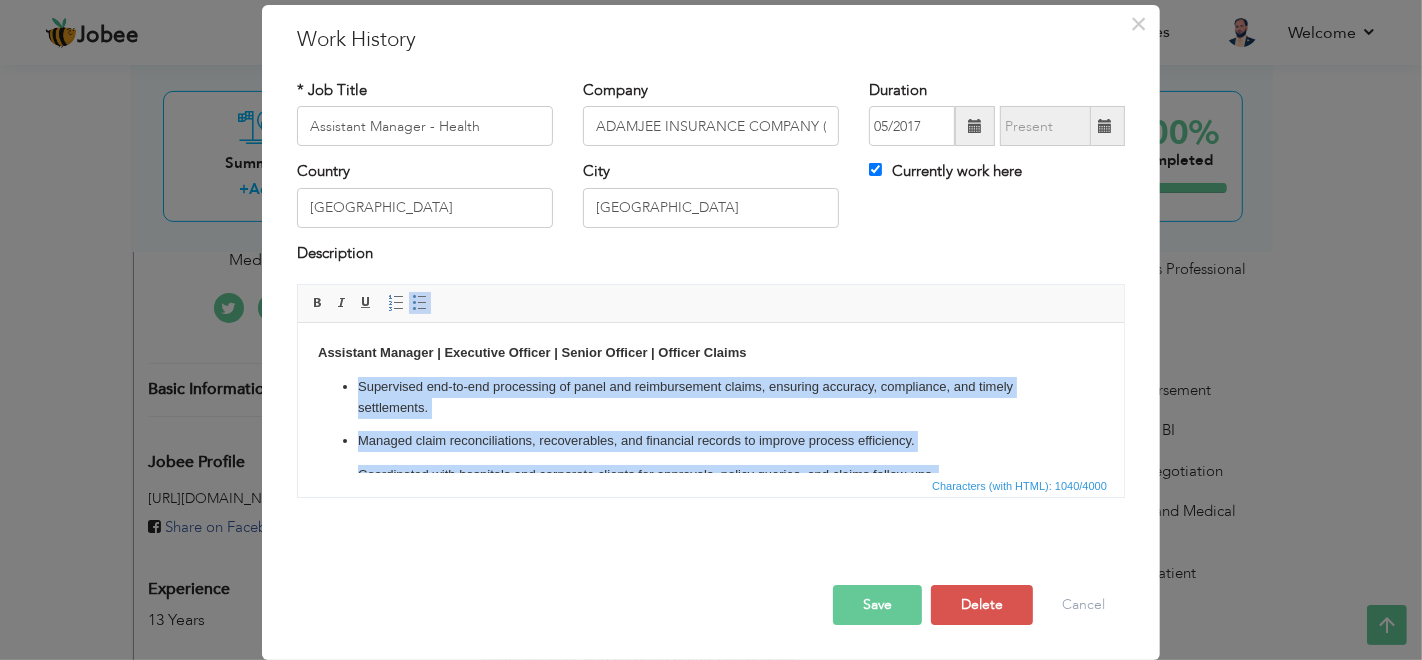 drag, startPoint x: 518, startPoint y: 393, endPoint x: 355, endPoint y: 397, distance: 163.04907 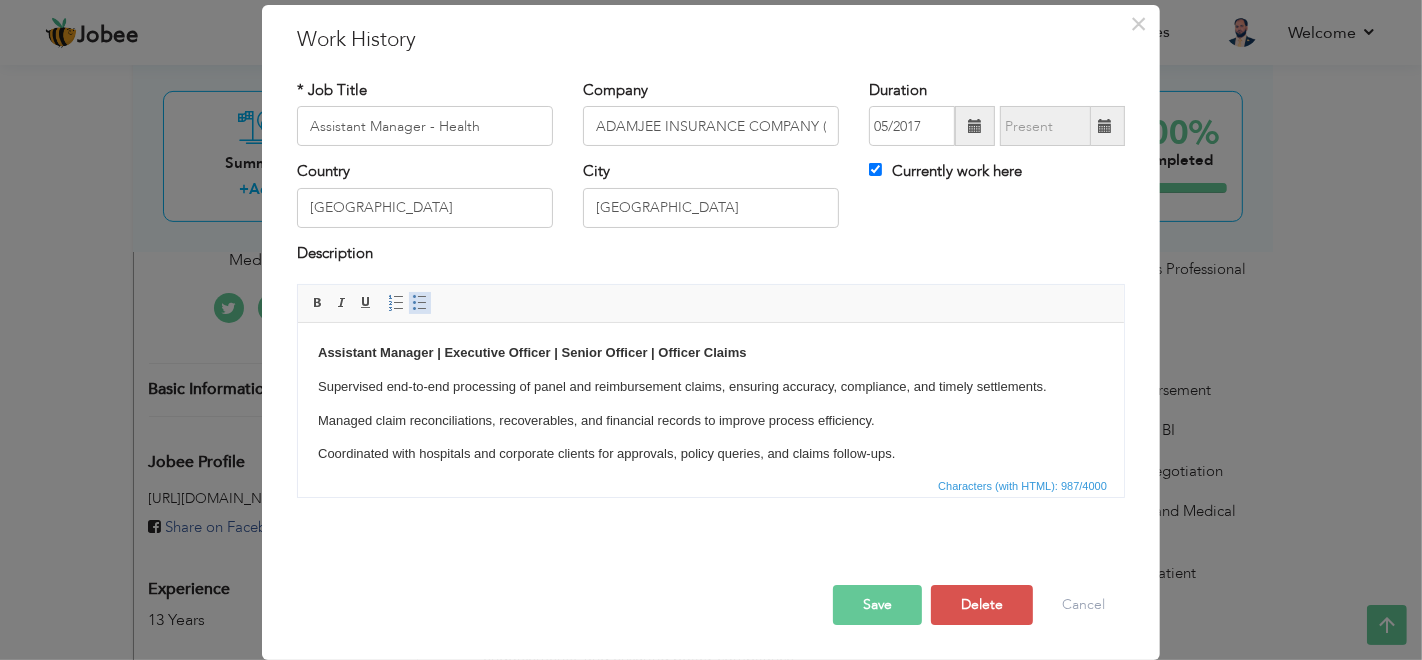 click at bounding box center (420, 303) 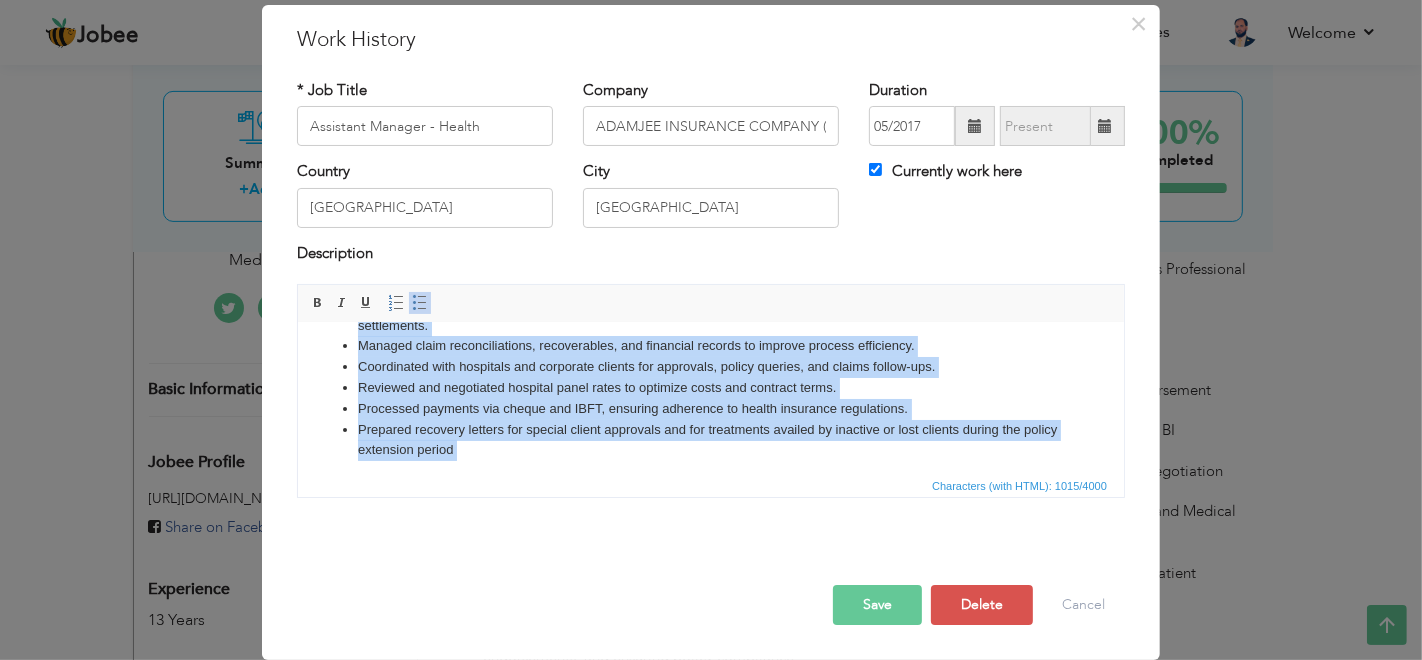 scroll, scrollTop: 157, scrollLeft: 0, axis: vertical 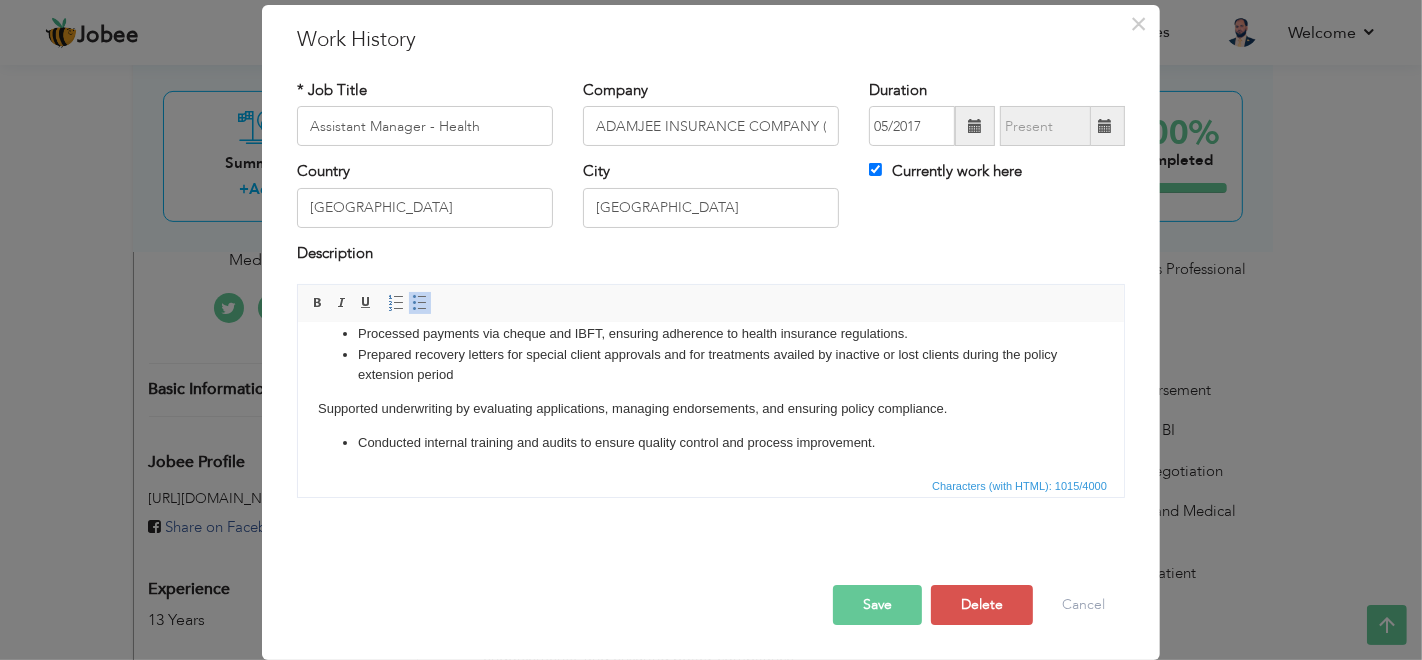 click on "Supported underwriting by evaluating applications, managing endorsements, and ensuring policy compliance." at bounding box center [710, 409] 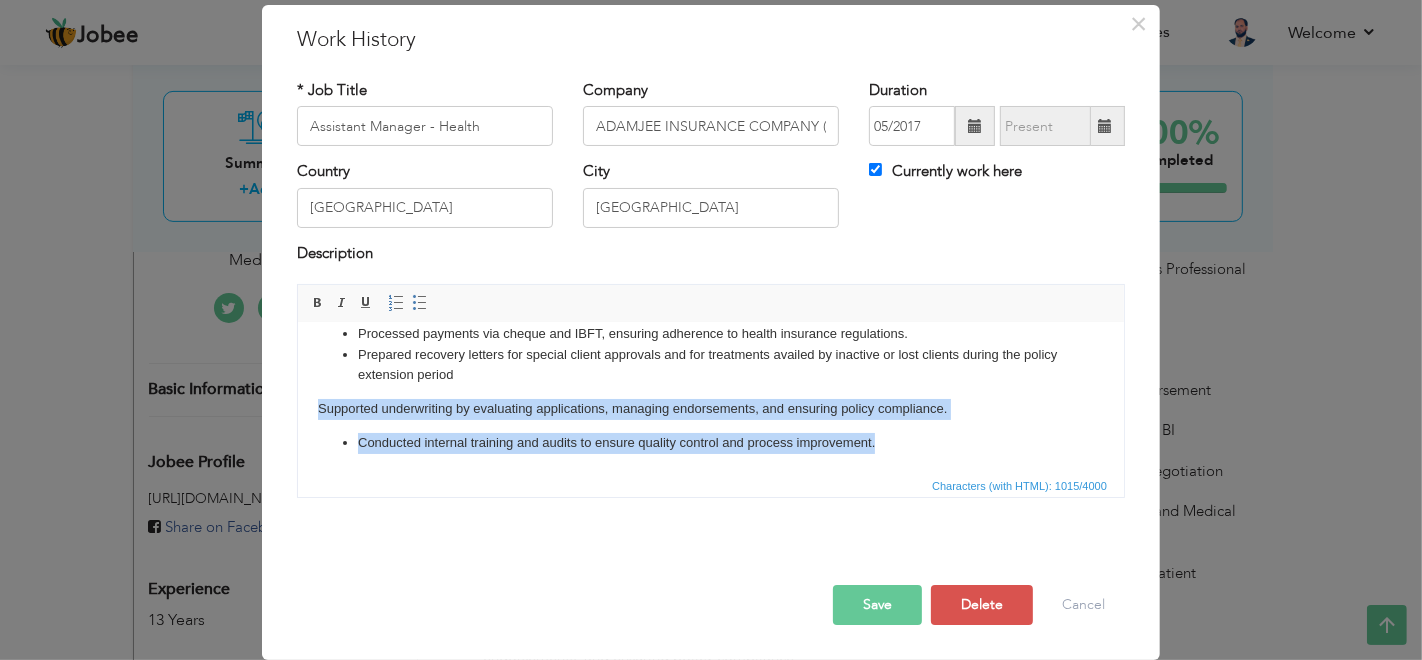 drag, startPoint x: 884, startPoint y: 442, endPoint x: 273, endPoint y: 409, distance: 611.8905 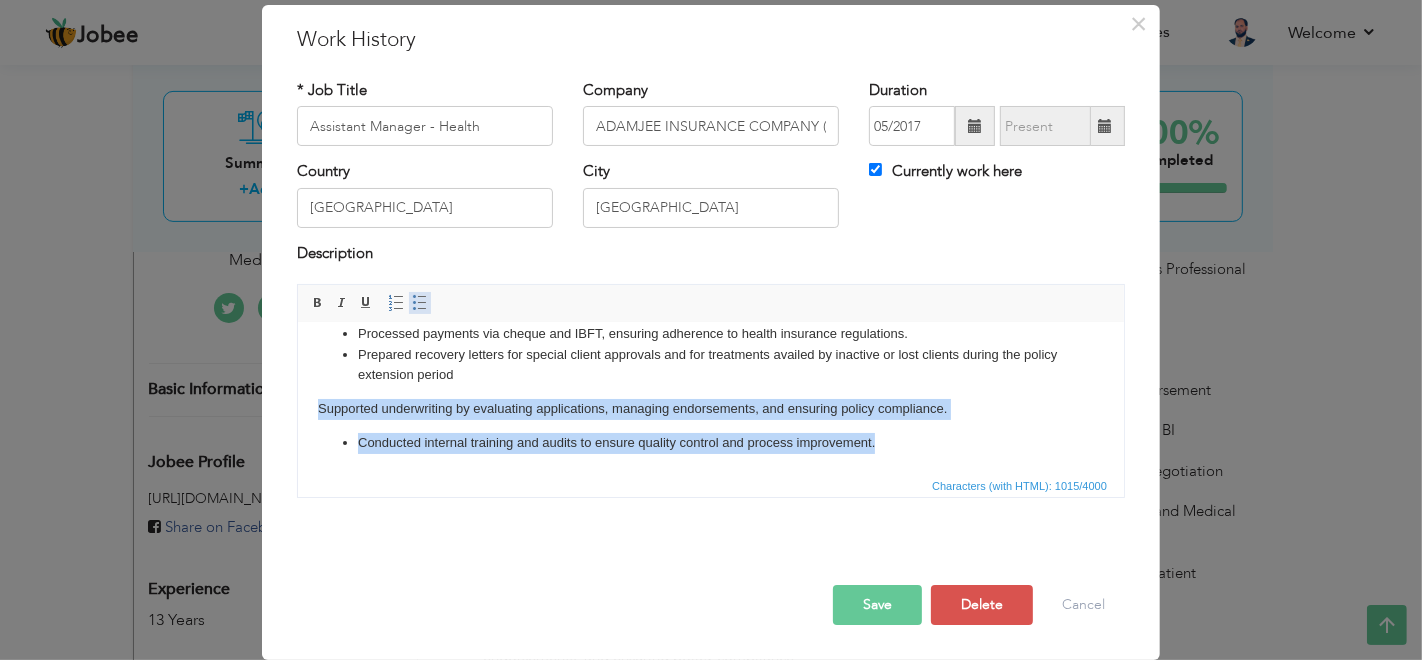 click at bounding box center (420, 303) 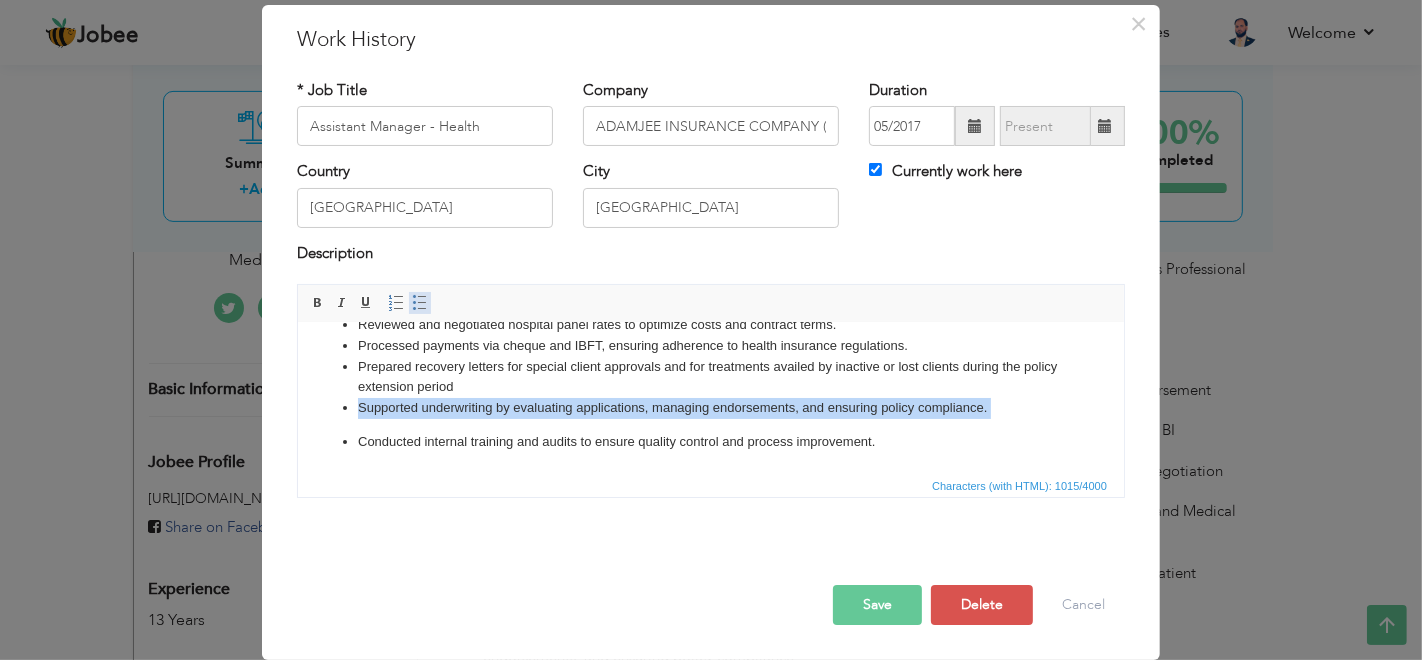 scroll, scrollTop: 144, scrollLeft: 0, axis: vertical 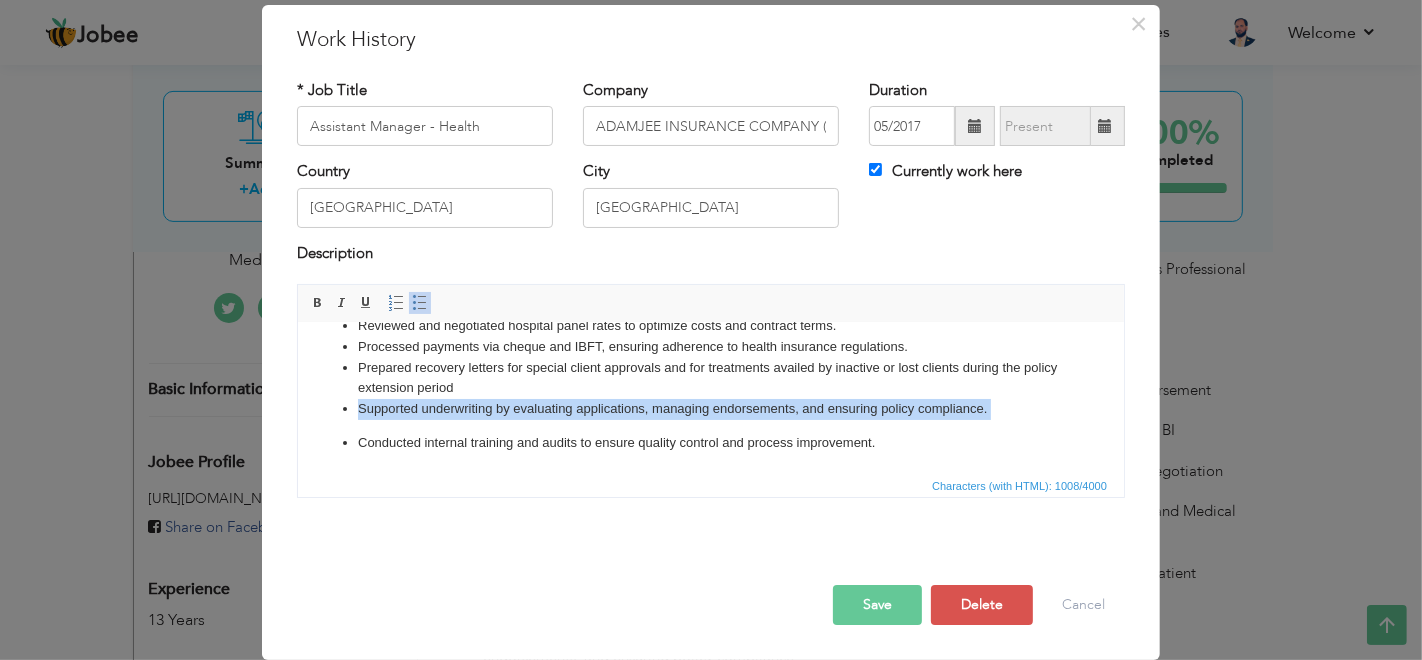 click on "Supervised end-to-end processing of panel and reimbursement claims, ensuring accuracy, compliance, and timely settlements. Managed claim reconciliations, recoverables, and financial records to improve process efficiency. Coordinated with hospitals and corporate clients for approvals, policy queries, and claims follow-ups. Reviewed and negotiated hospital panel rates to optimize costs and contract terms. Processed payments via cheque and IBFT, ensuring adherence to health insurance regulations. ​​​​​​​Prepared recovery letters for special client approvals and for treatments availed by inactive or lost clients during the policy extension period Supported underwriting by evaluating applications, managing endorsements, and ensuring policy compliance. Conducted internal training and audits to ensure quality control and process improvement." at bounding box center (710, 343) 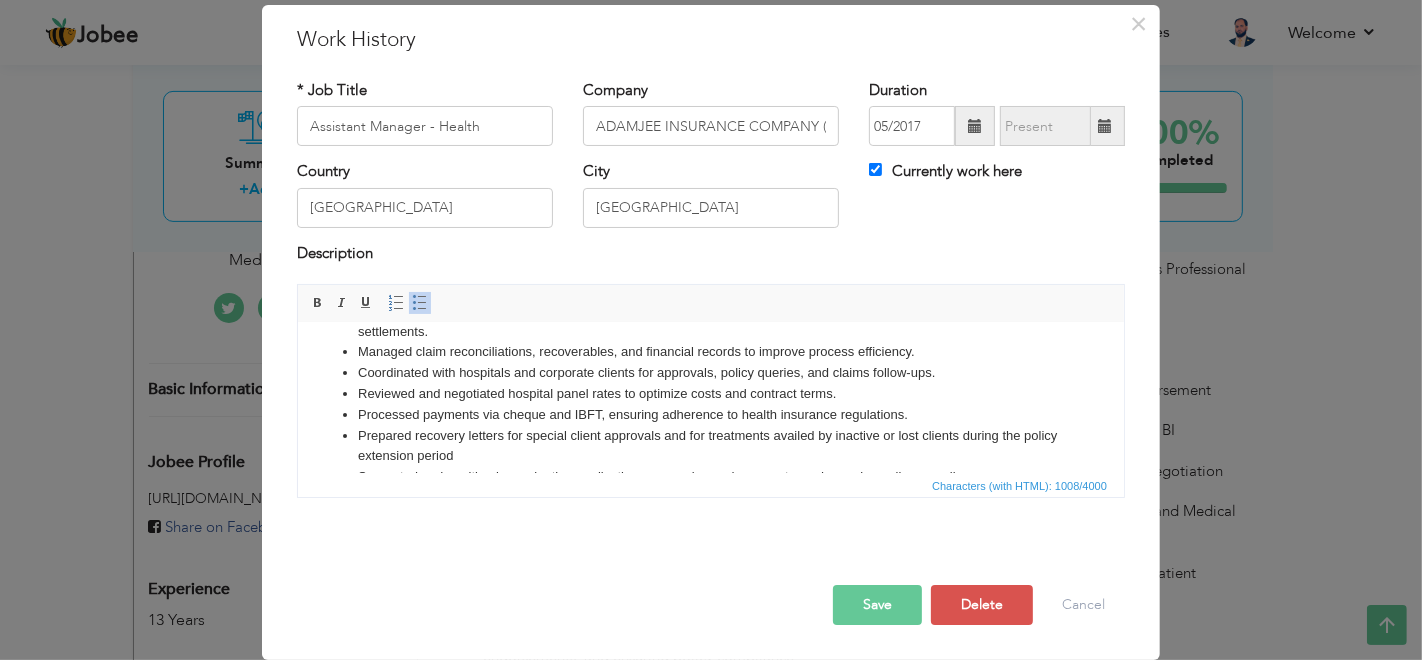 scroll, scrollTop: 144, scrollLeft: 0, axis: vertical 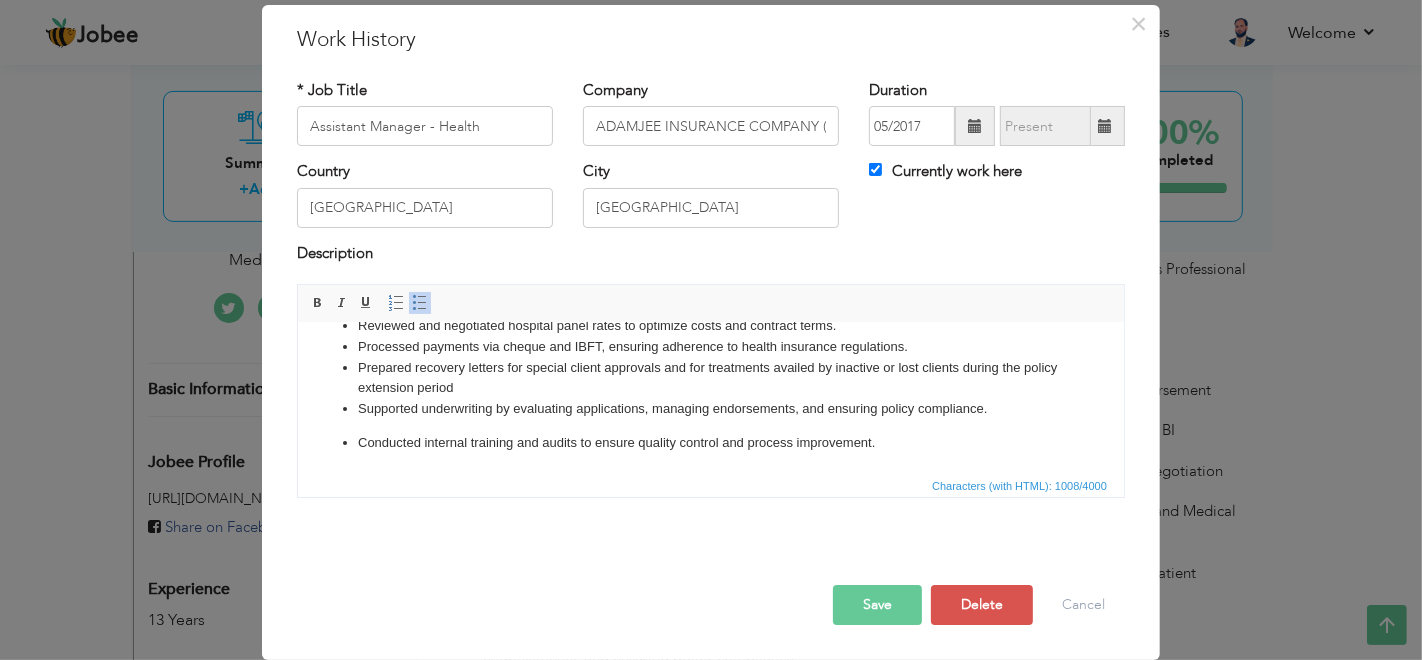click on "Save" at bounding box center [877, 605] 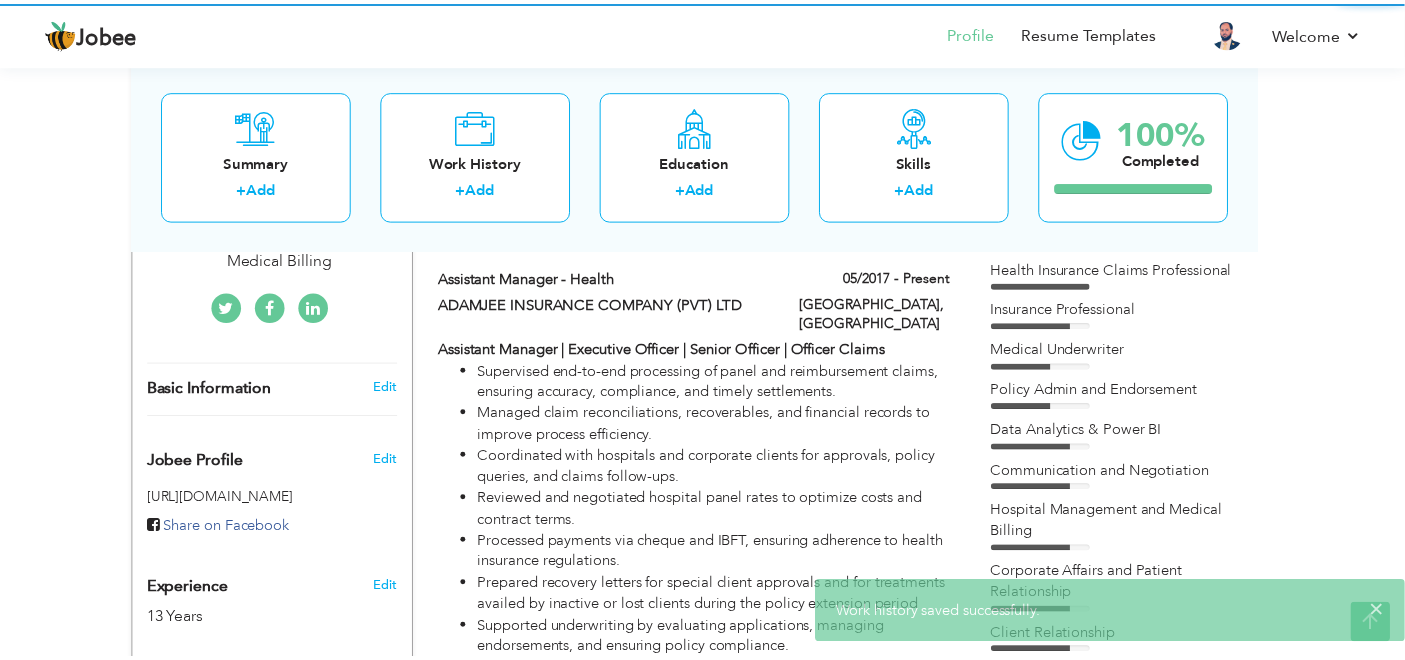 scroll, scrollTop: 0, scrollLeft: 0, axis: both 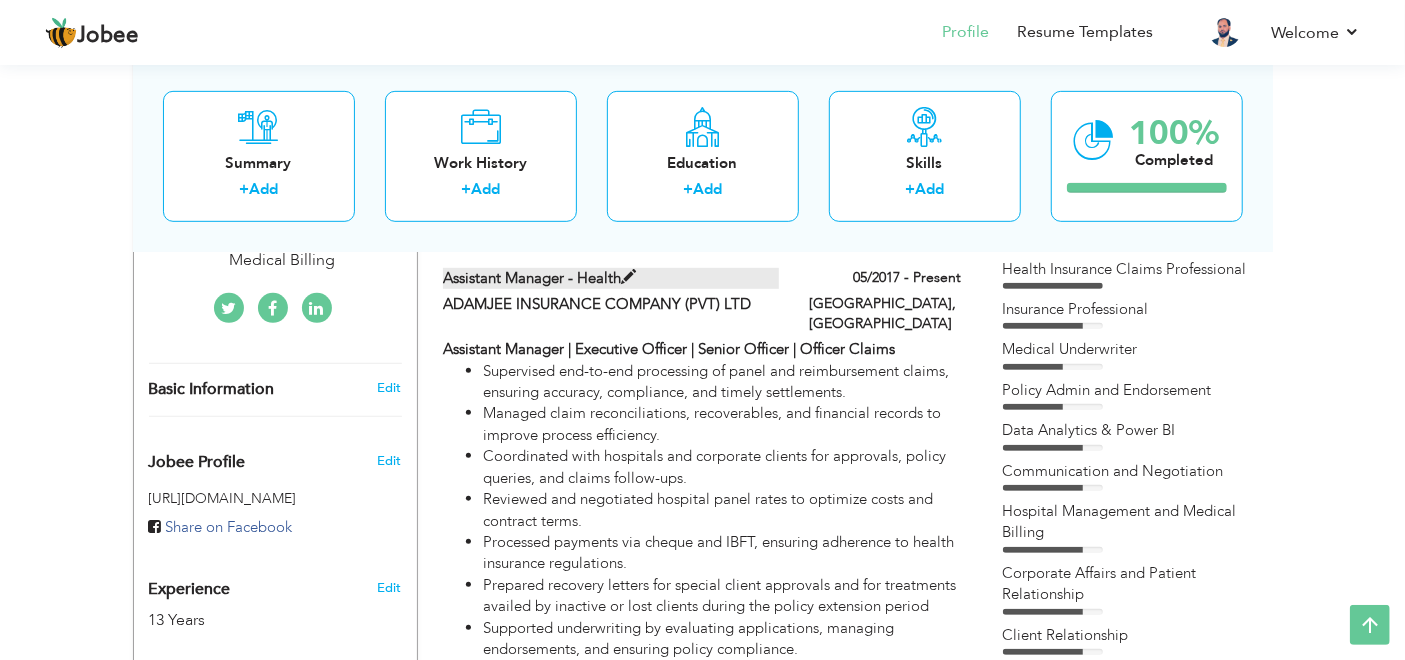 click on "Assistant Manager - Health" at bounding box center (611, 278) 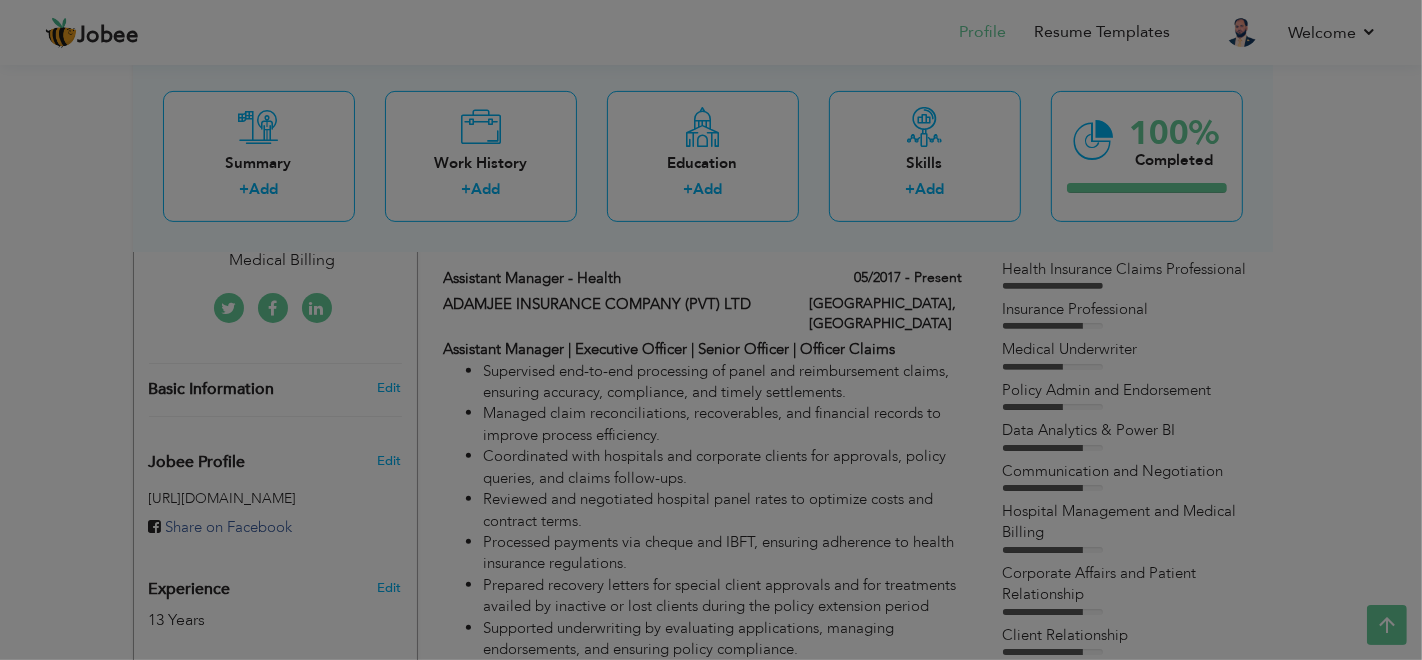 scroll, scrollTop: 0, scrollLeft: 0, axis: both 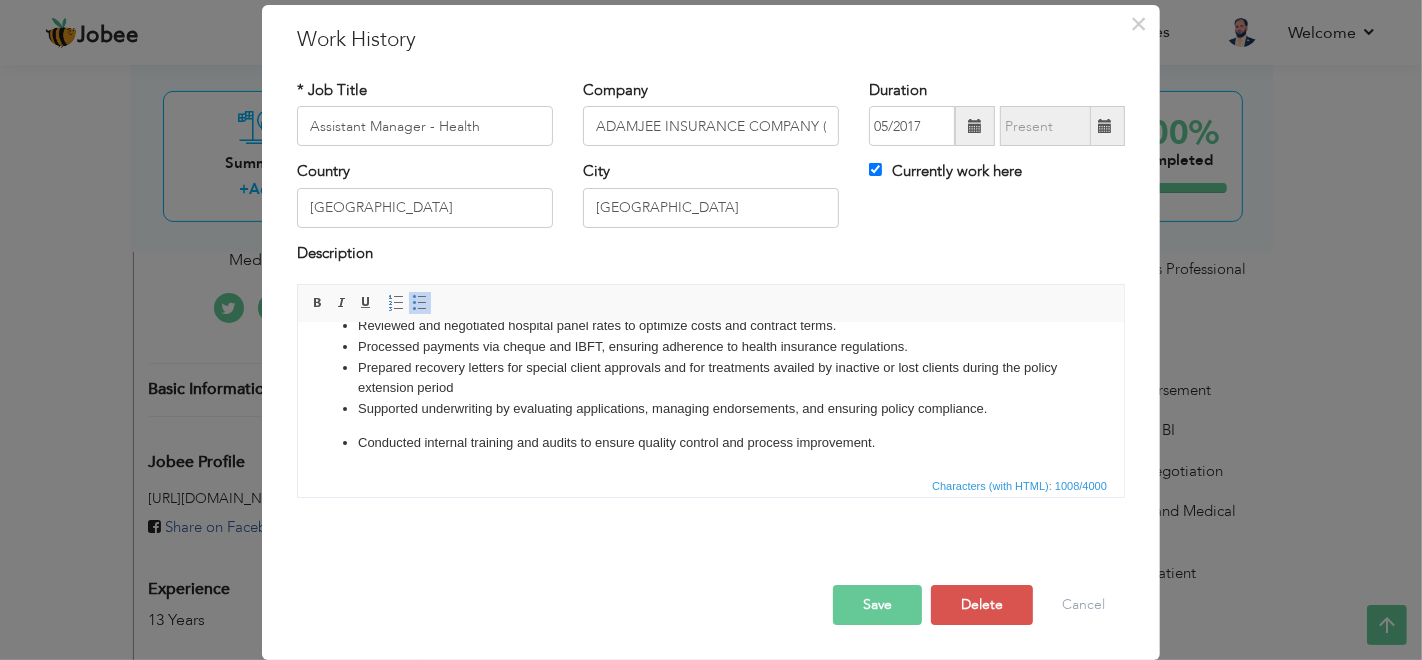 click on "Supported underwriting by evaluating applications, managing endorsements, and ensuring policy compliance." at bounding box center [710, 409] 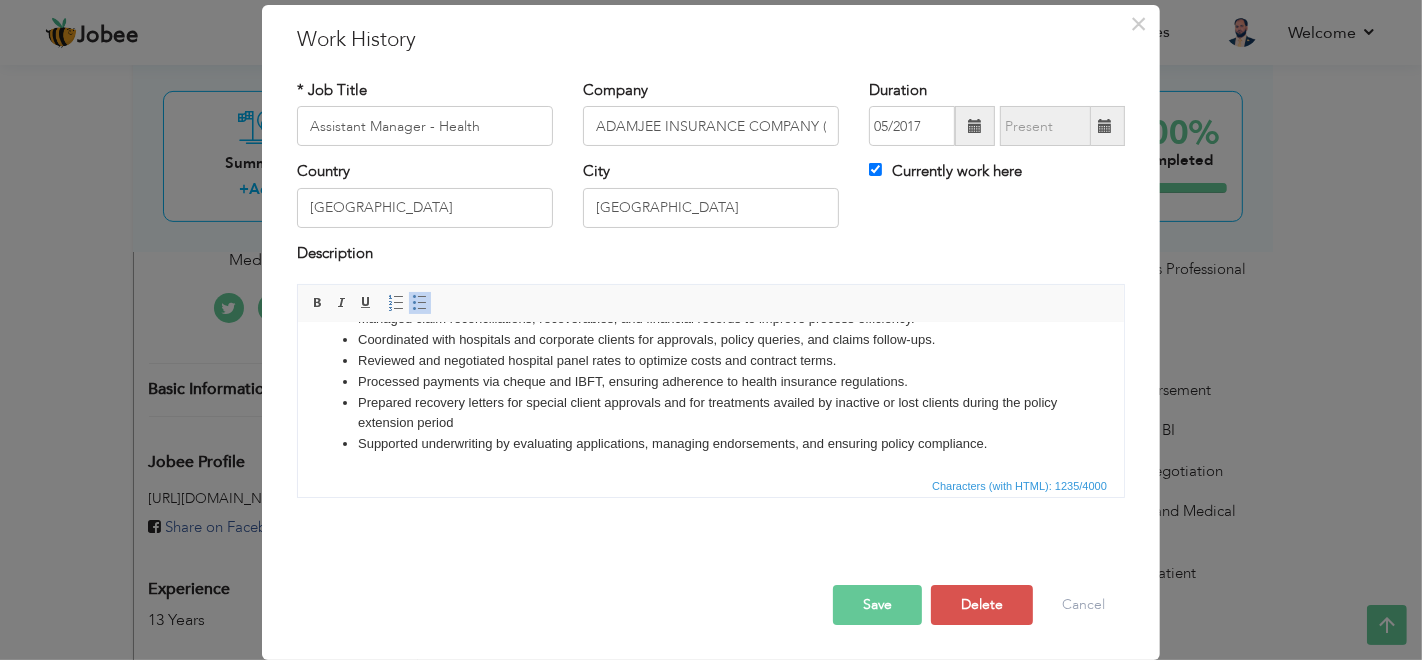 scroll, scrollTop: 0, scrollLeft: 0, axis: both 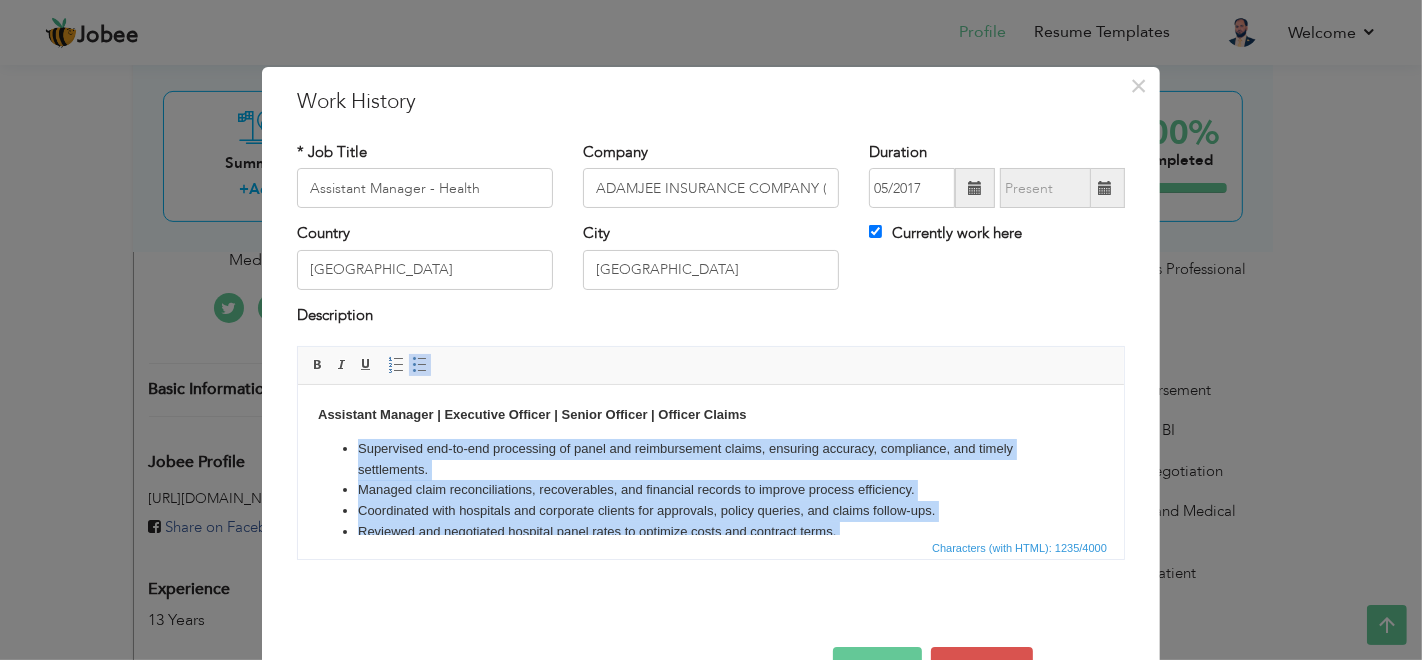 drag, startPoint x: 976, startPoint y: 510, endPoint x: 132, endPoint y: 458, distance: 845.6004 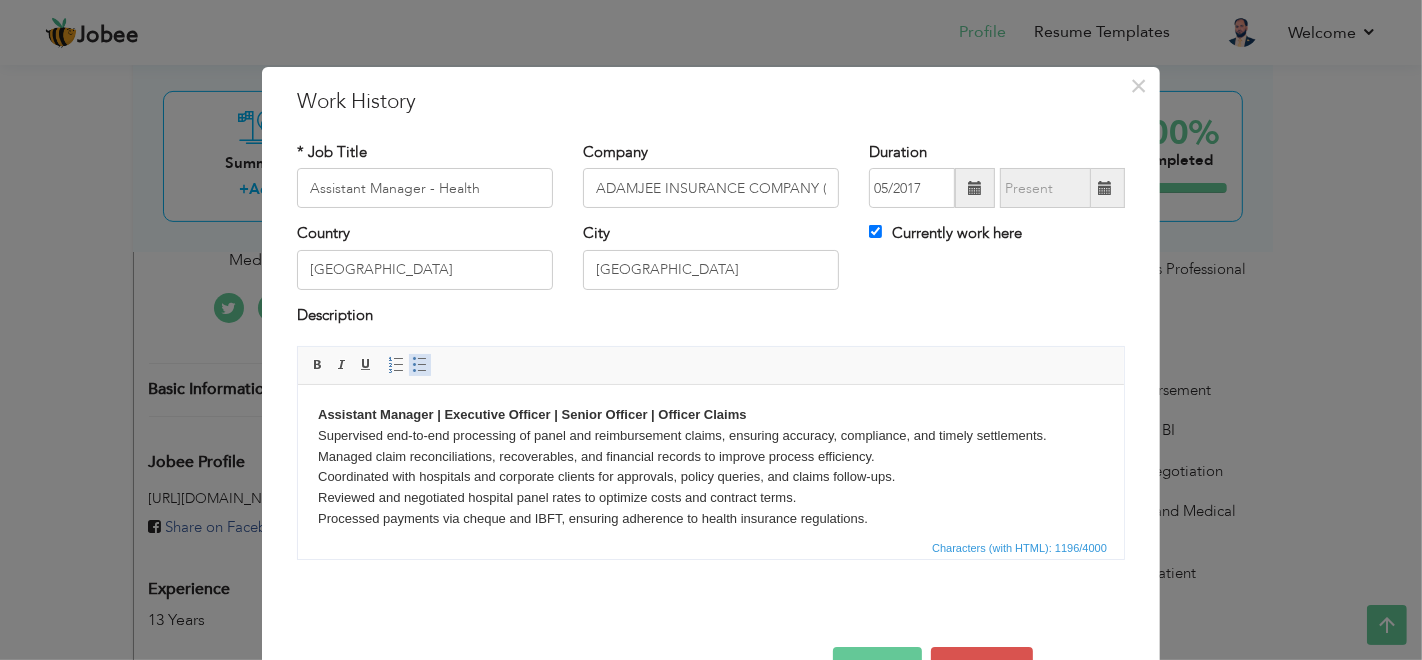 click at bounding box center (420, 365) 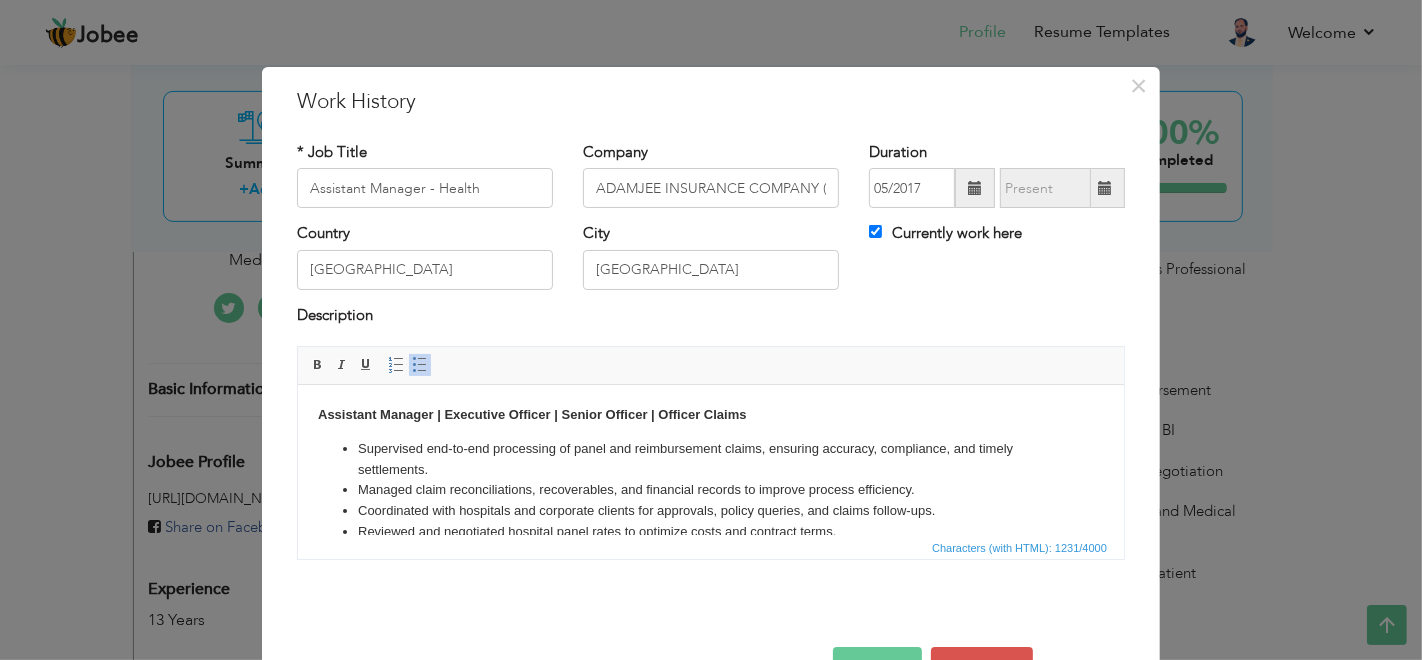 click on "Supervised end-to-end processing of panel and reimbursement claims, ensuring accuracy, compliance, and timely settlements." at bounding box center [710, 460] 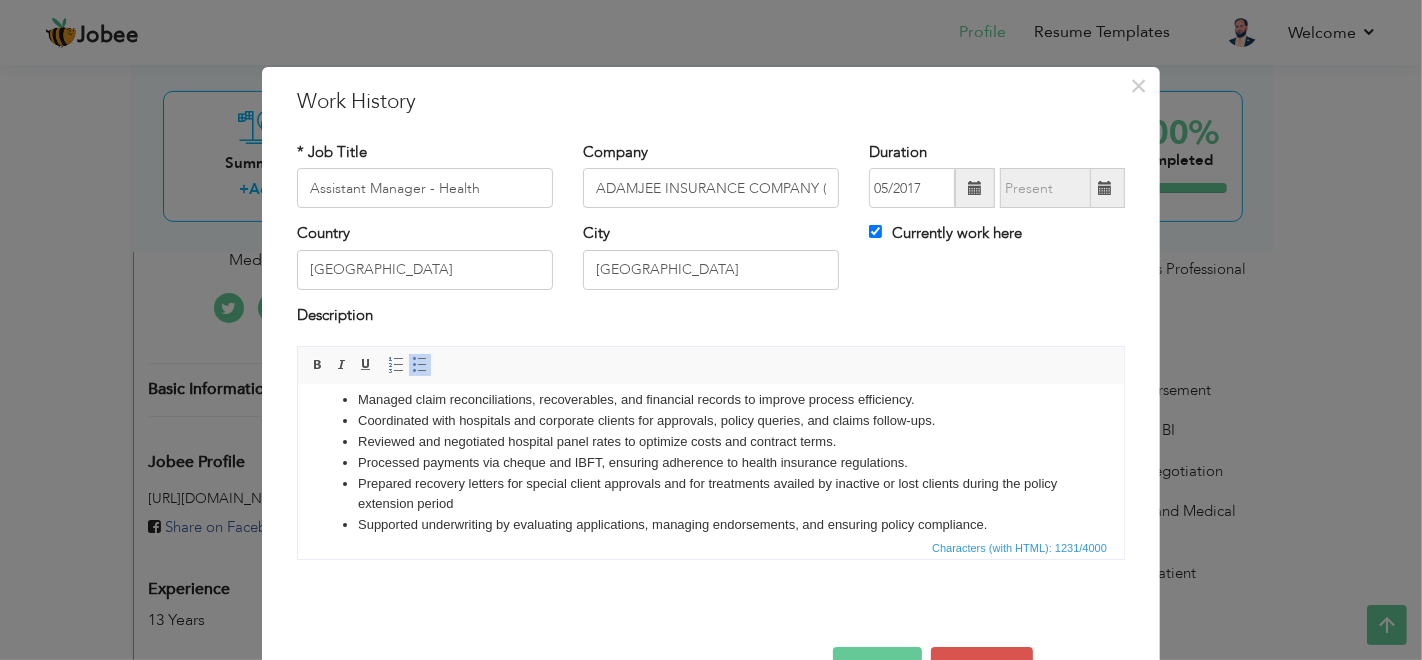 scroll, scrollTop: 173, scrollLeft: 0, axis: vertical 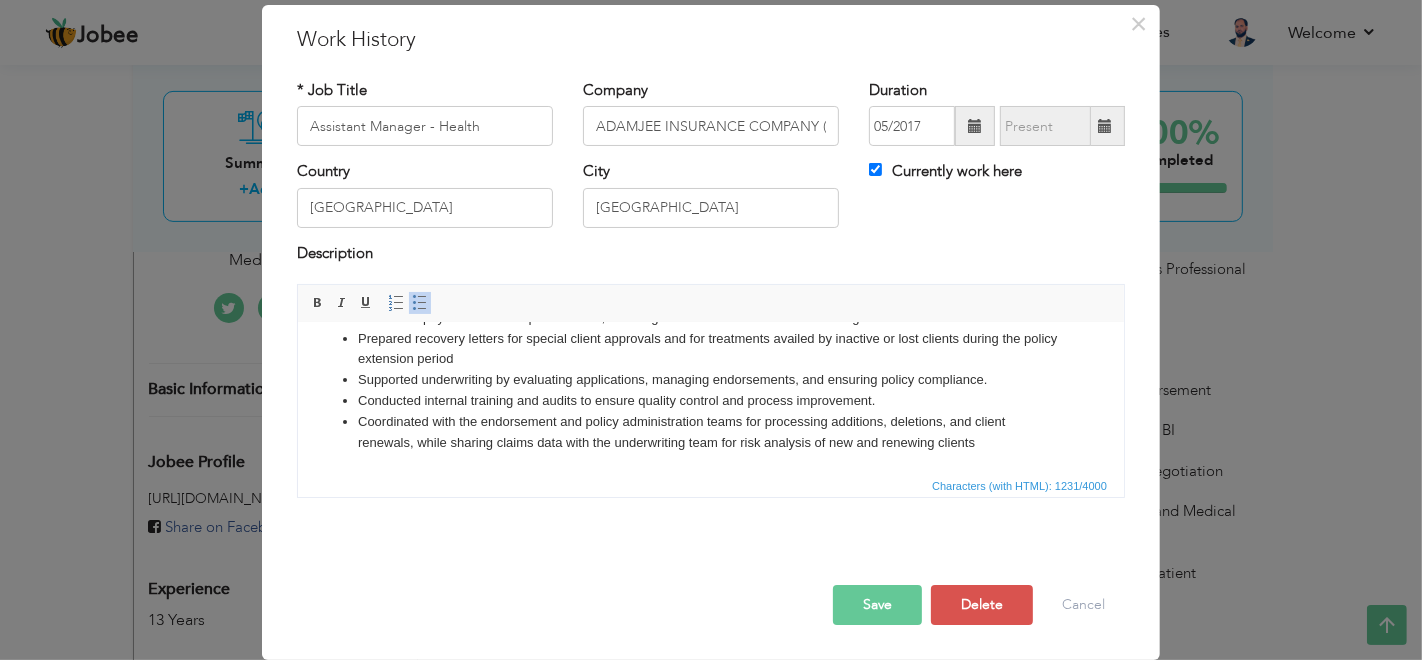 click on "Save" at bounding box center [877, 605] 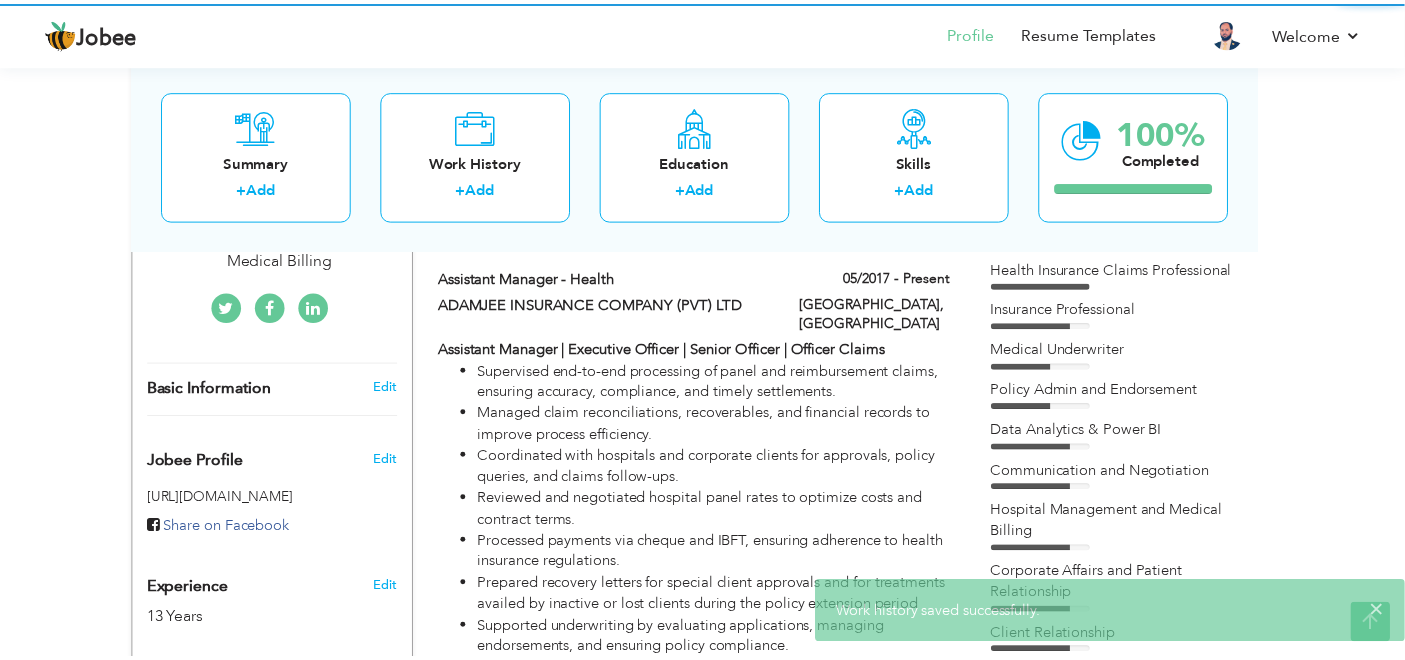 scroll, scrollTop: 0, scrollLeft: 0, axis: both 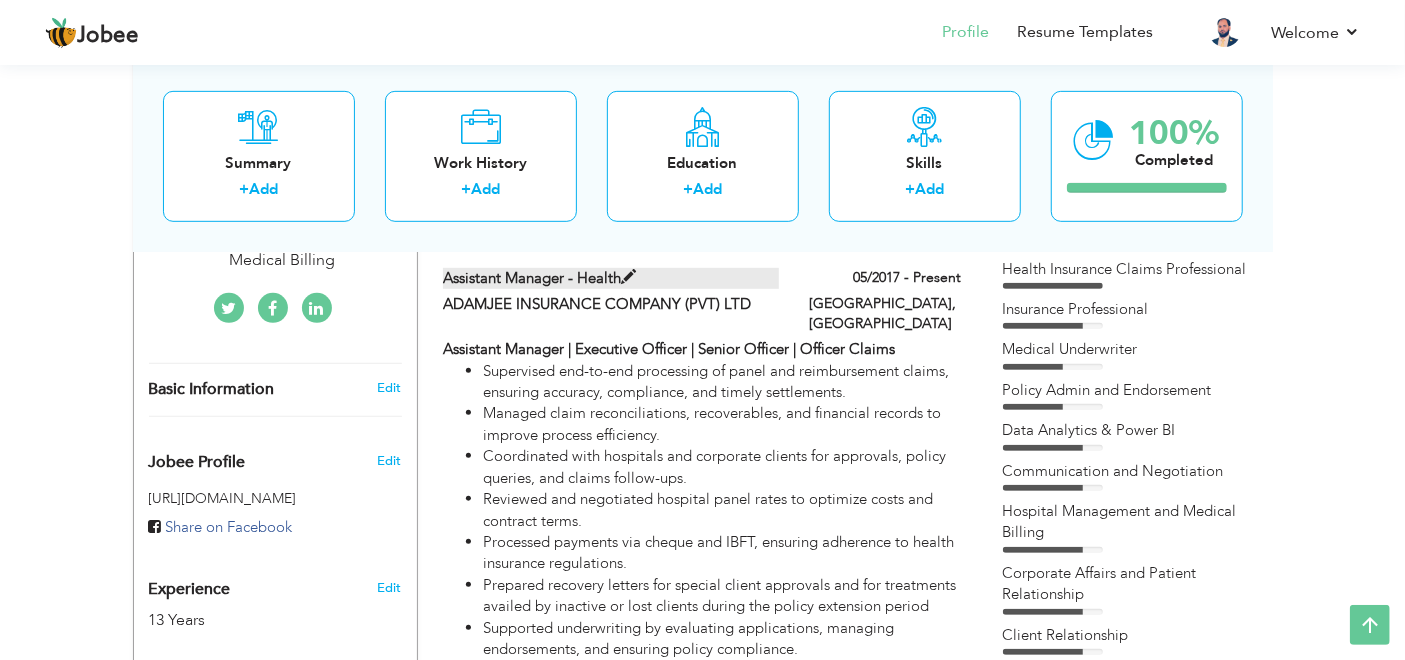 click at bounding box center (628, 277) 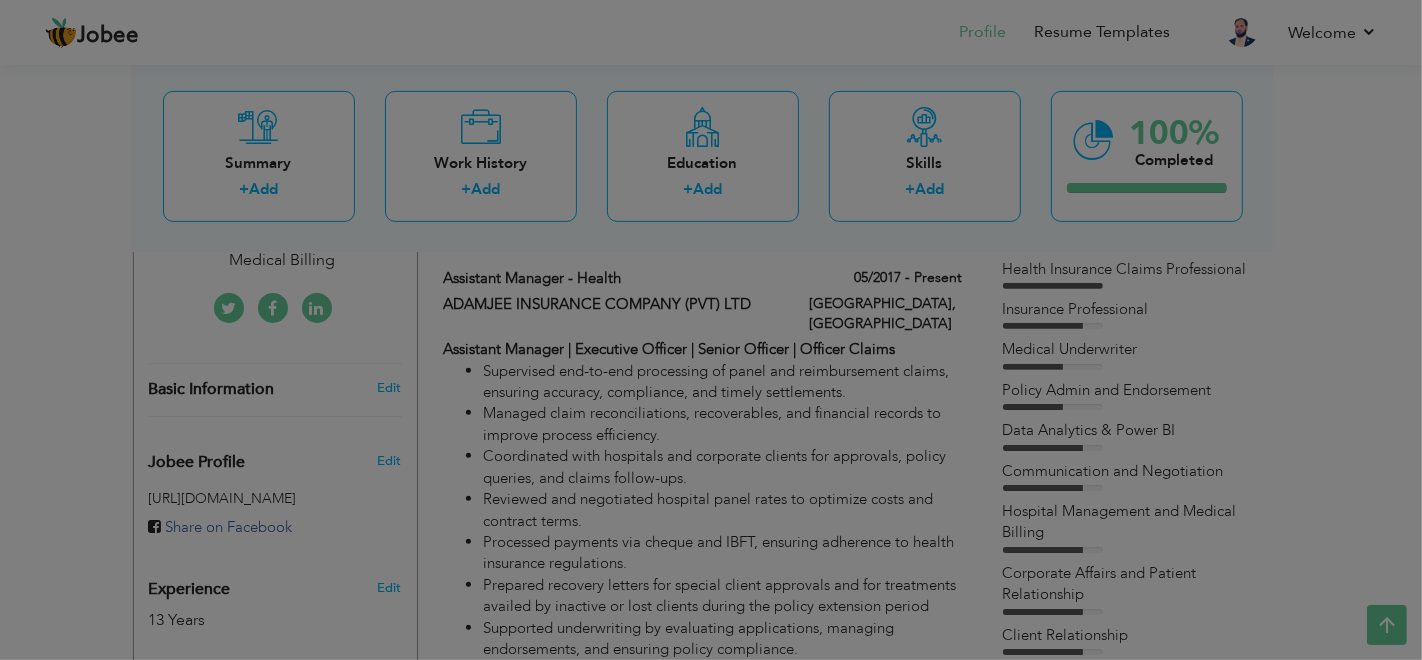 scroll, scrollTop: 0, scrollLeft: 0, axis: both 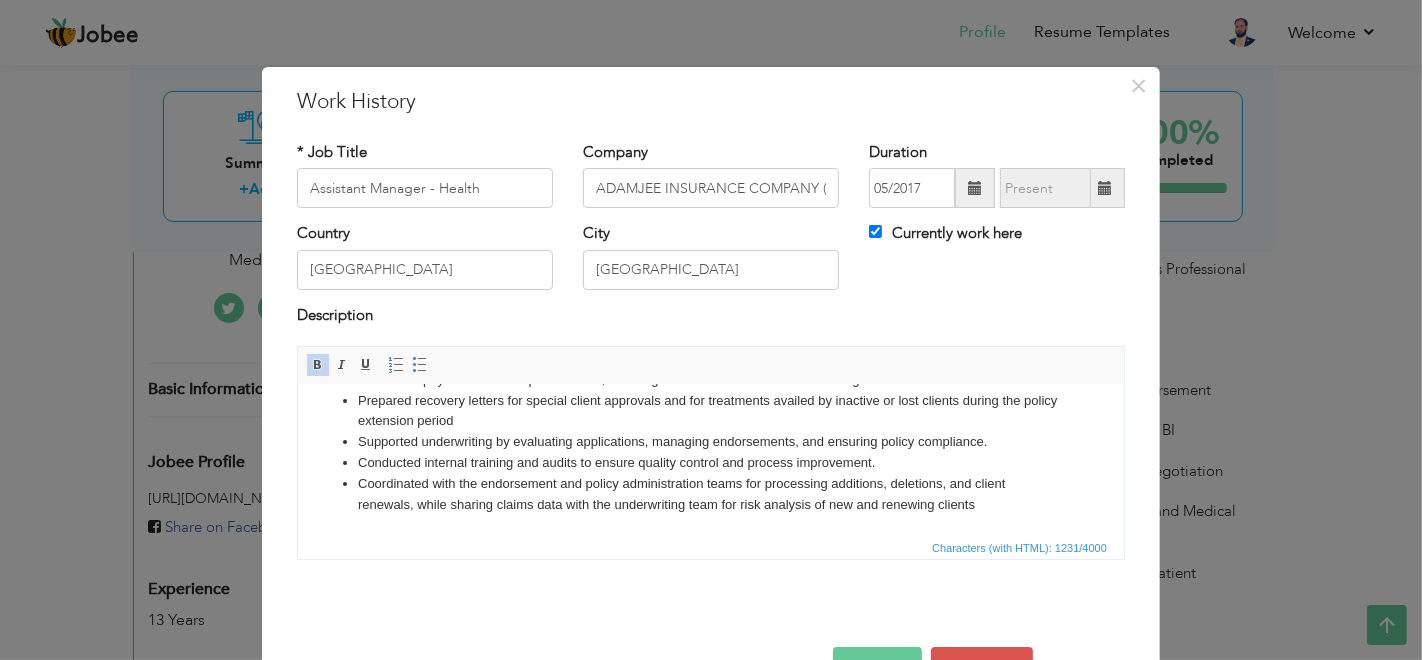click on "Prepared recovery letters for special client approvals and for treatments availed by inactive or lost clients during the policy extension period" at bounding box center [710, 412] 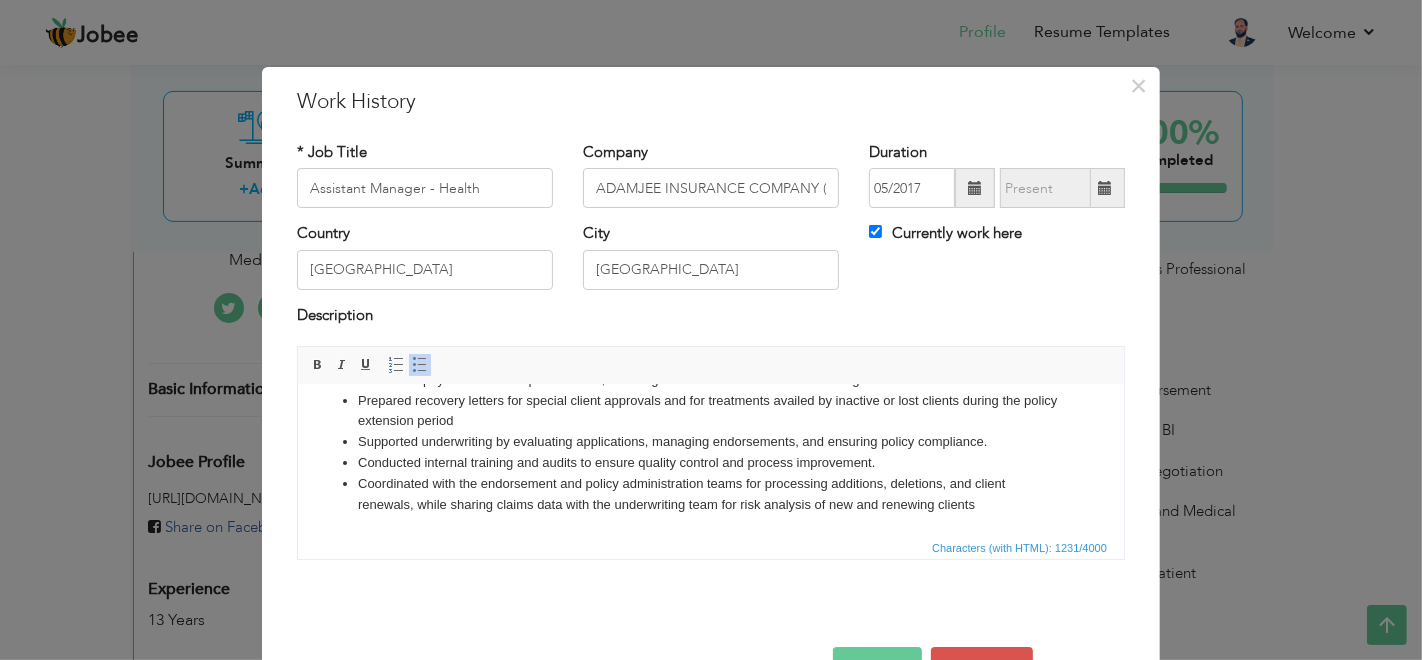 type 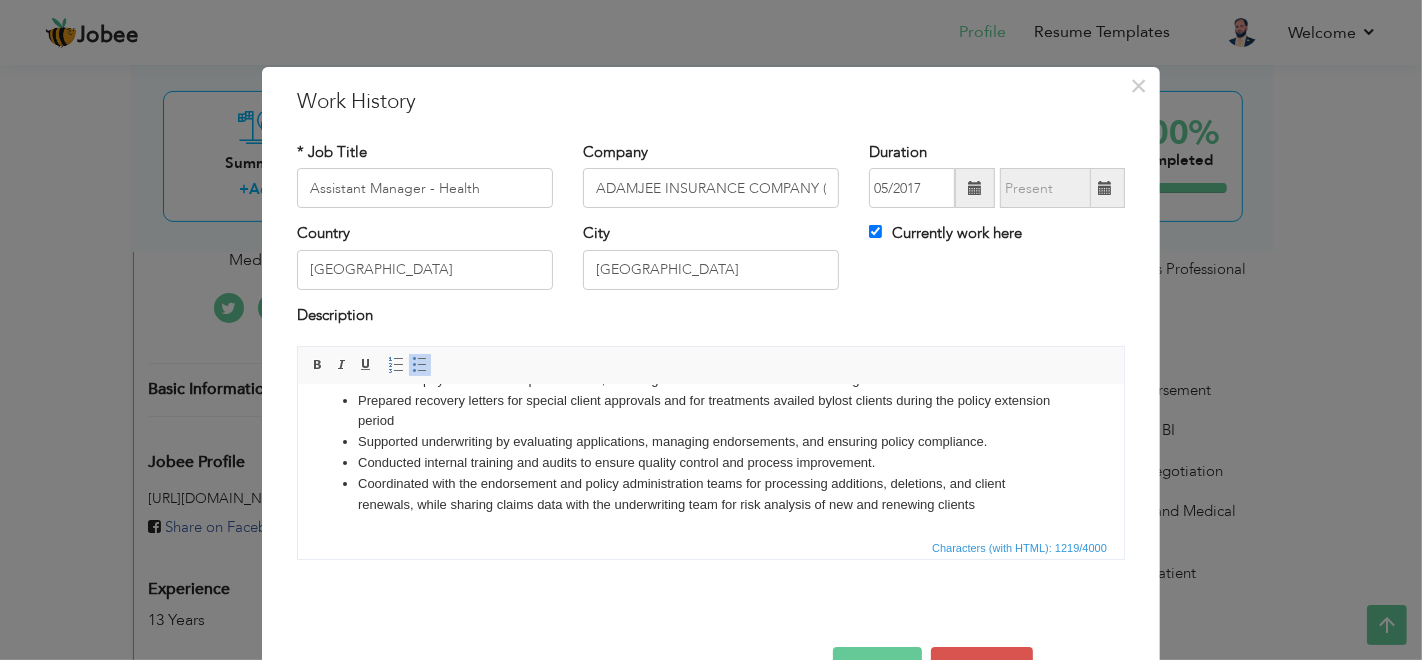 scroll, scrollTop: 62, scrollLeft: 0, axis: vertical 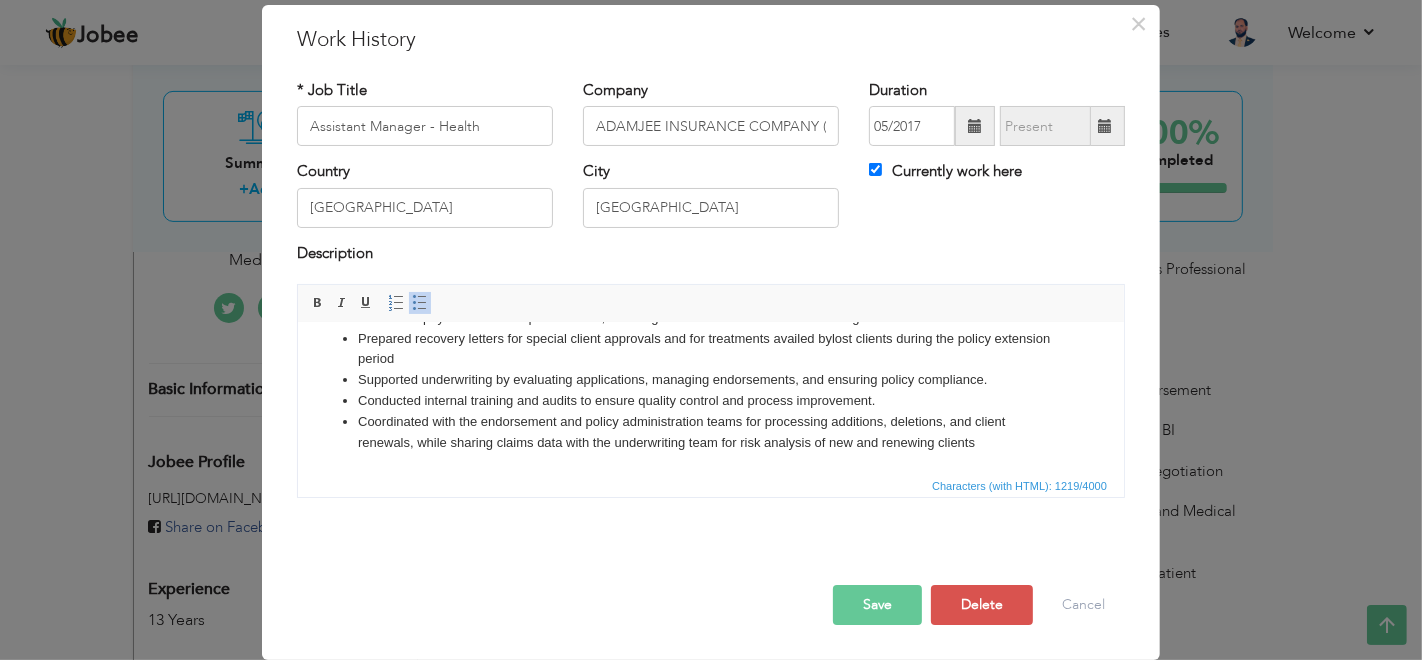 click on "Save" at bounding box center [877, 605] 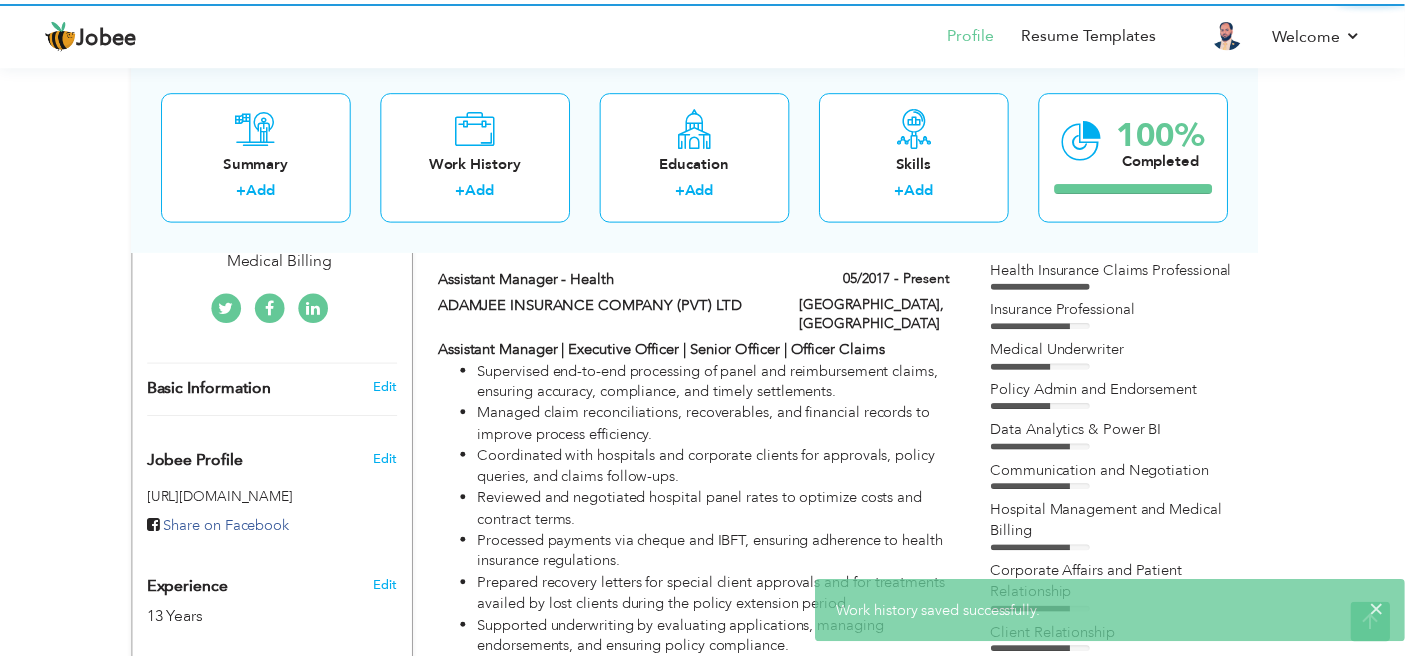 scroll, scrollTop: 0, scrollLeft: 0, axis: both 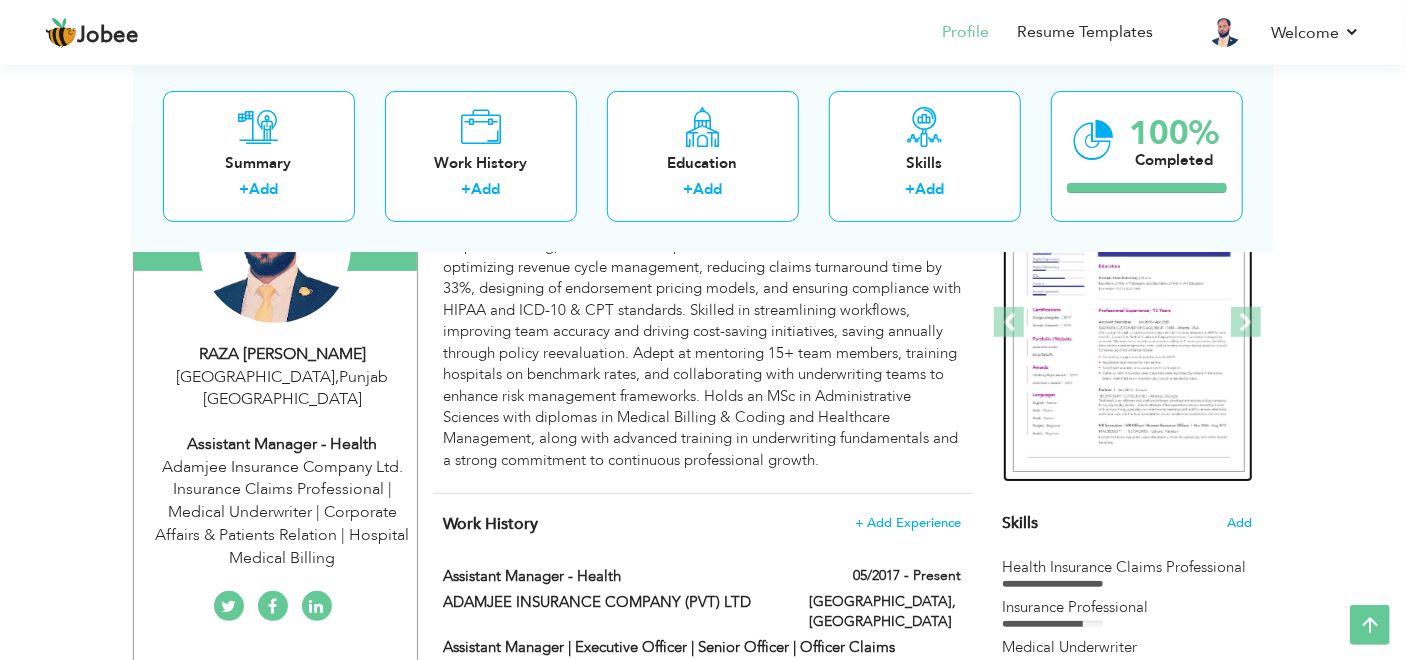 click at bounding box center [1129, 323] 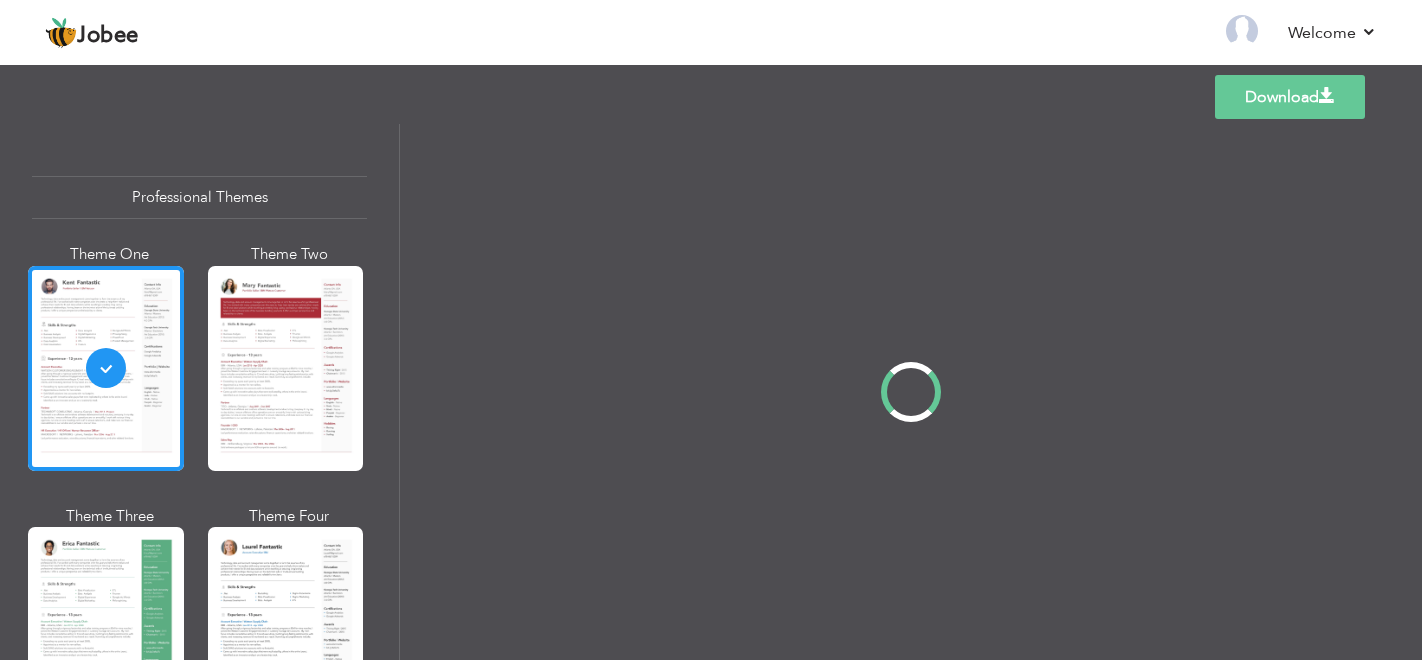 scroll, scrollTop: 0, scrollLeft: 0, axis: both 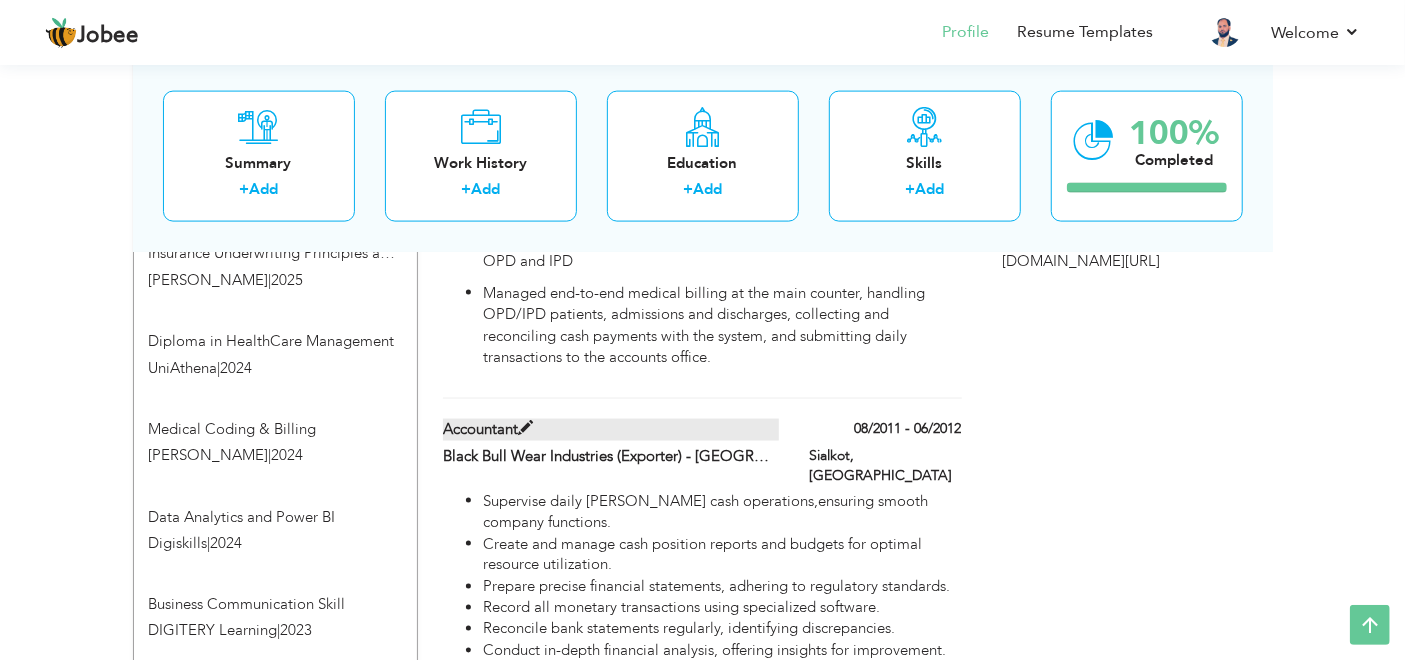 click at bounding box center (525, 428) 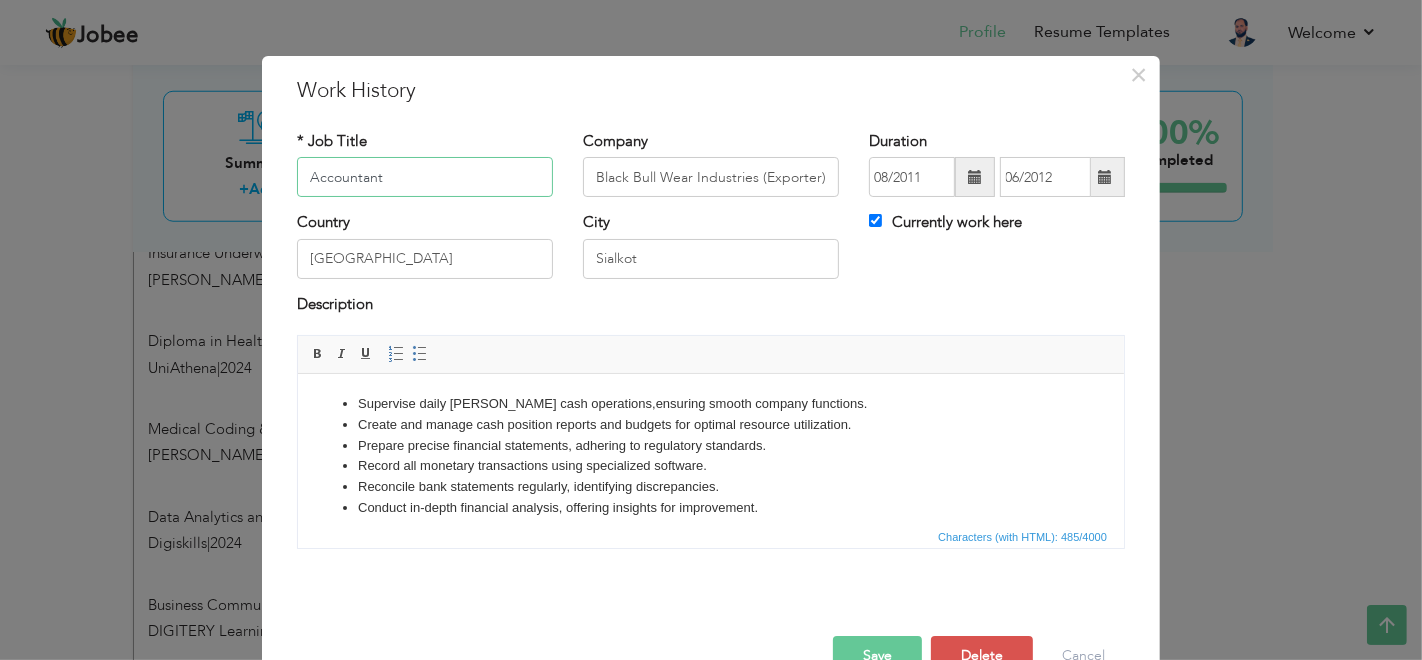scroll, scrollTop: 0, scrollLeft: 0, axis: both 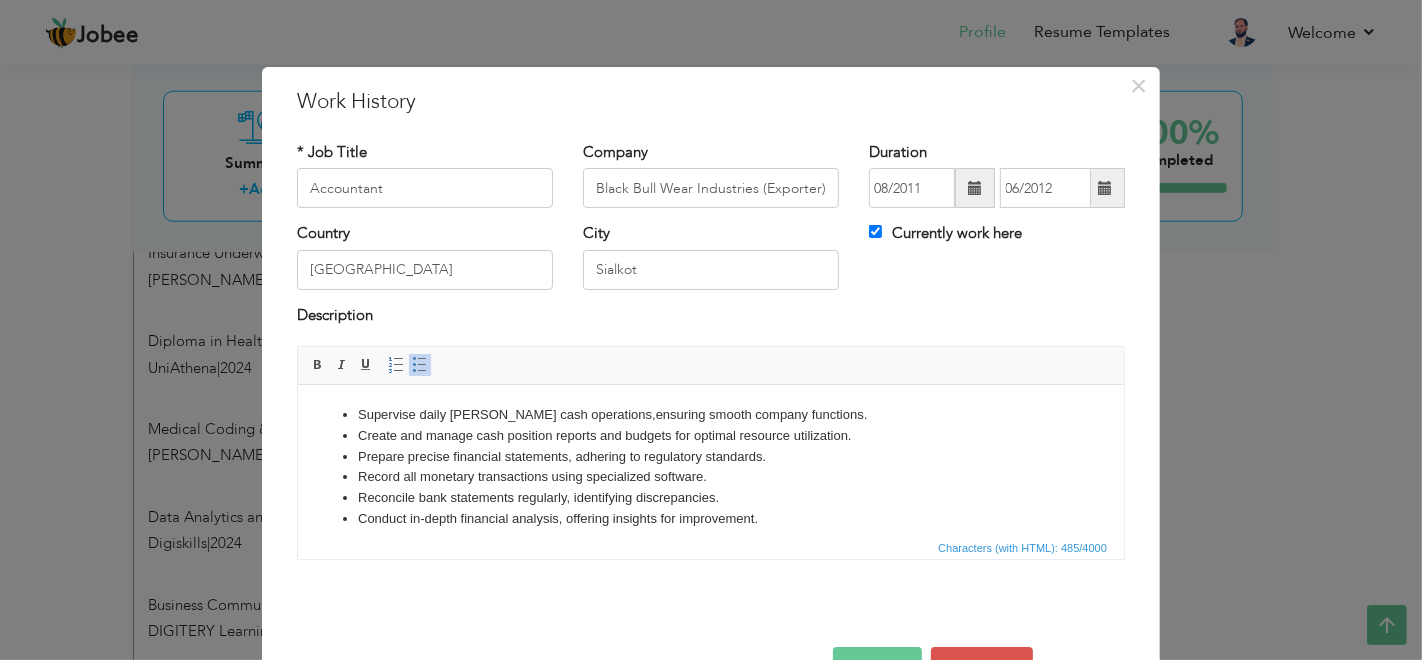 drag, startPoint x: 1108, startPoint y: 461, endPoint x: 1396, endPoint y: 719, distance: 386.66266 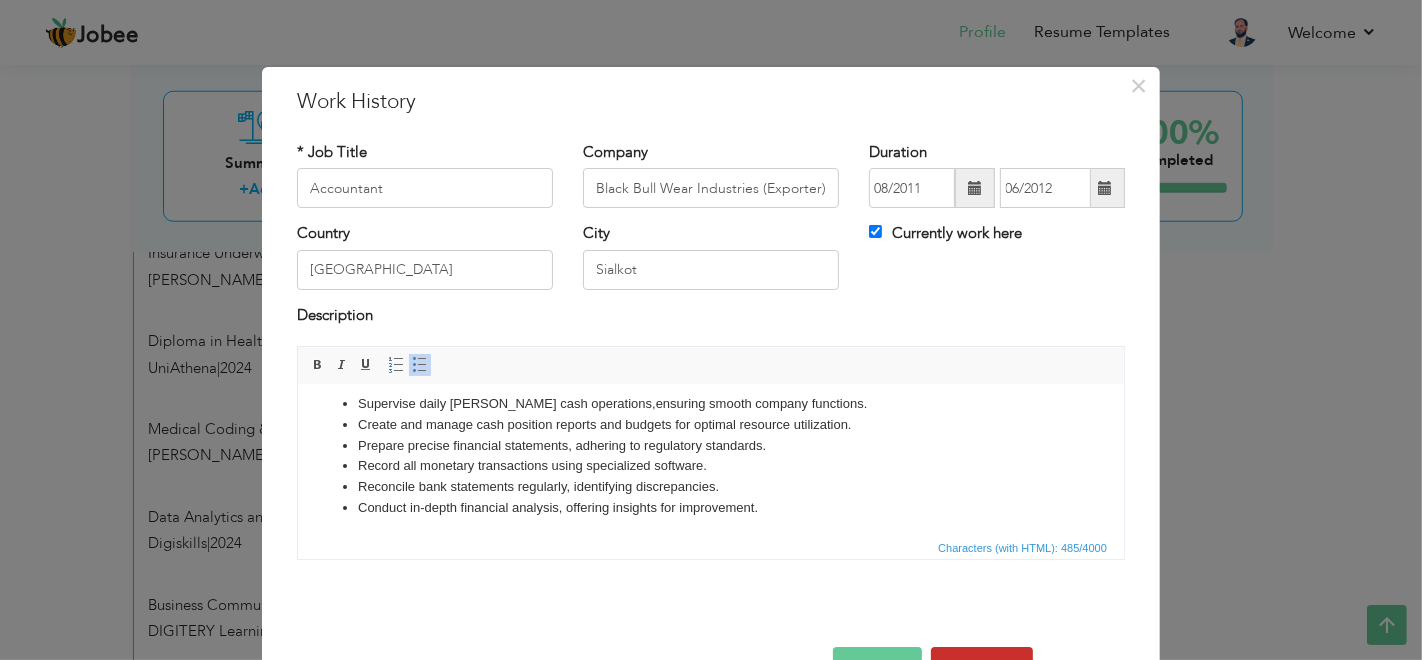 scroll, scrollTop: 14, scrollLeft: 0, axis: vertical 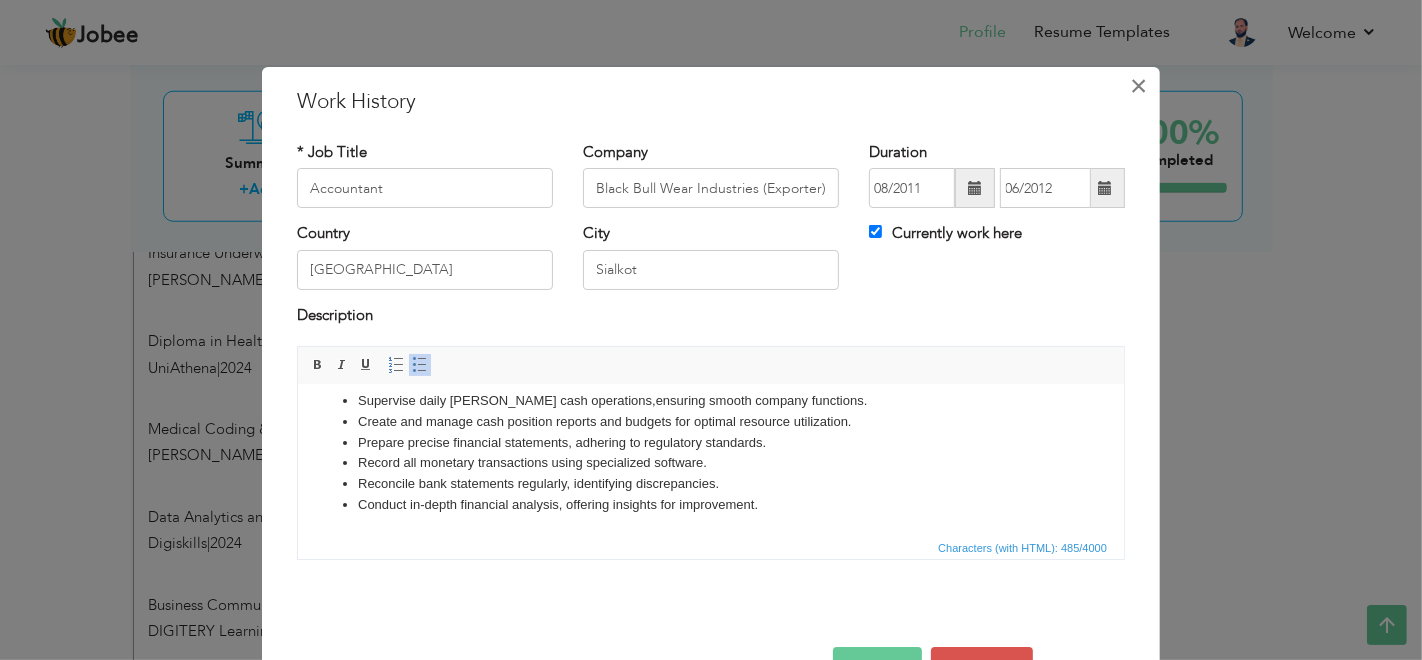 click on "×" at bounding box center (1139, 86) 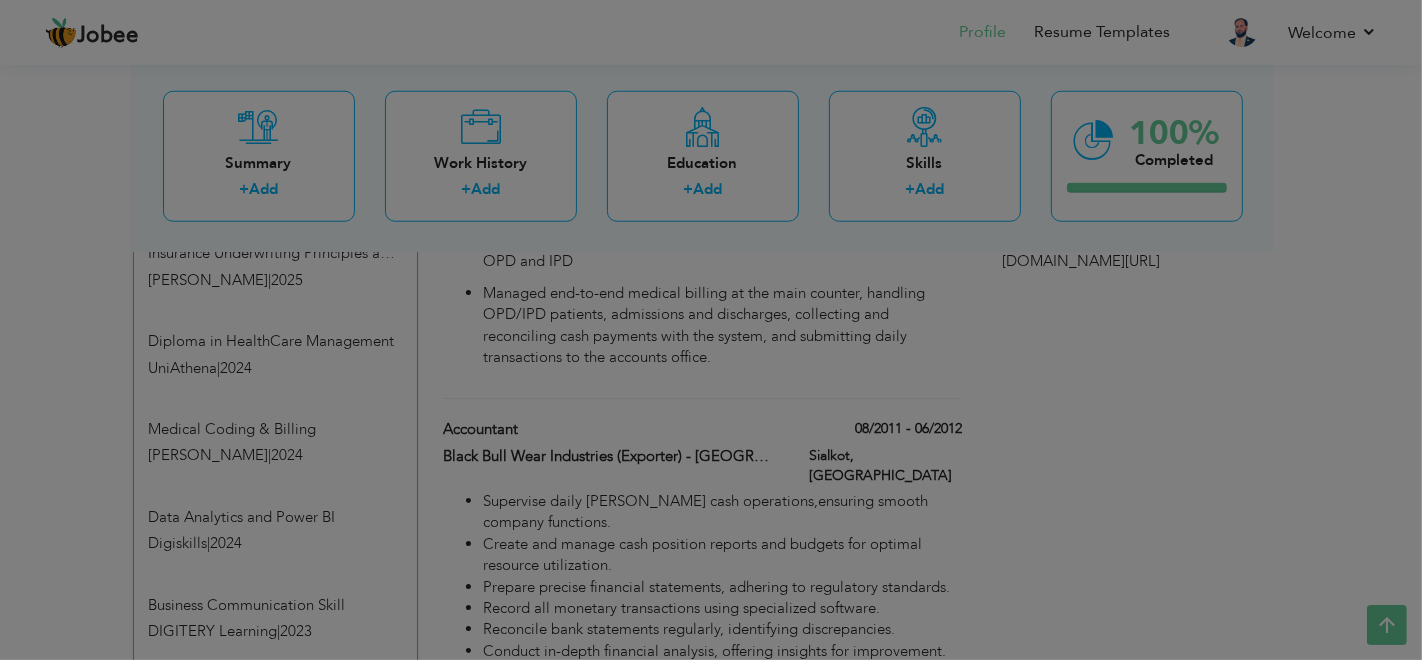 scroll, scrollTop: 0, scrollLeft: 0, axis: both 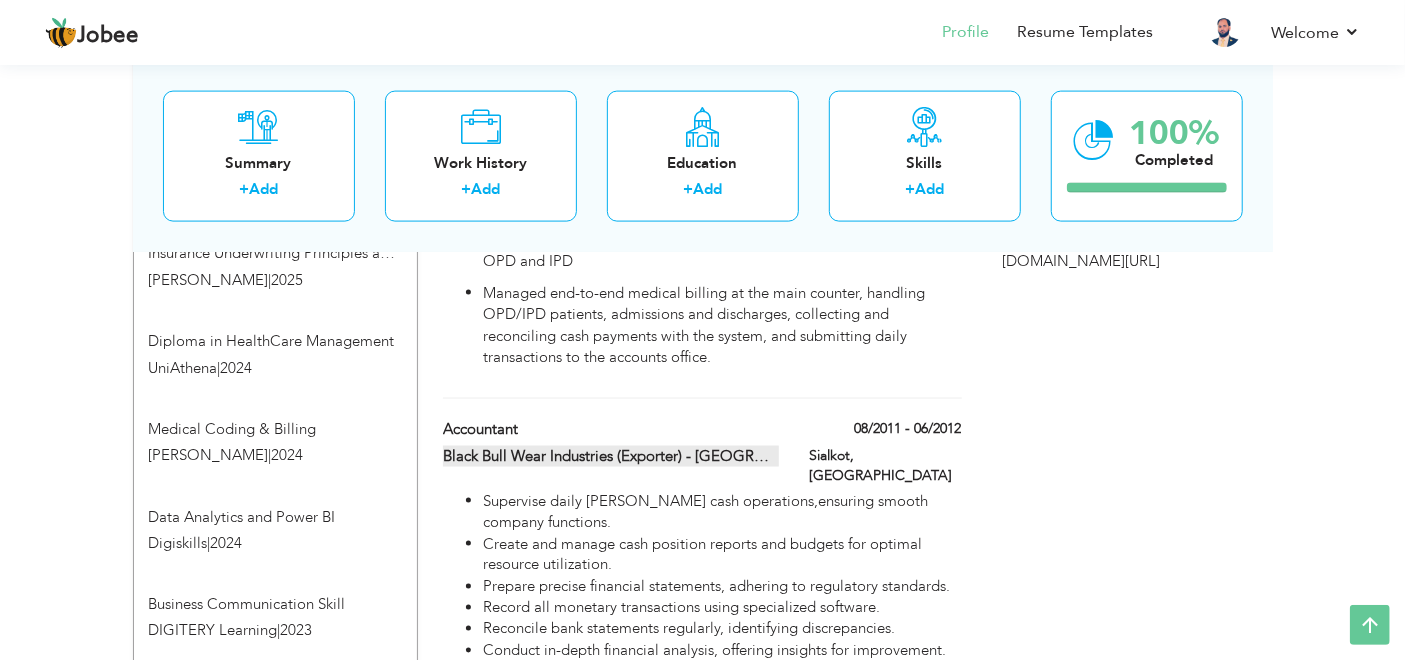 click at bounding box center [856, 455] 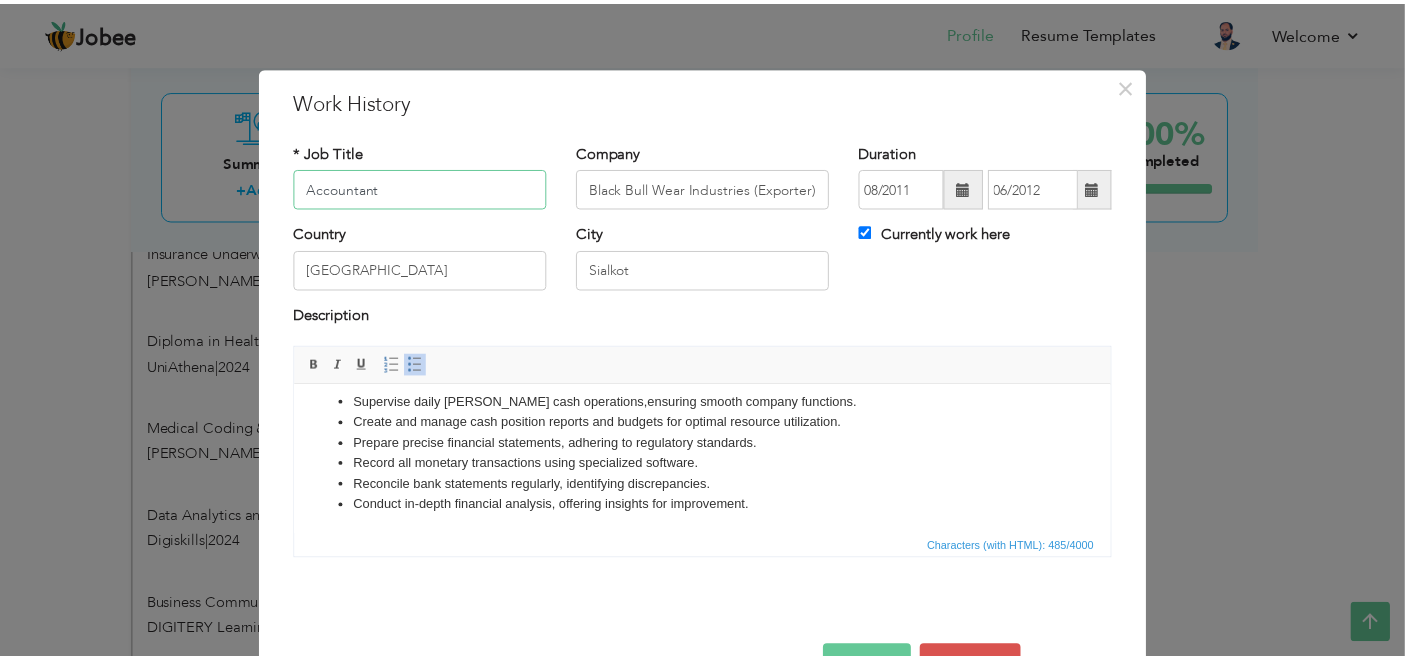 scroll, scrollTop: 14, scrollLeft: 0, axis: vertical 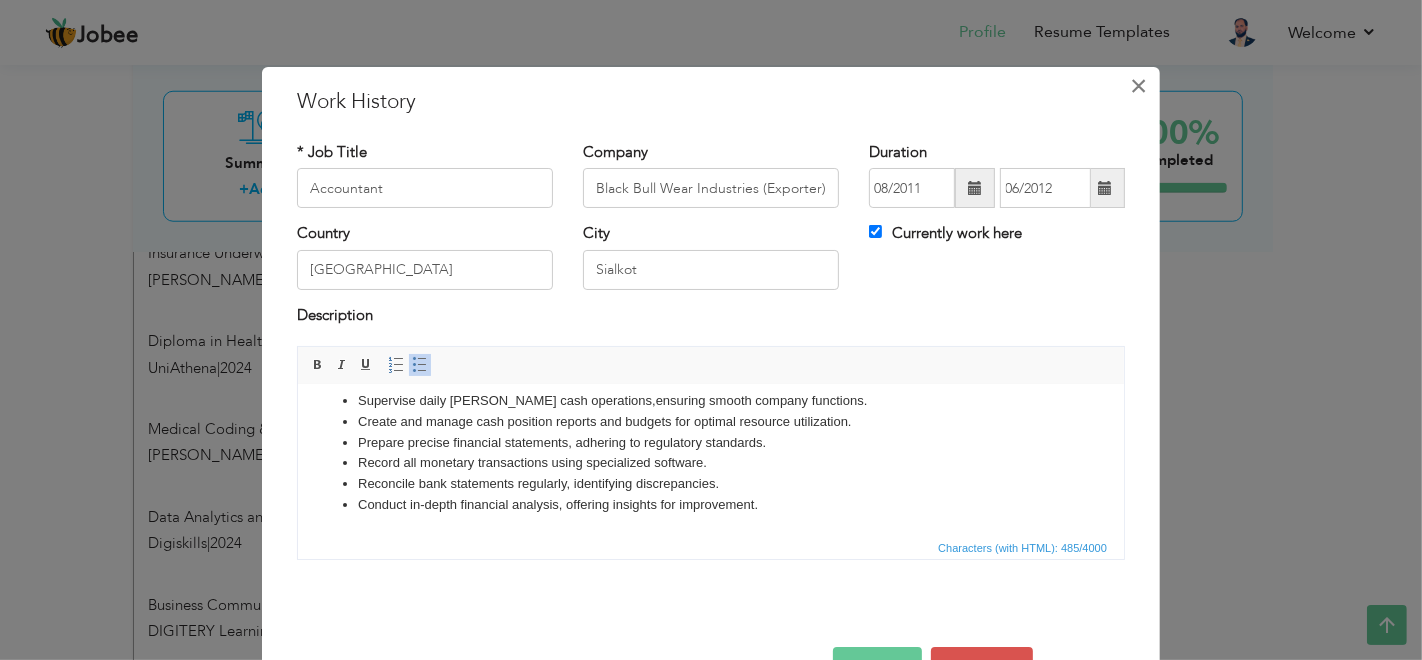 click on "×" at bounding box center [1139, 86] 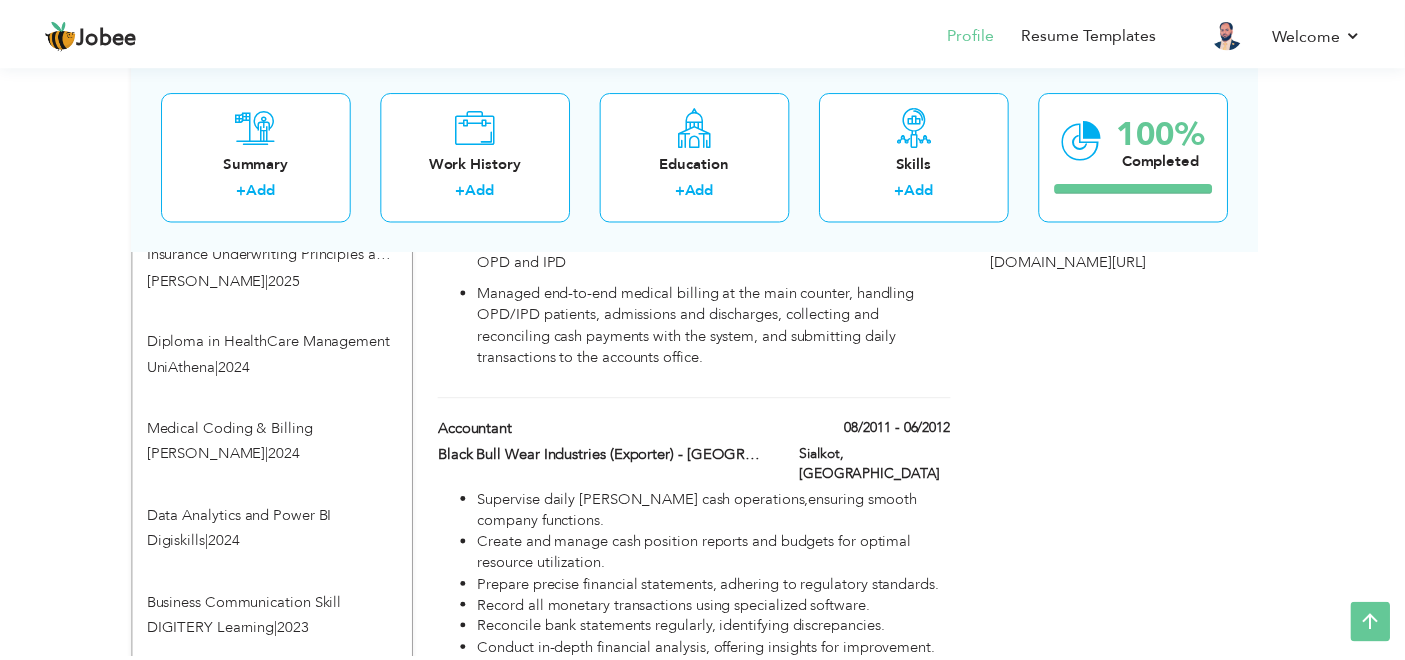 scroll, scrollTop: 0, scrollLeft: 0, axis: both 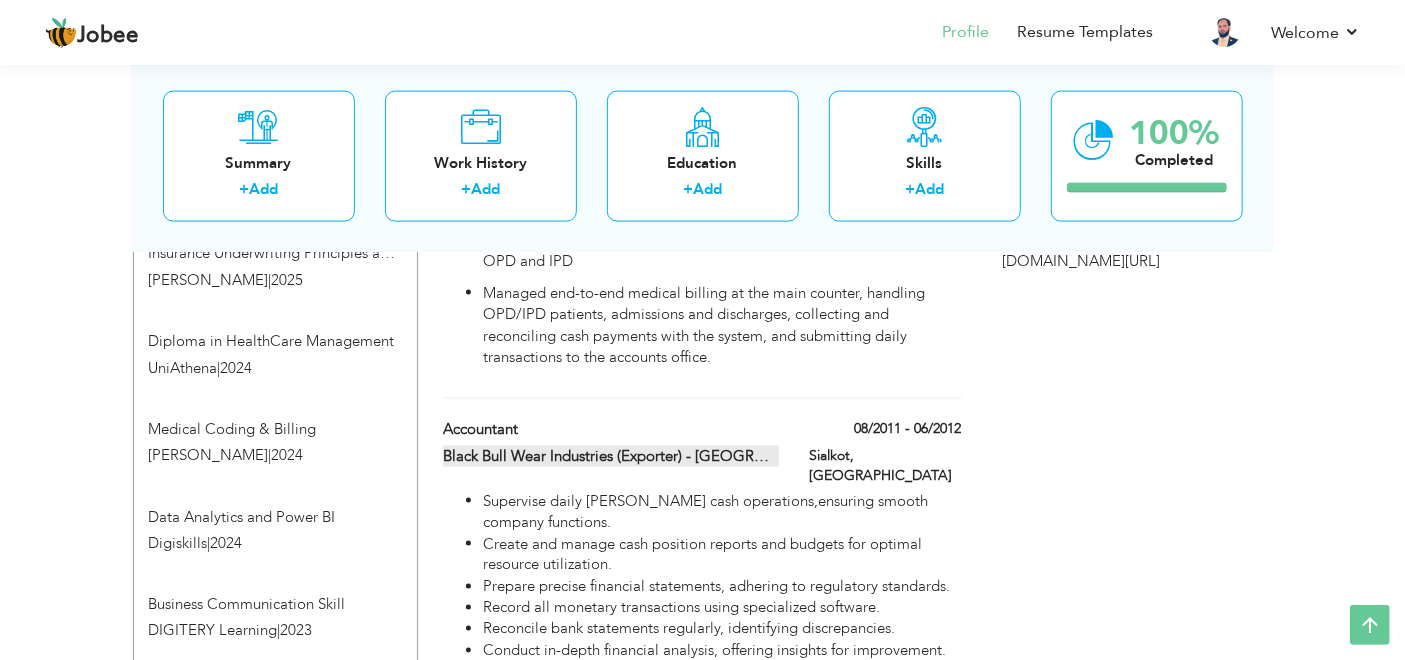 click at bounding box center (856, 455) 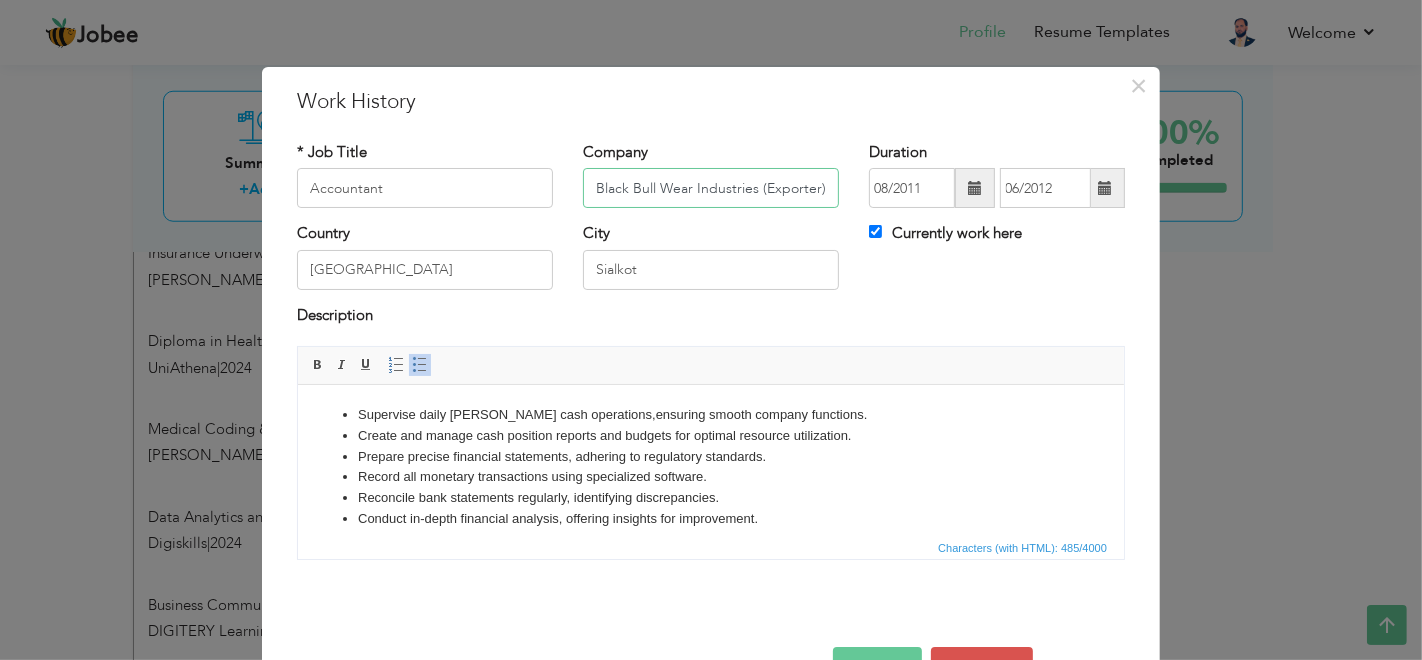 click on "Black Bull Wear Industries (Exporter) - [GEOGRAPHIC_DATA]" at bounding box center (711, 188) 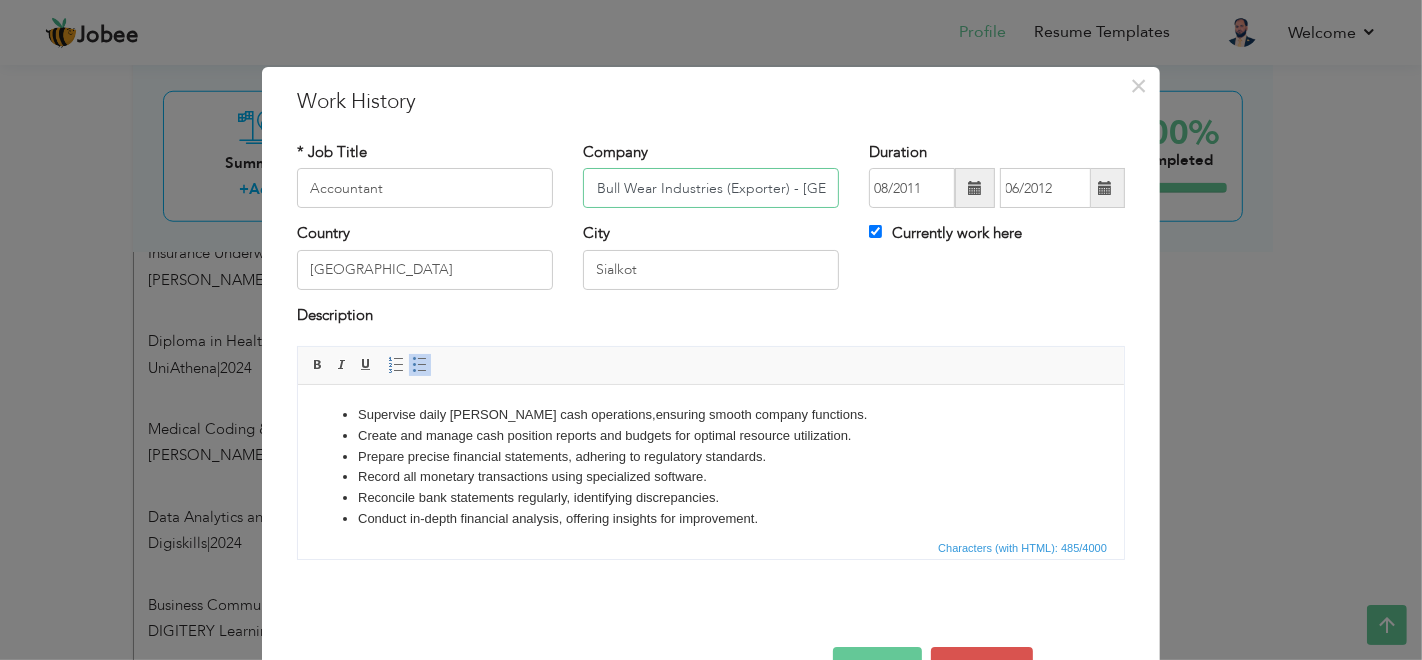 scroll, scrollTop: 0, scrollLeft: 48, axis: horizontal 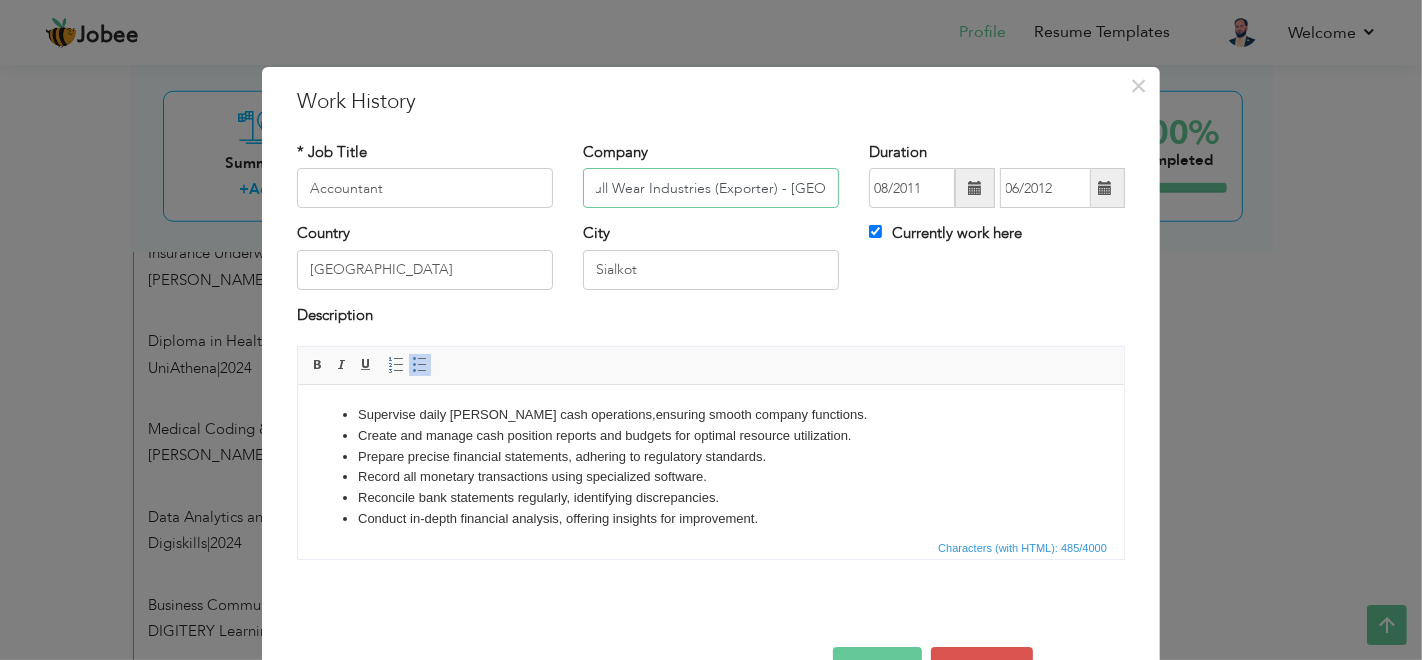 click on "Black Bull Wear Industries (Exporter) - [GEOGRAPHIC_DATA]" at bounding box center [711, 188] 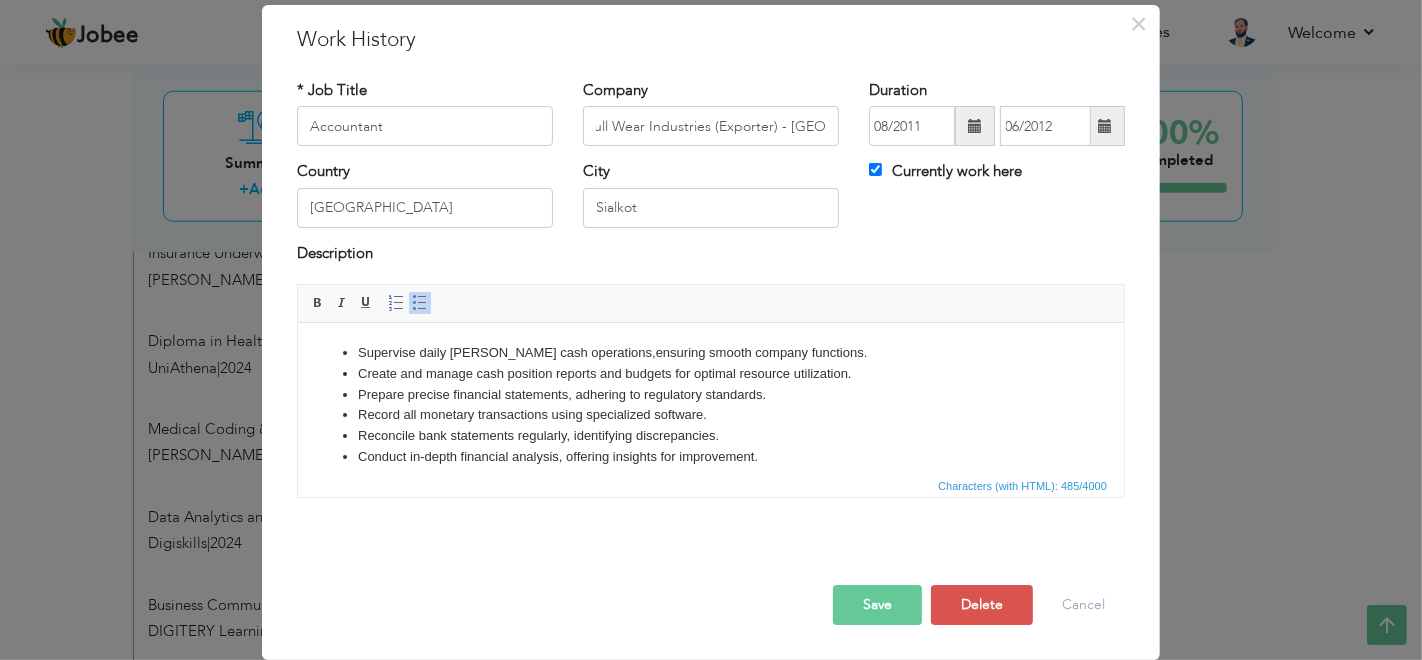 click on "Save" at bounding box center (877, 605) 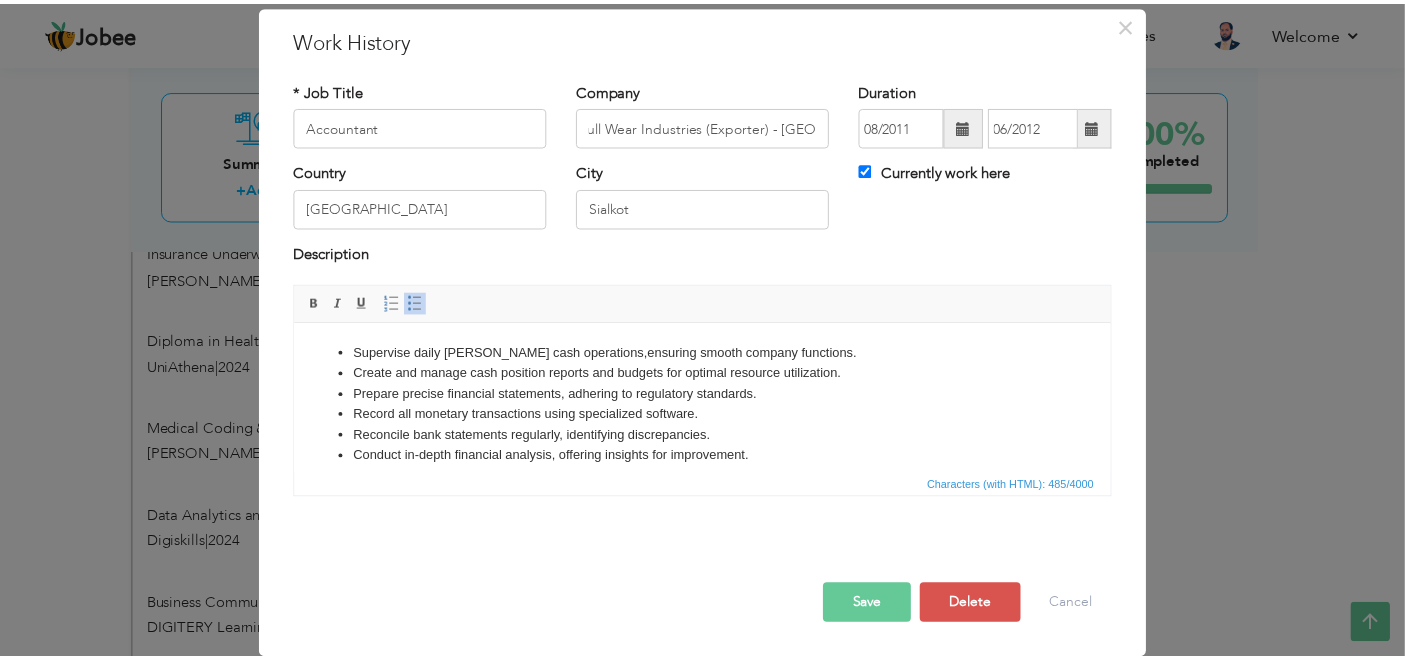 scroll, scrollTop: 0, scrollLeft: 0, axis: both 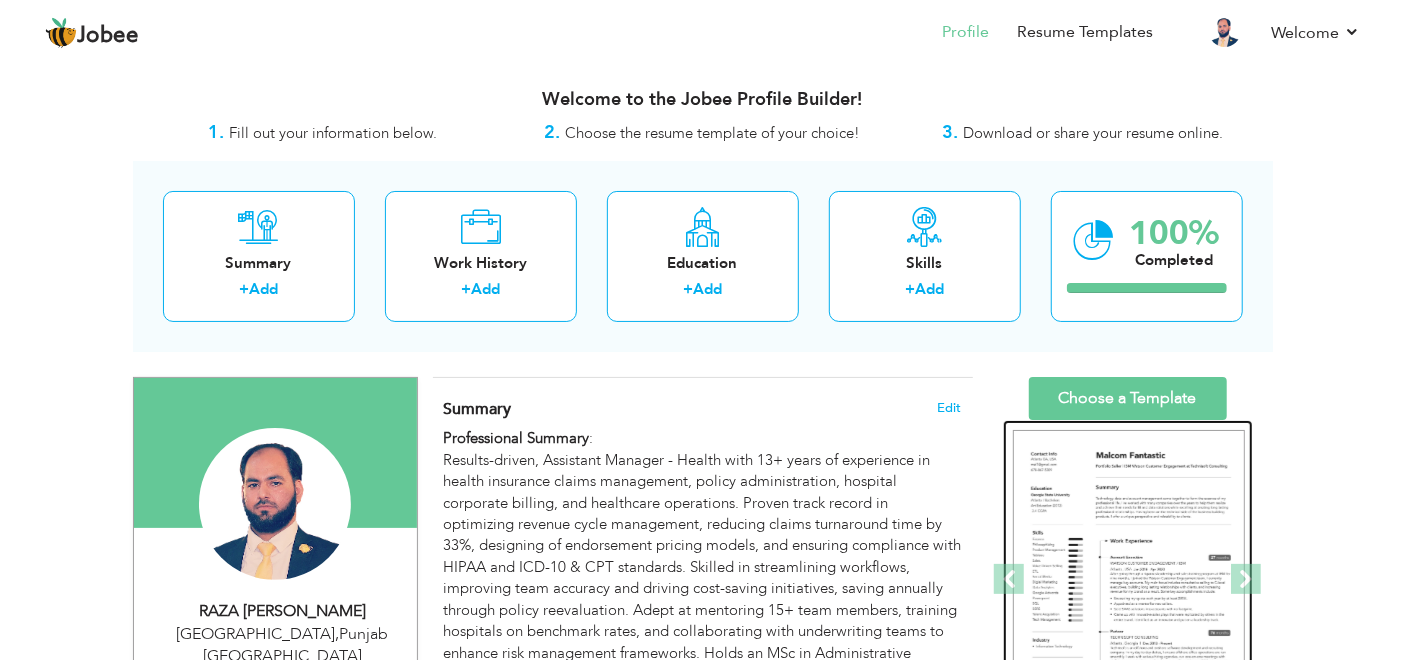 click at bounding box center [1129, 580] 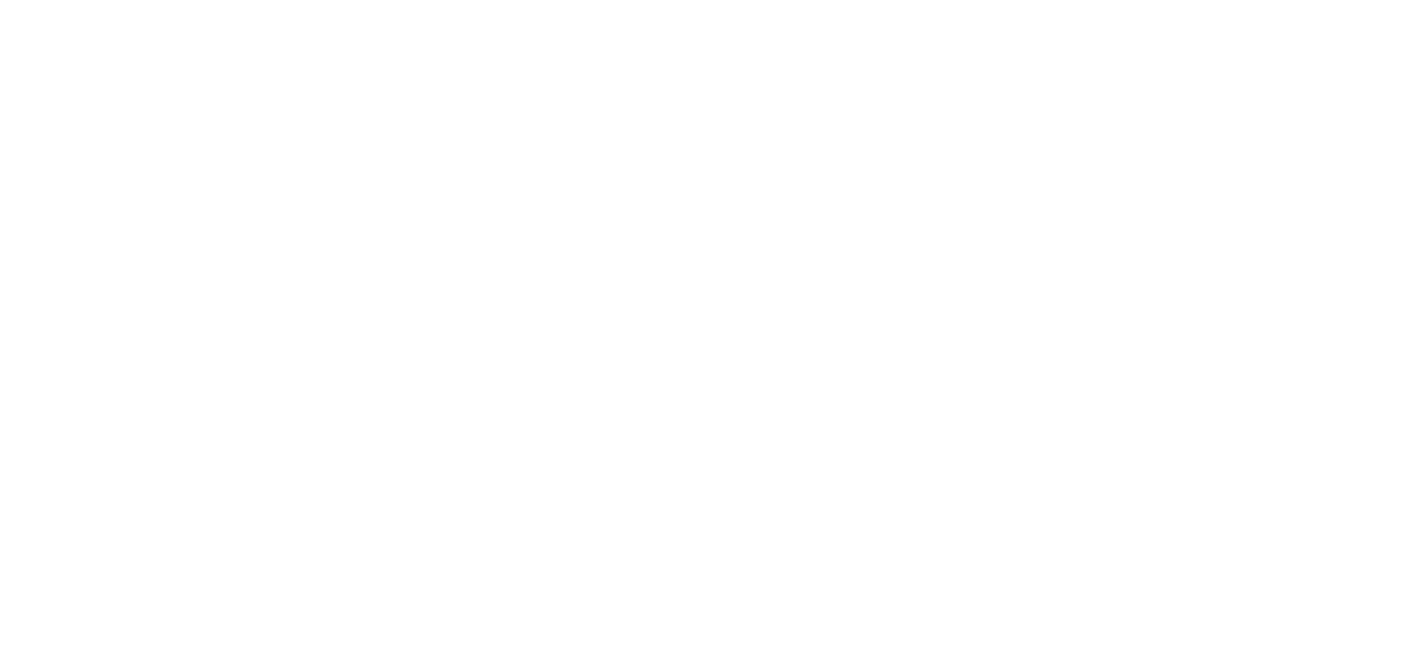 scroll, scrollTop: 0, scrollLeft: 0, axis: both 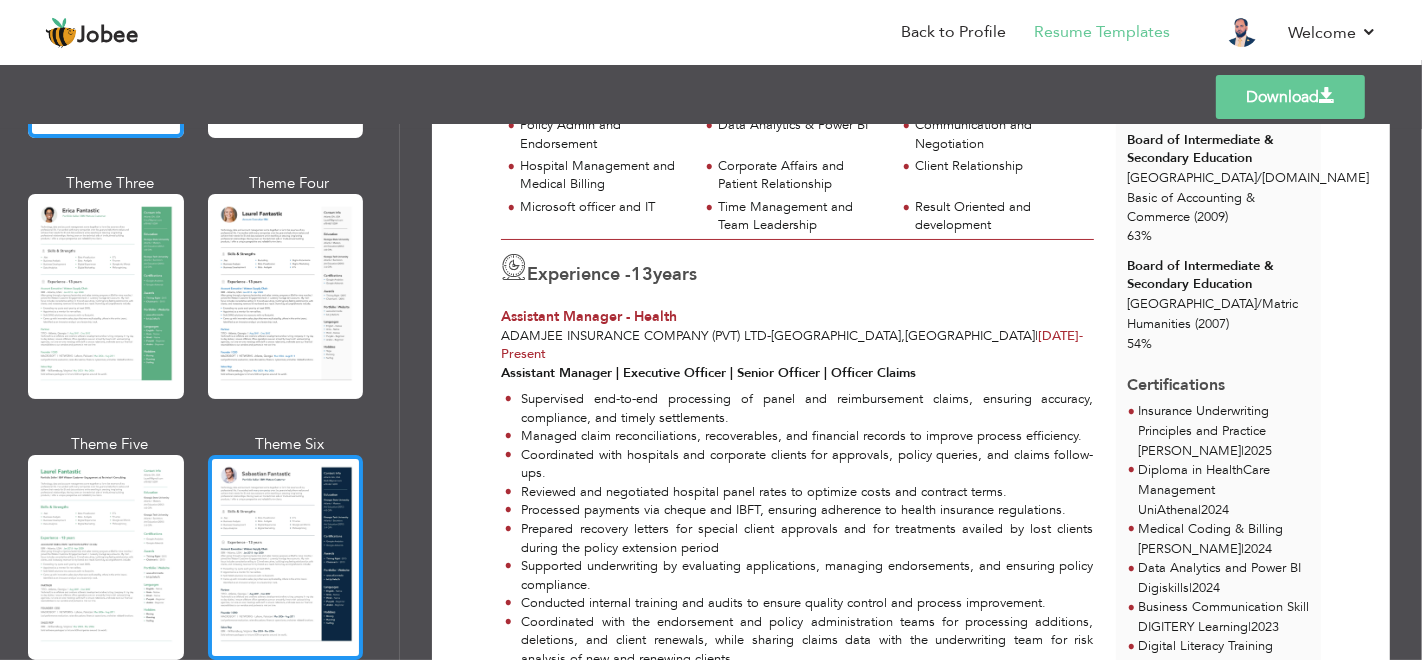 click at bounding box center (286, 557) 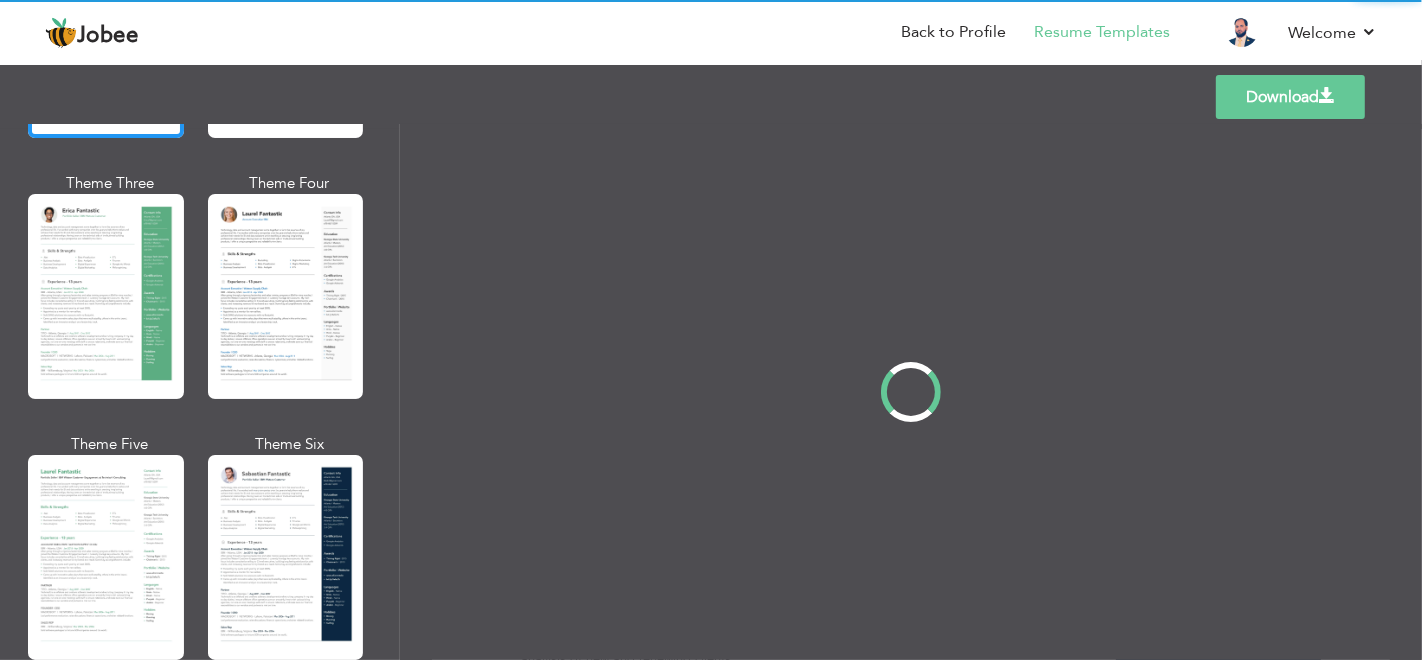 scroll, scrollTop: 0, scrollLeft: 0, axis: both 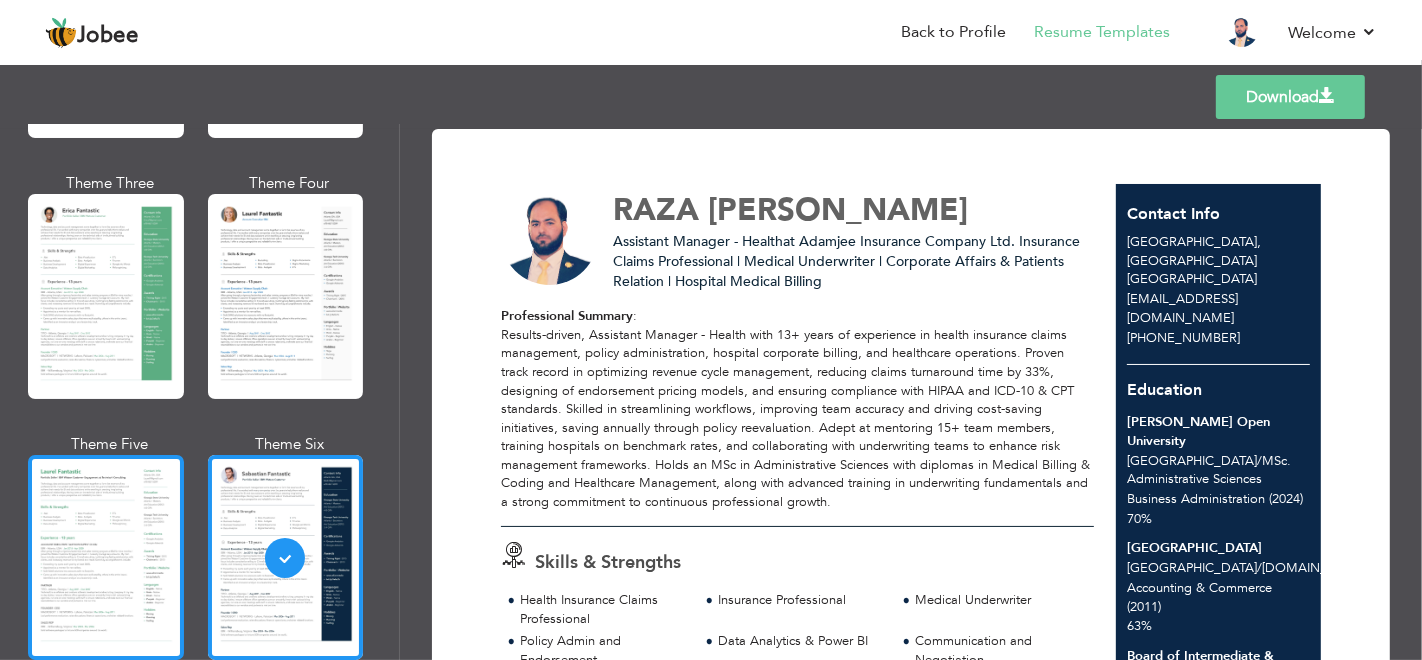 click at bounding box center (106, 557) 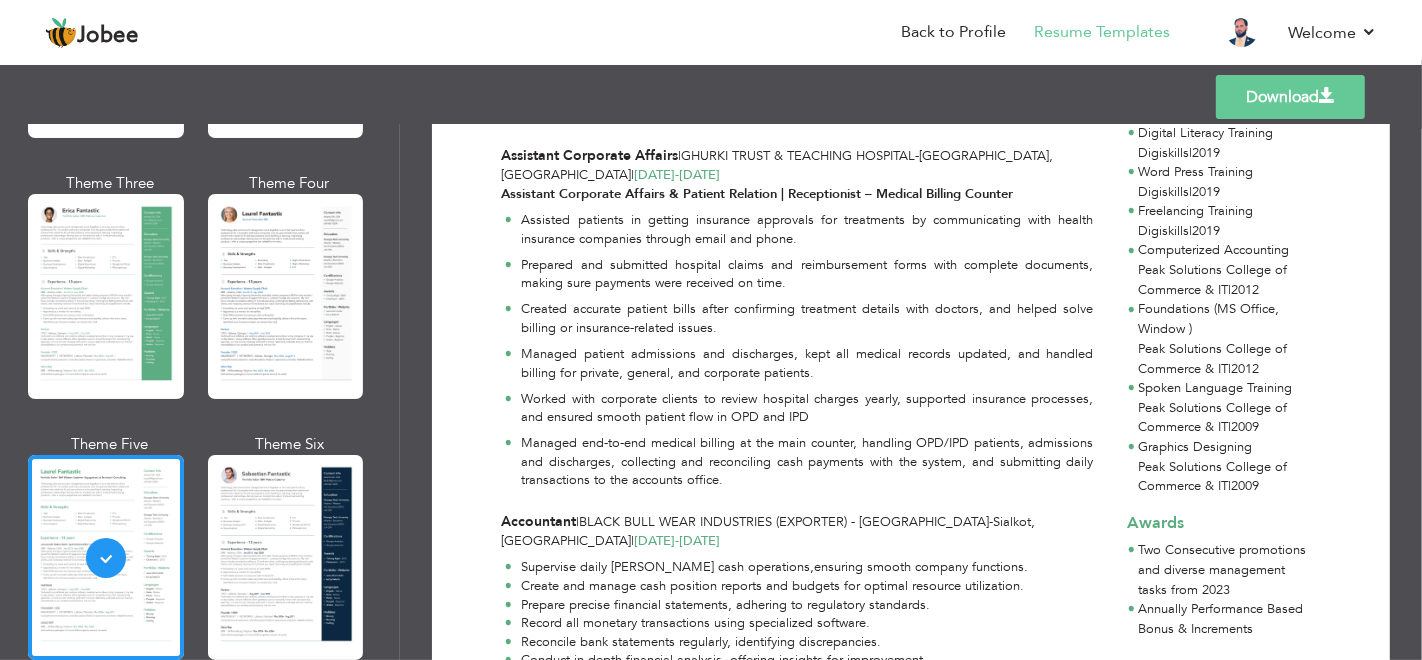 scroll, scrollTop: 1375, scrollLeft: 0, axis: vertical 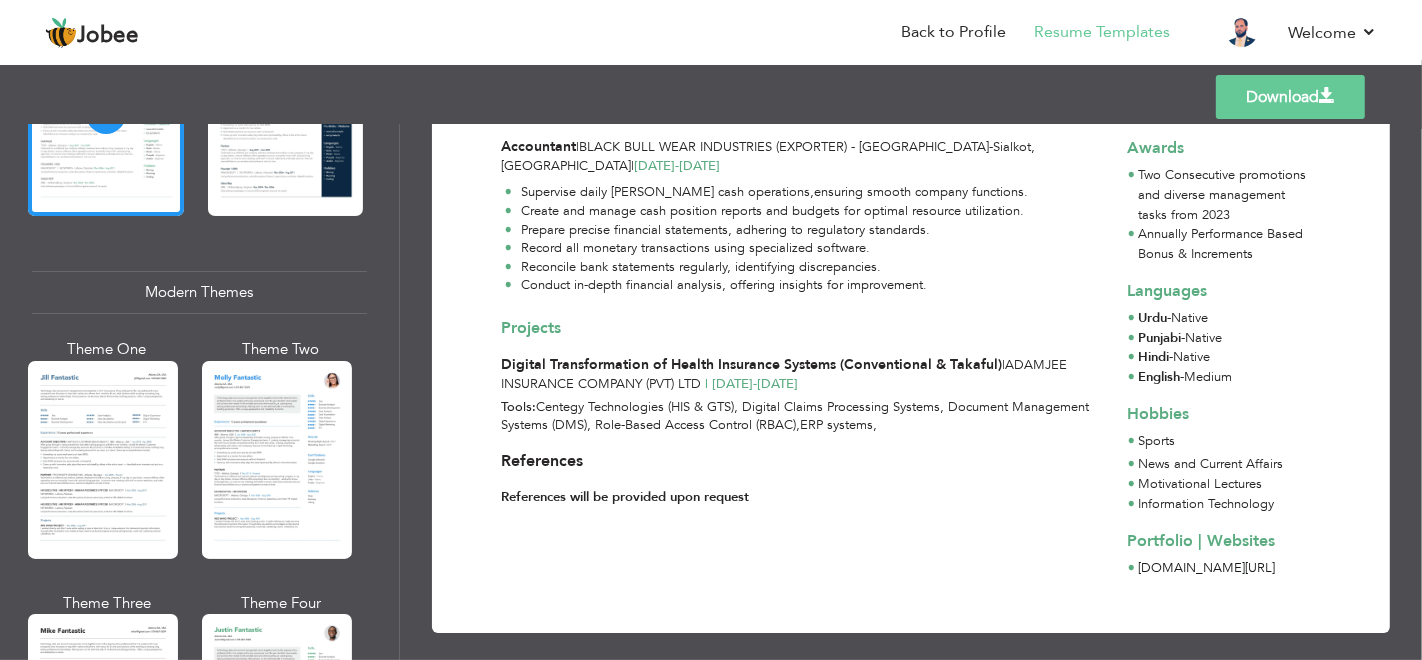 click at bounding box center [103, 460] 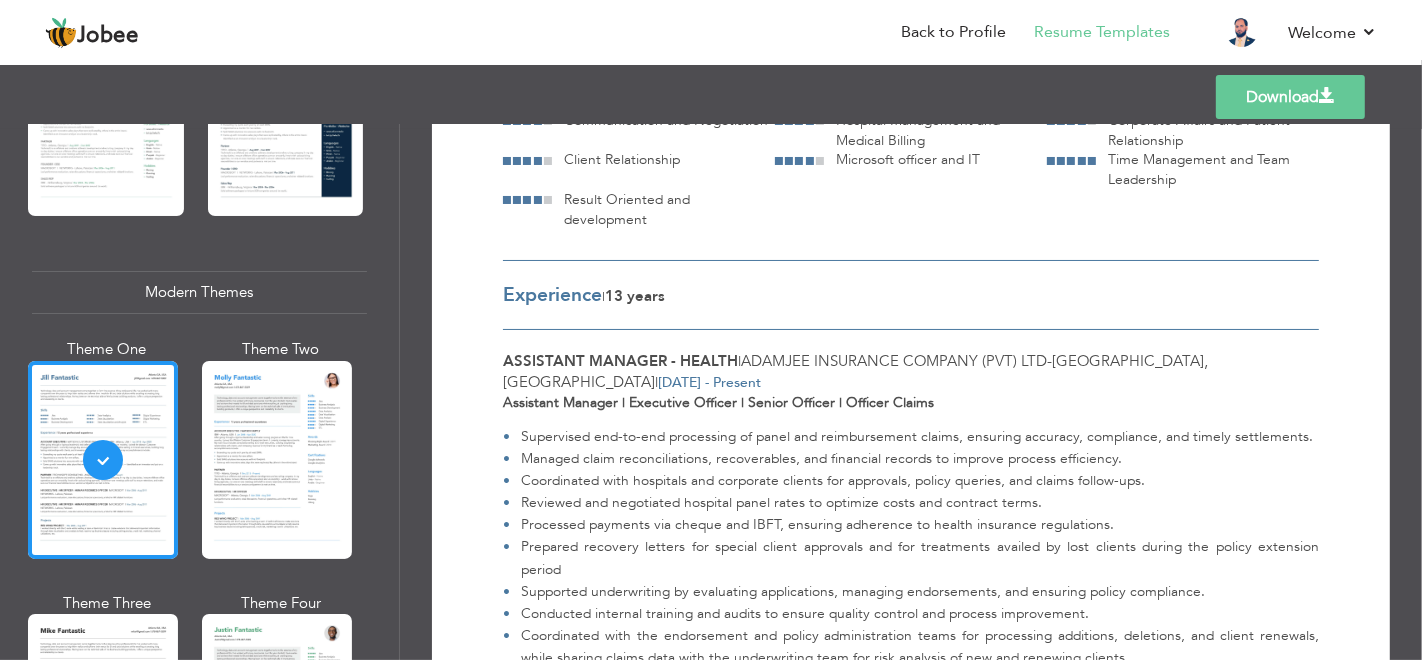 scroll, scrollTop: 0, scrollLeft: 0, axis: both 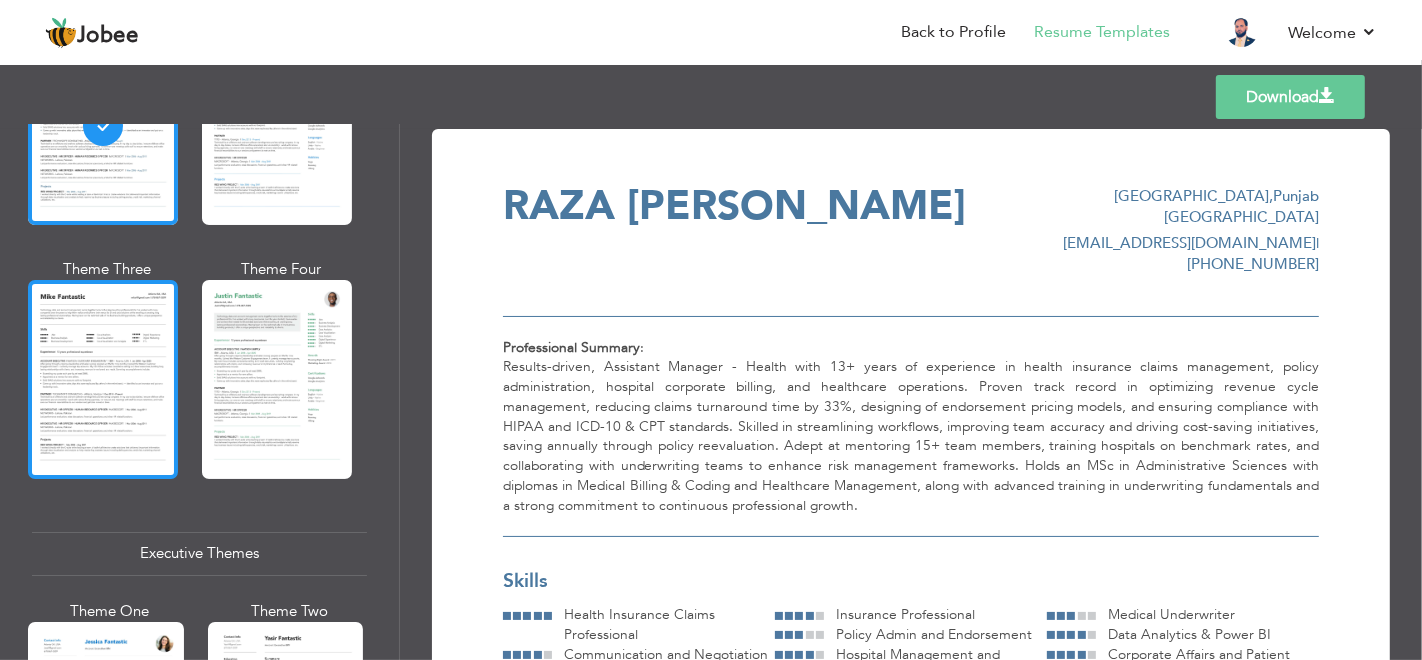 click at bounding box center (103, 379) 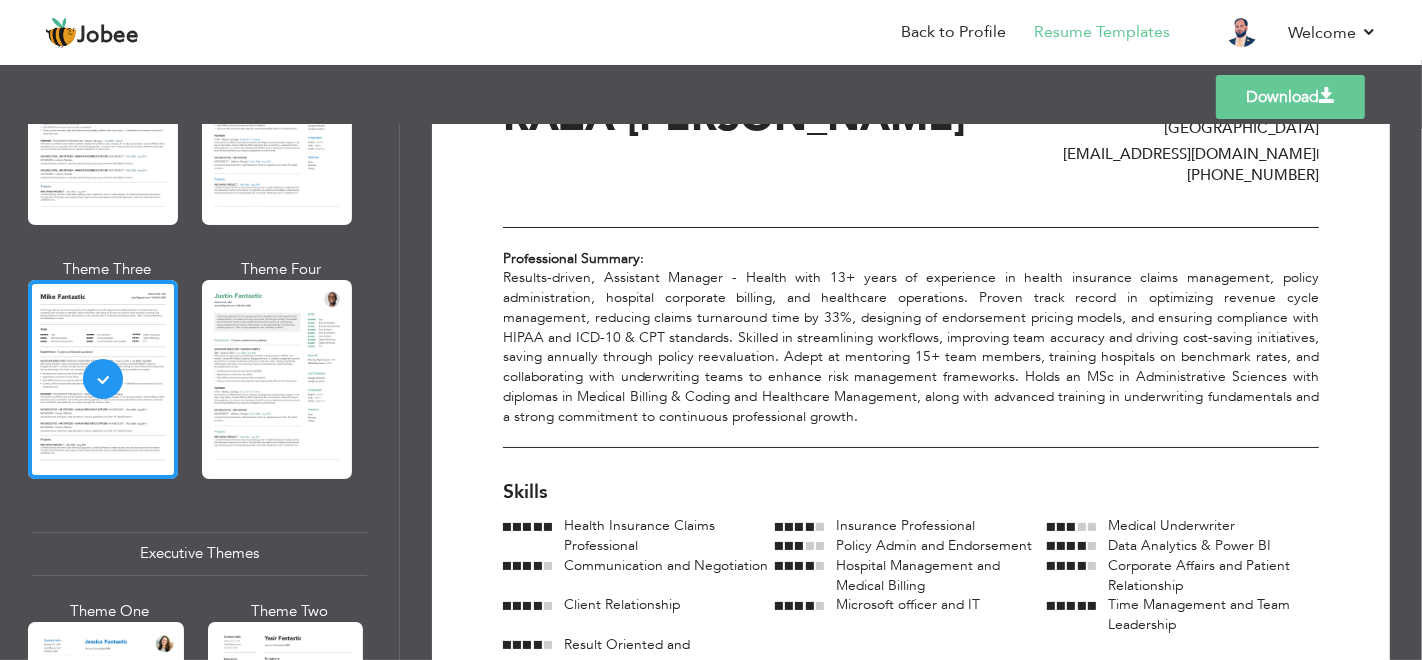 scroll, scrollTop: 0, scrollLeft: 0, axis: both 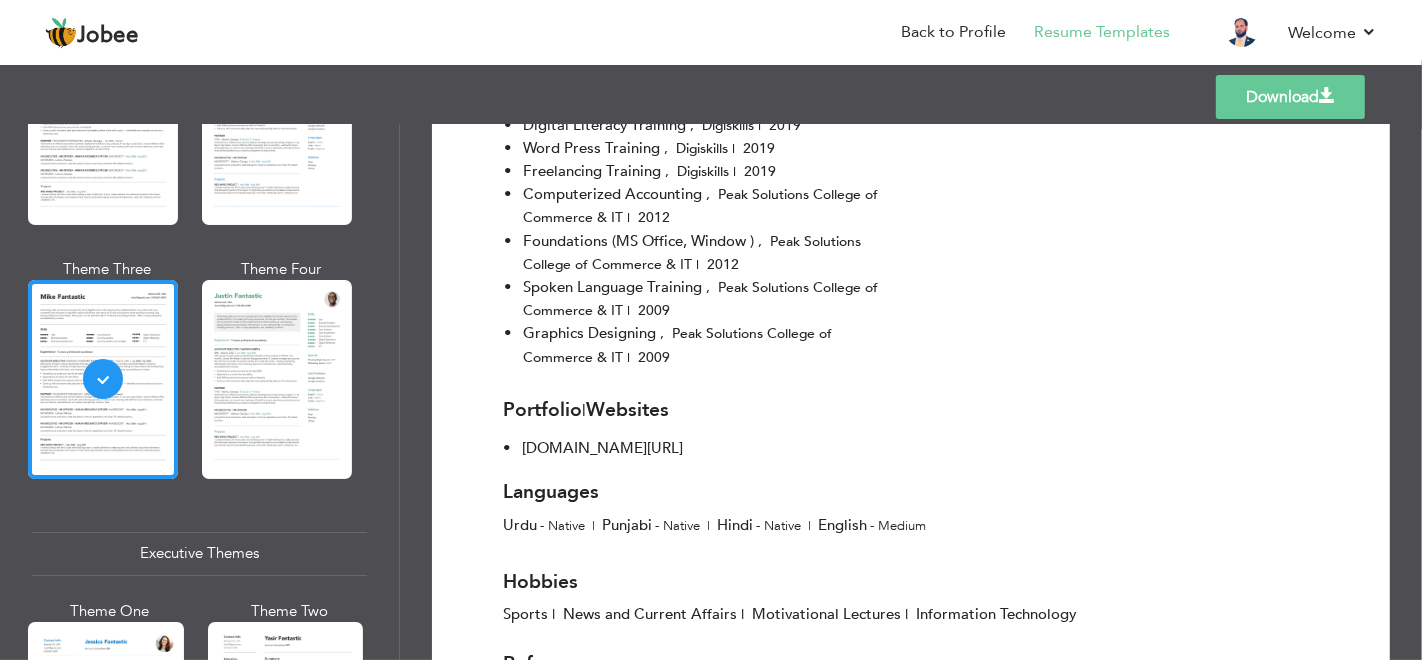 click on "Download" at bounding box center [1290, 97] 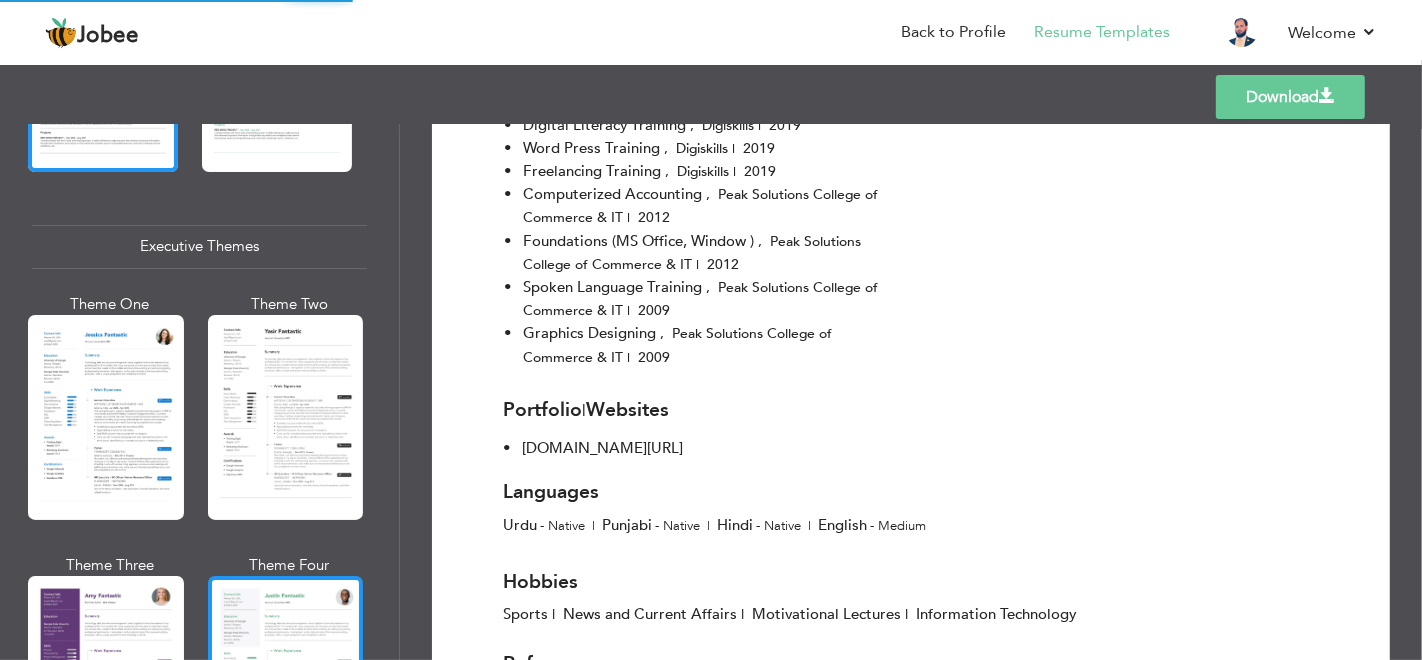 scroll, scrollTop: 1555, scrollLeft: 0, axis: vertical 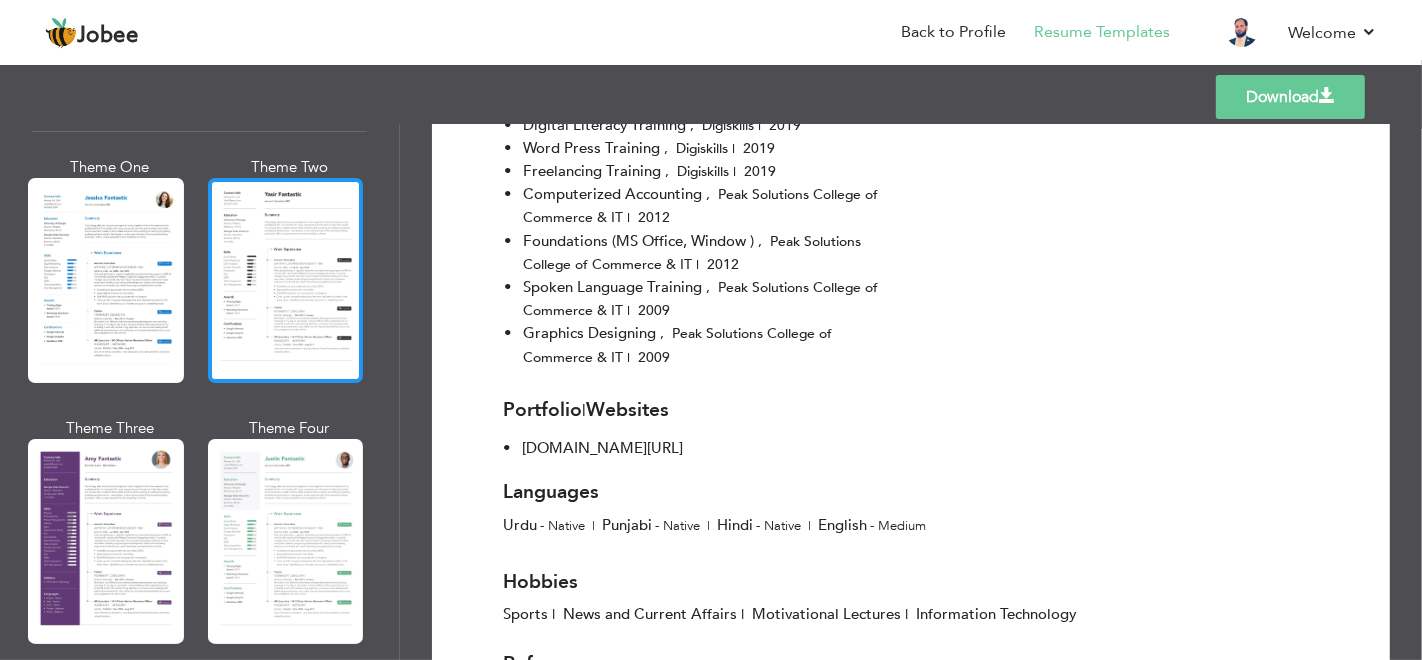 click at bounding box center [286, 280] 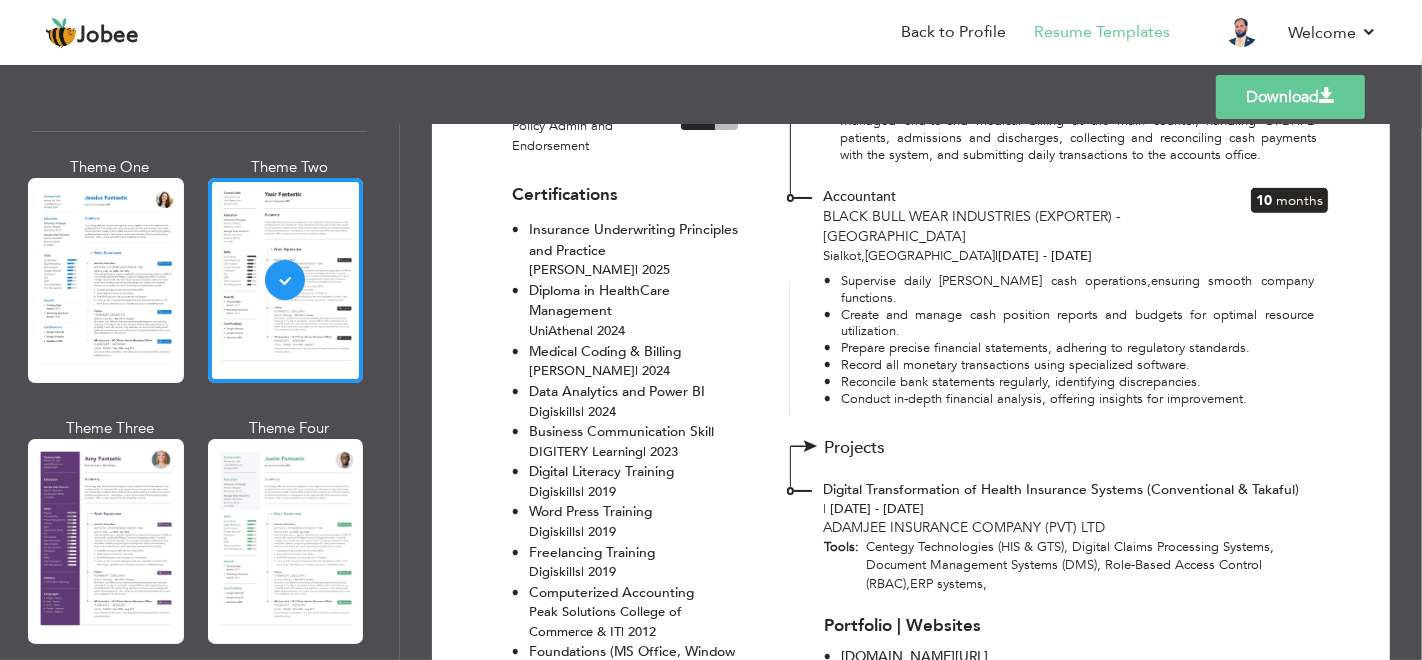 scroll, scrollTop: 1632, scrollLeft: 0, axis: vertical 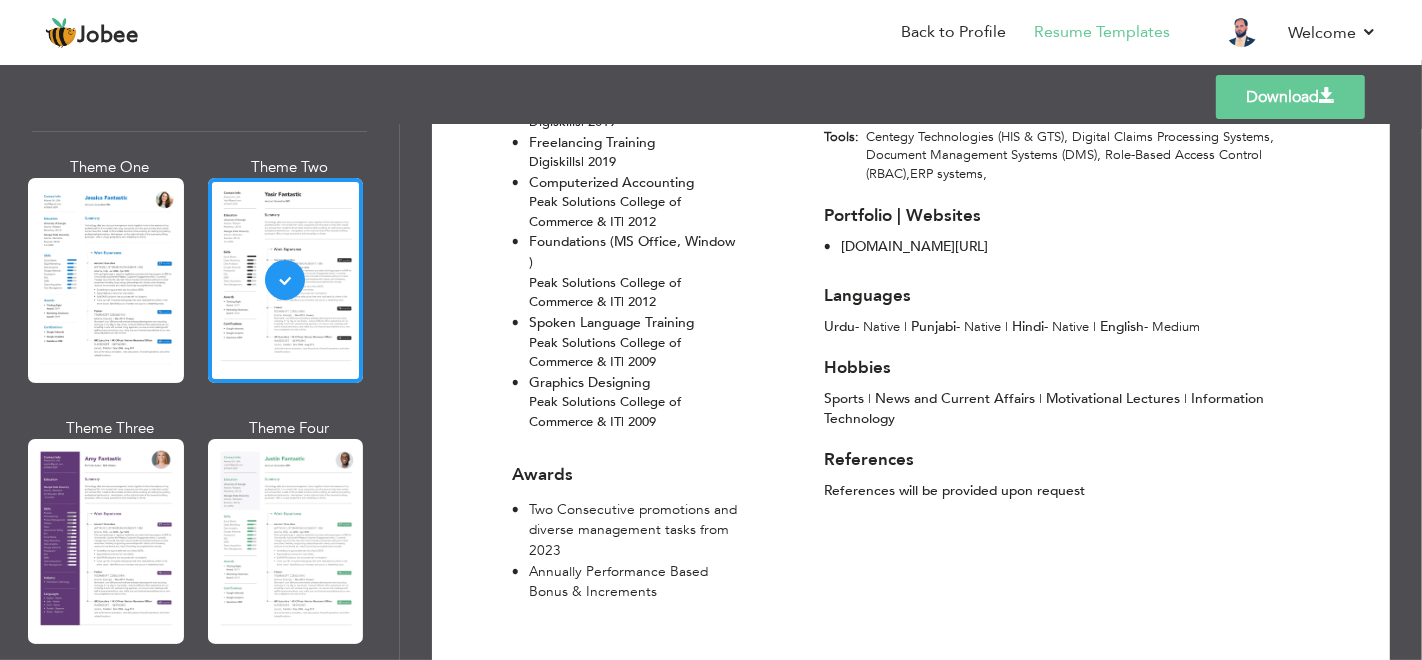 click on "Download" at bounding box center [1290, 97] 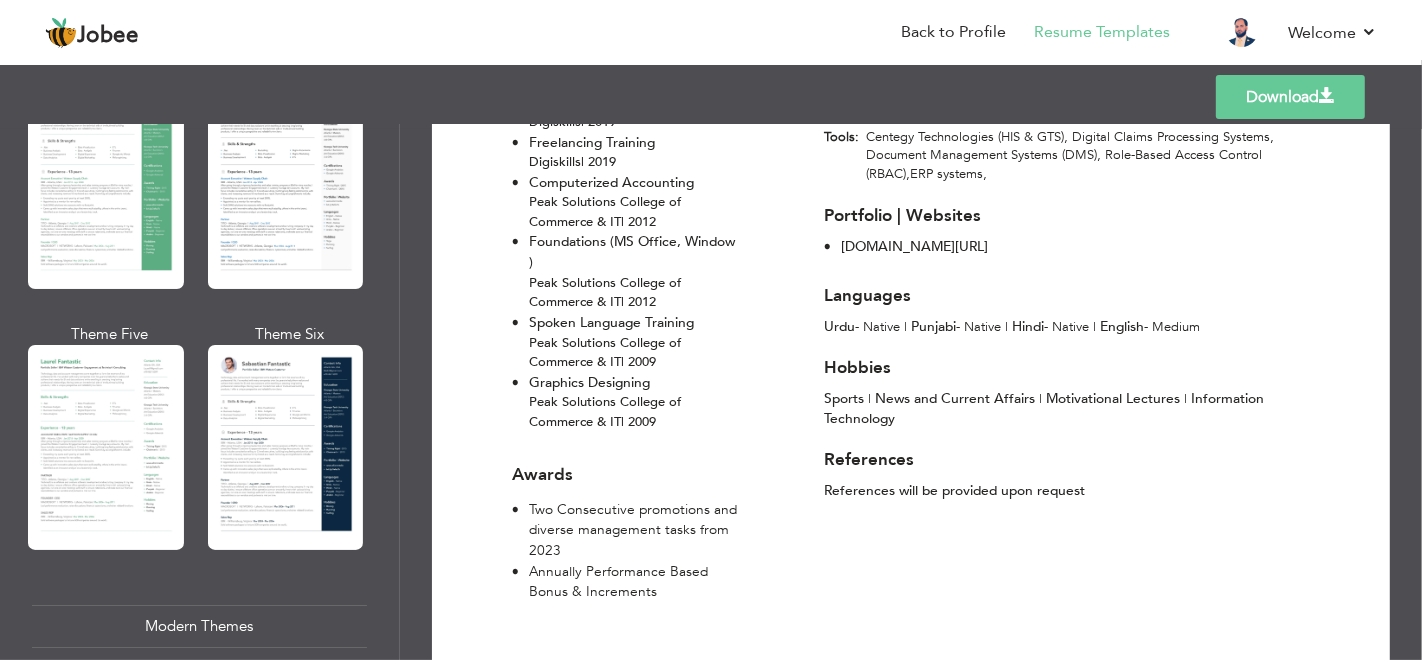 scroll, scrollTop: 444, scrollLeft: 0, axis: vertical 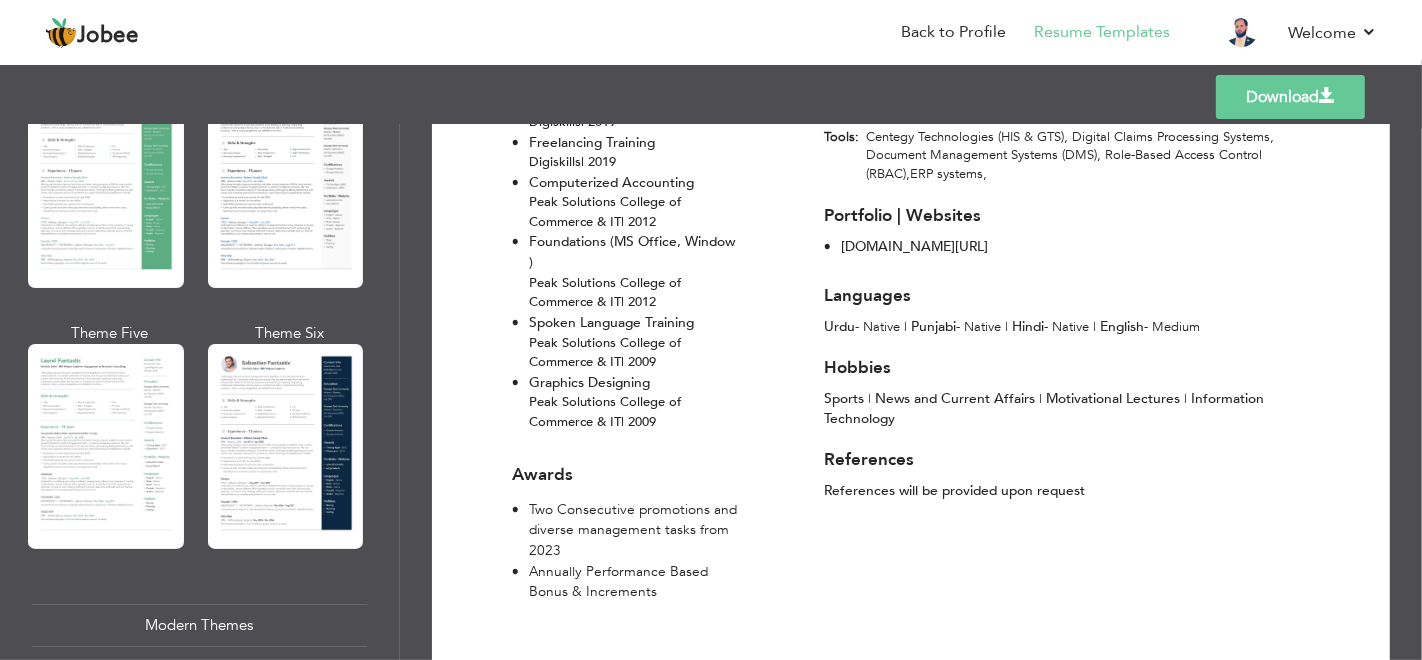 click at bounding box center [286, 446] 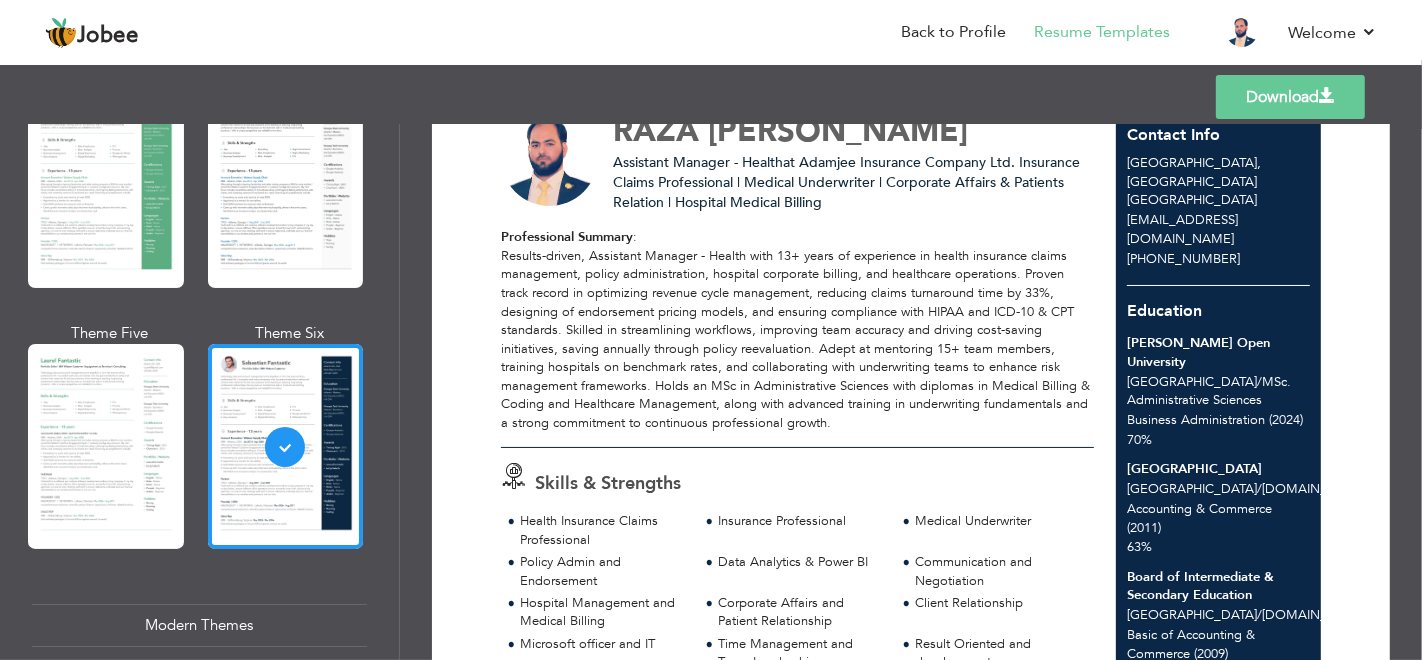 scroll, scrollTop: 0, scrollLeft: 0, axis: both 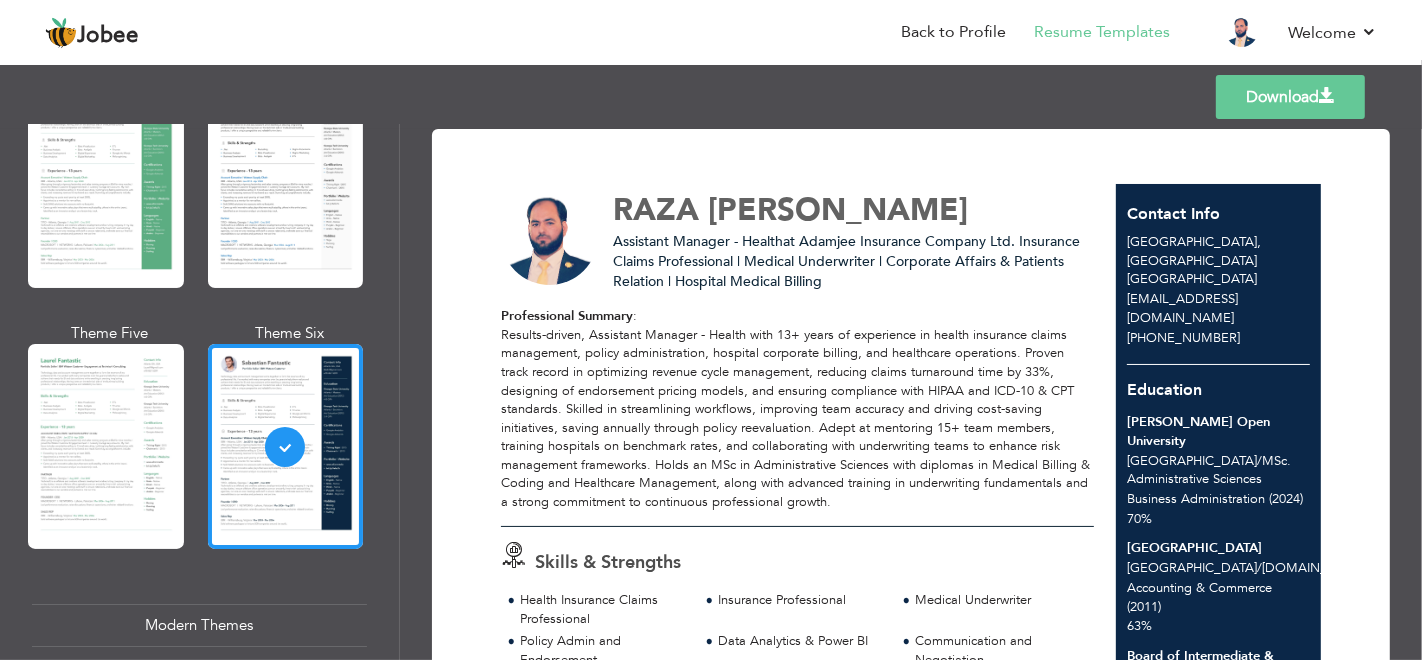 click on "Download" at bounding box center (1290, 97) 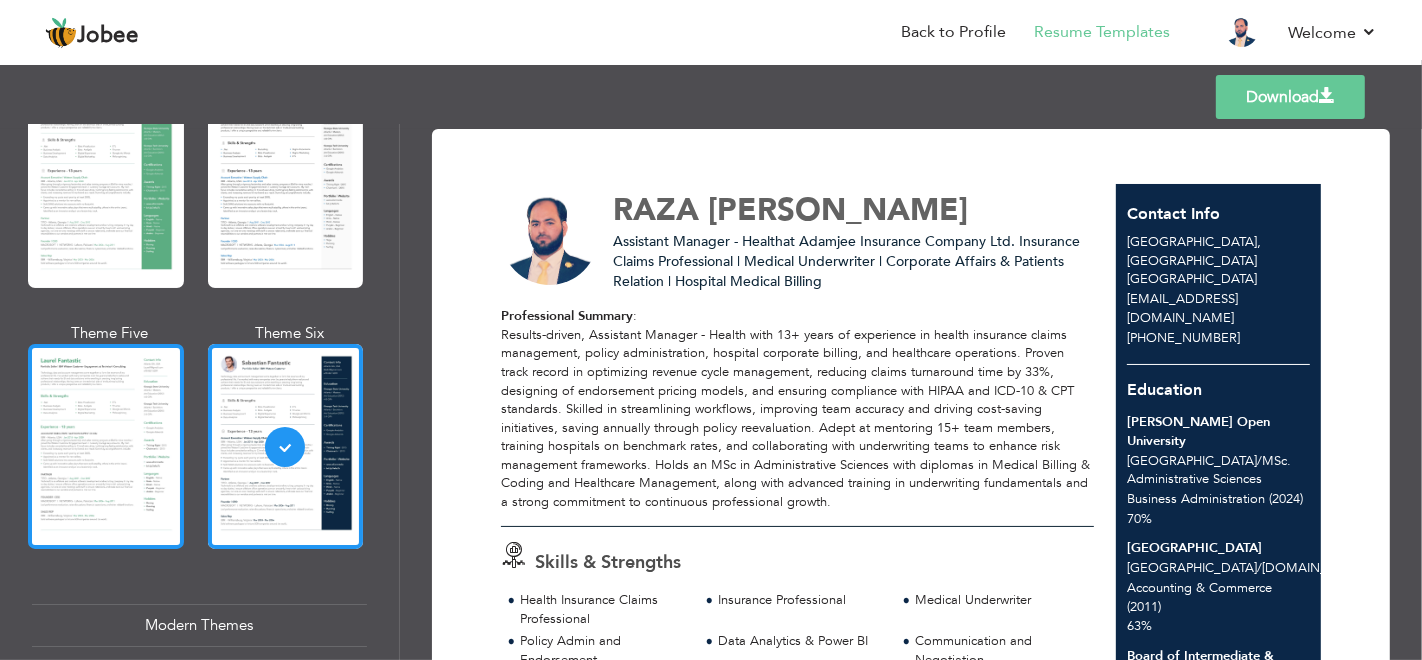 click at bounding box center [106, 446] 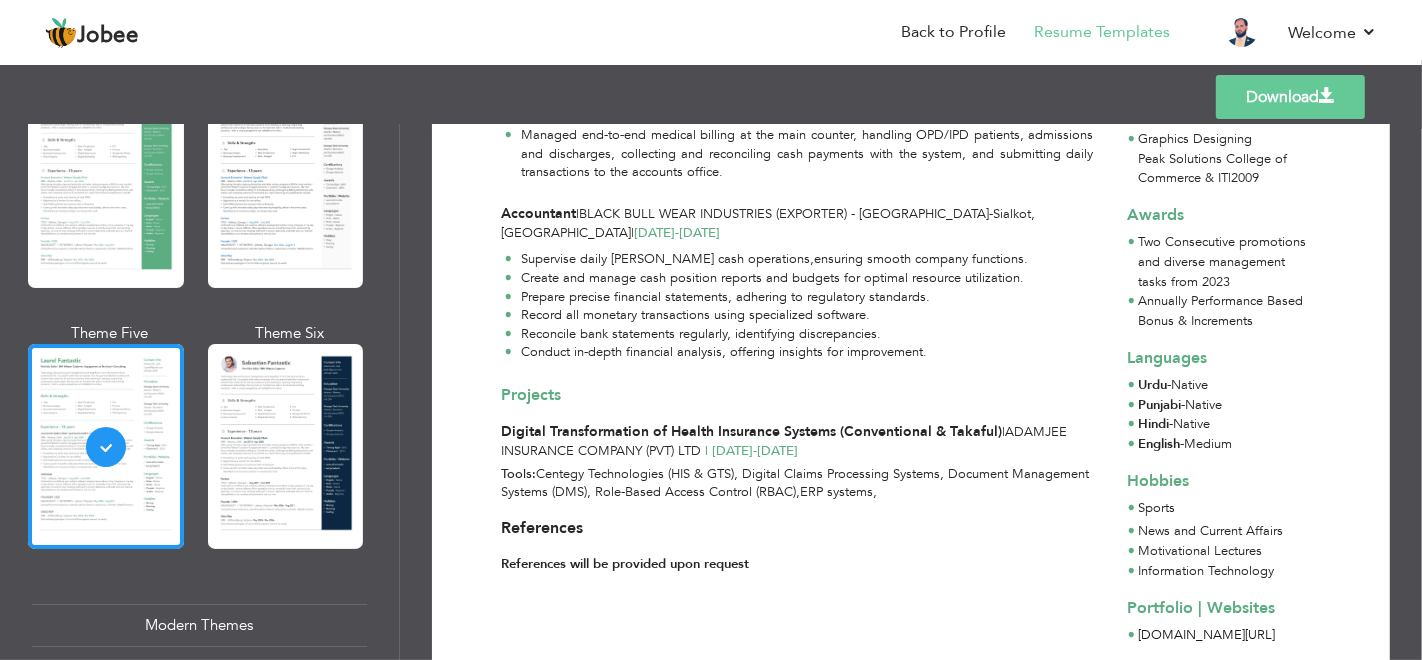 scroll, scrollTop: 1375, scrollLeft: 0, axis: vertical 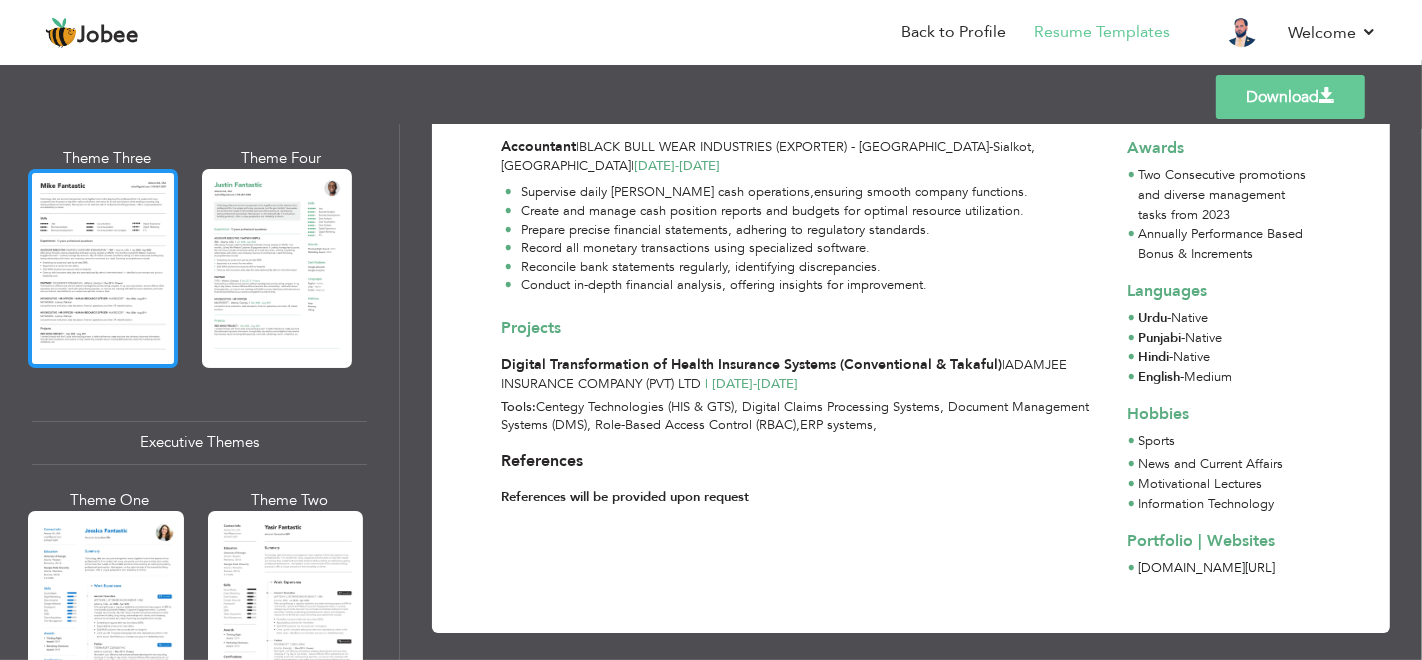 click at bounding box center [103, 268] 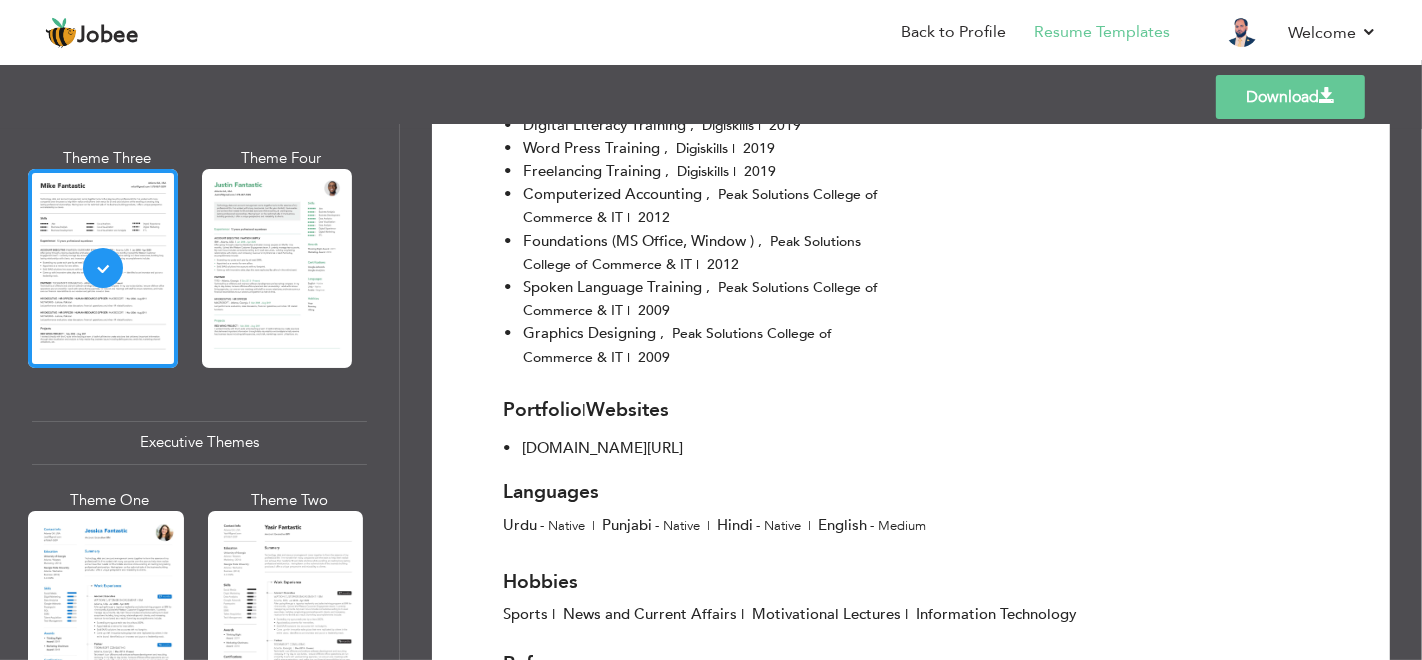 scroll, scrollTop: 1867, scrollLeft: 0, axis: vertical 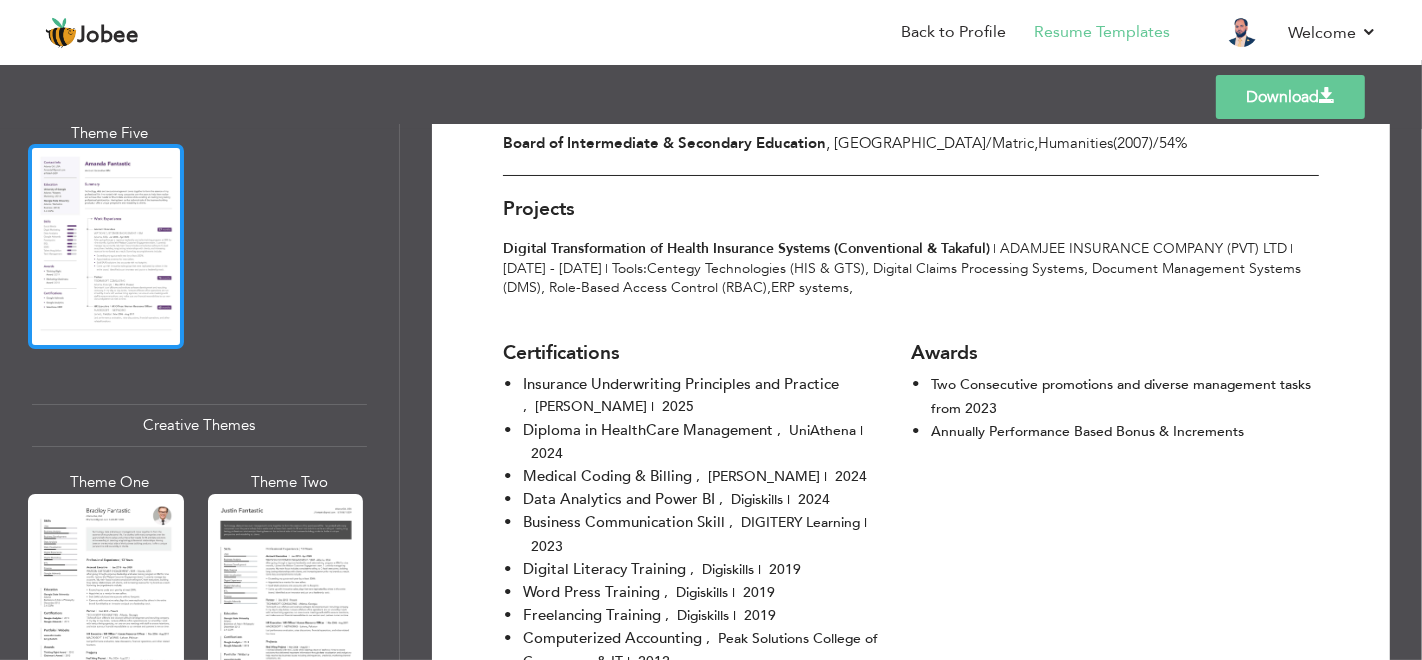 click at bounding box center (106, 246) 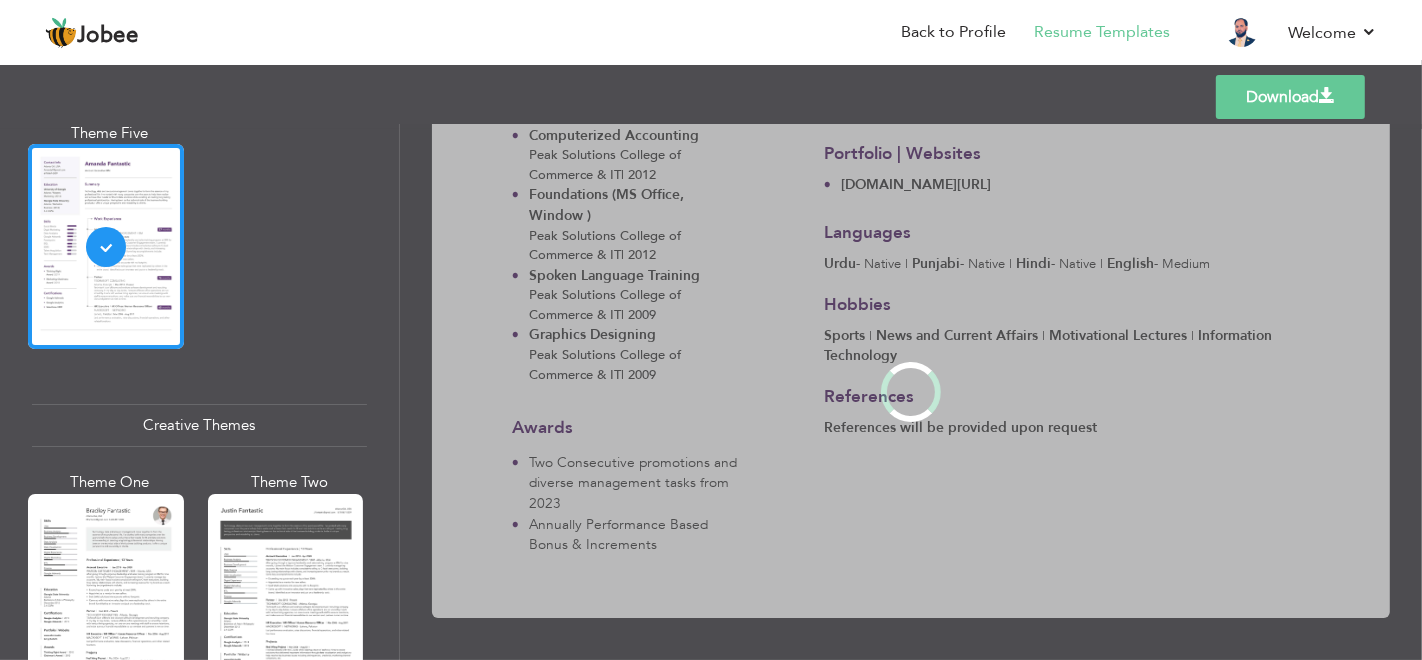 scroll, scrollTop: 0, scrollLeft: 0, axis: both 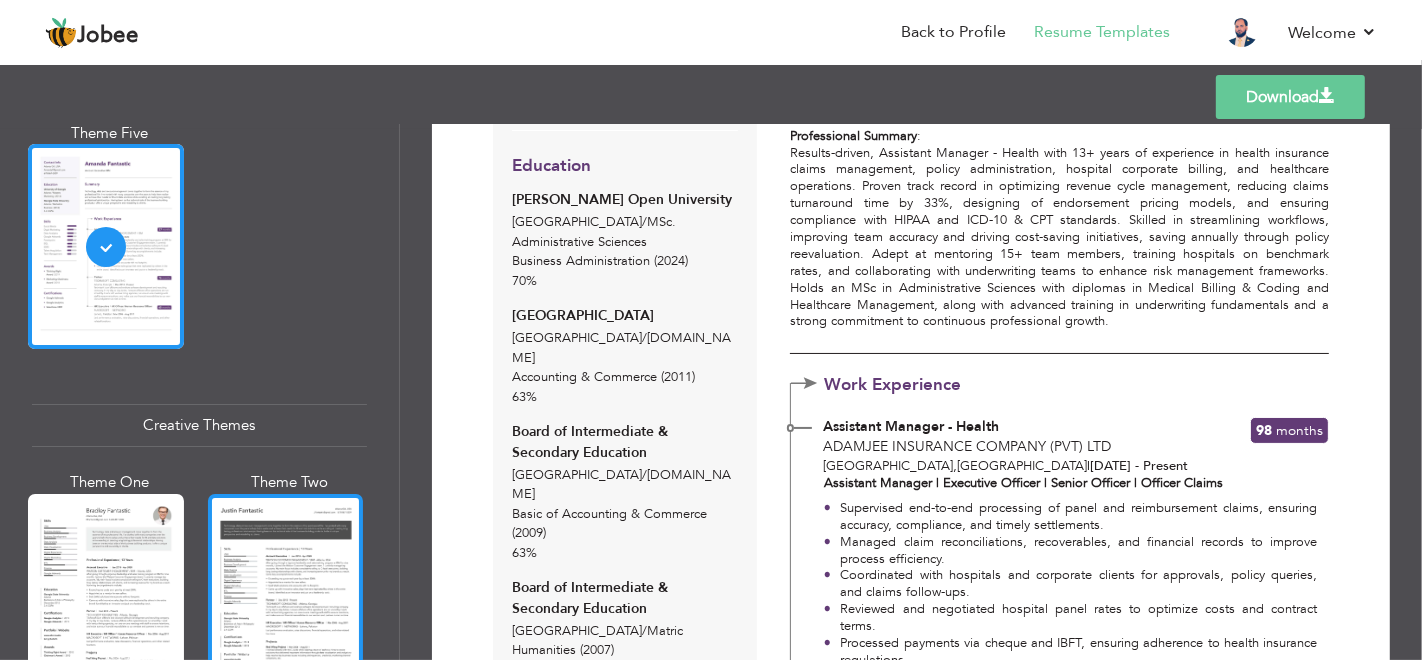 click at bounding box center (286, 596) 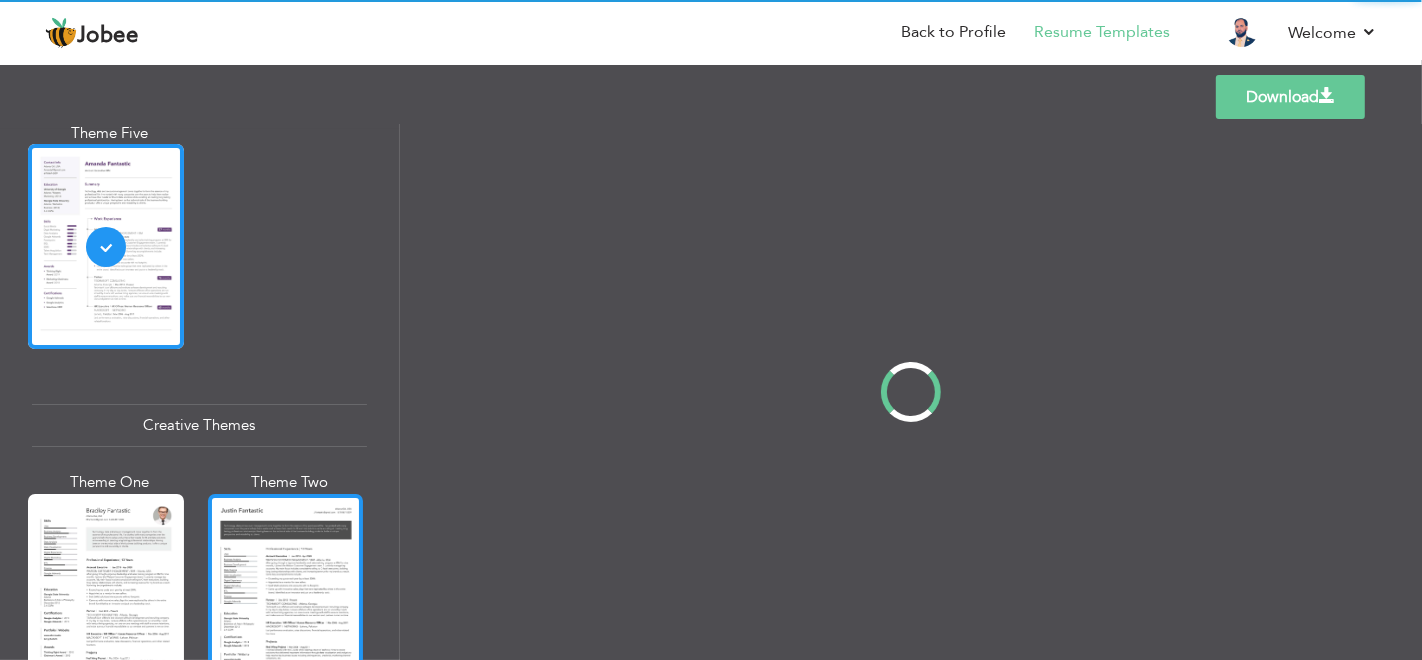 scroll, scrollTop: 0, scrollLeft: 0, axis: both 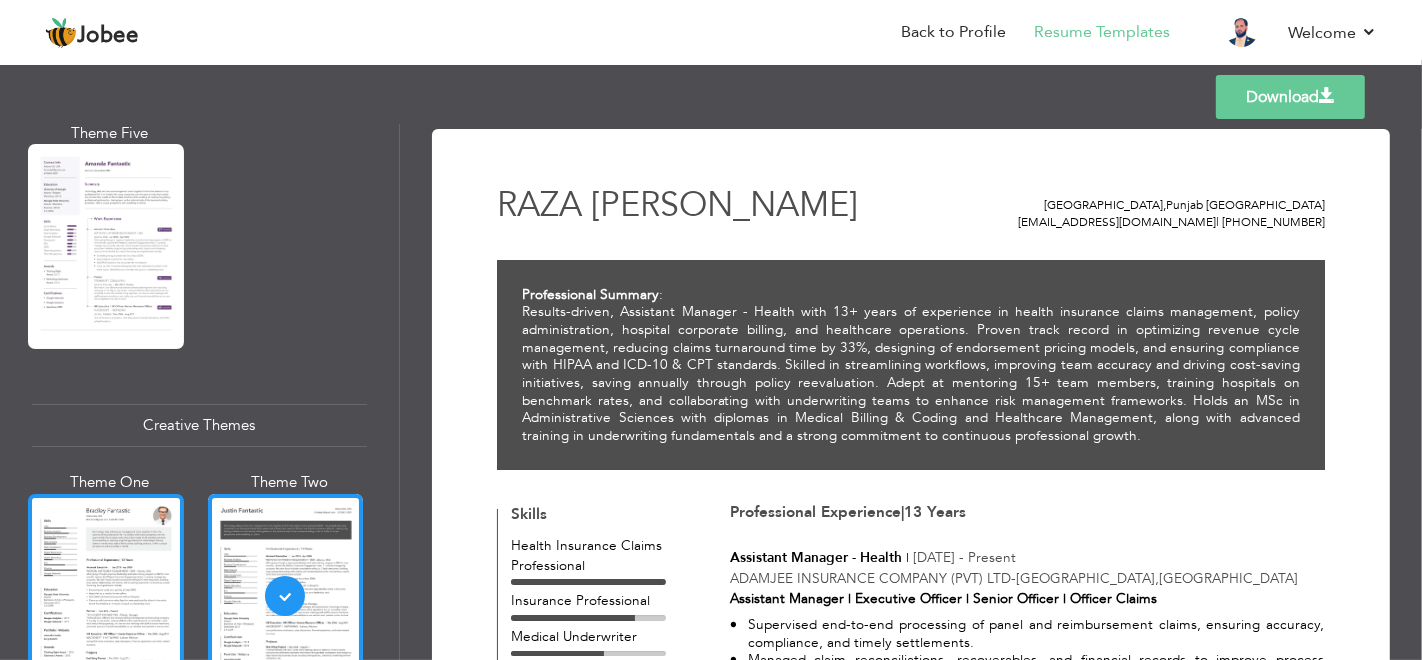 click at bounding box center [106, 596] 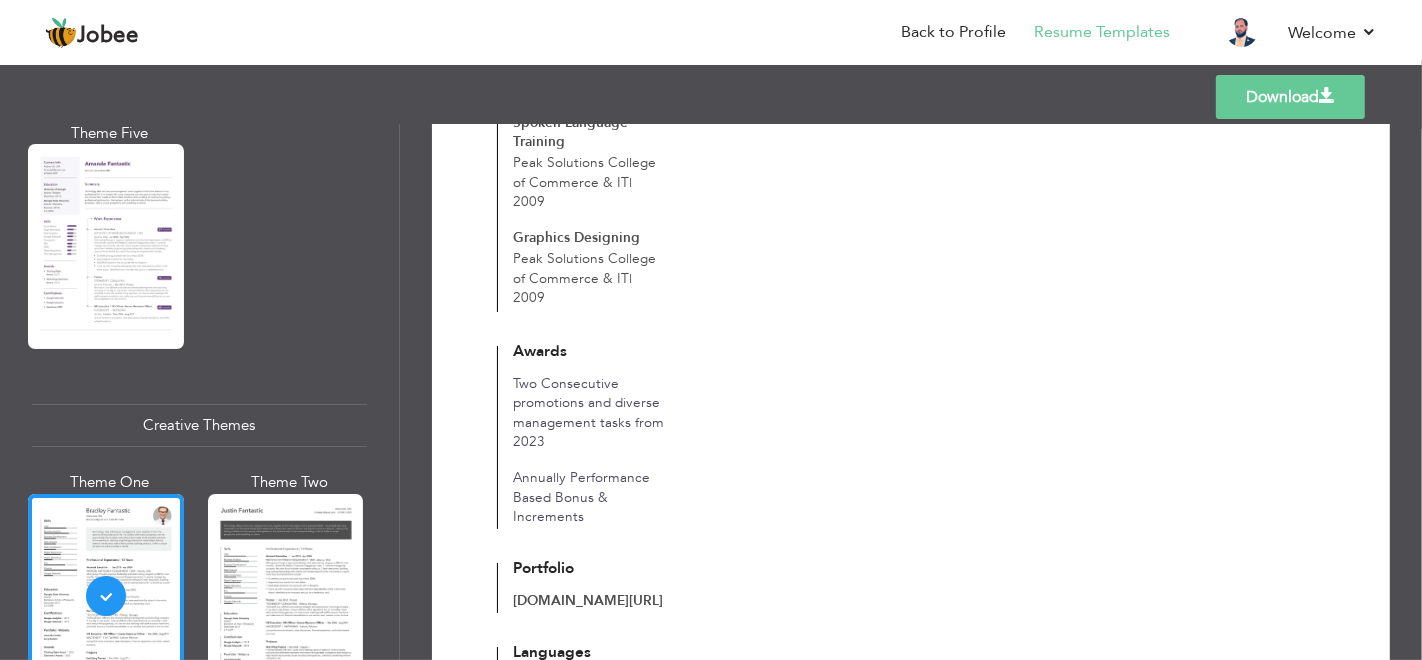 scroll, scrollTop: 2708, scrollLeft: 0, axis: vertical 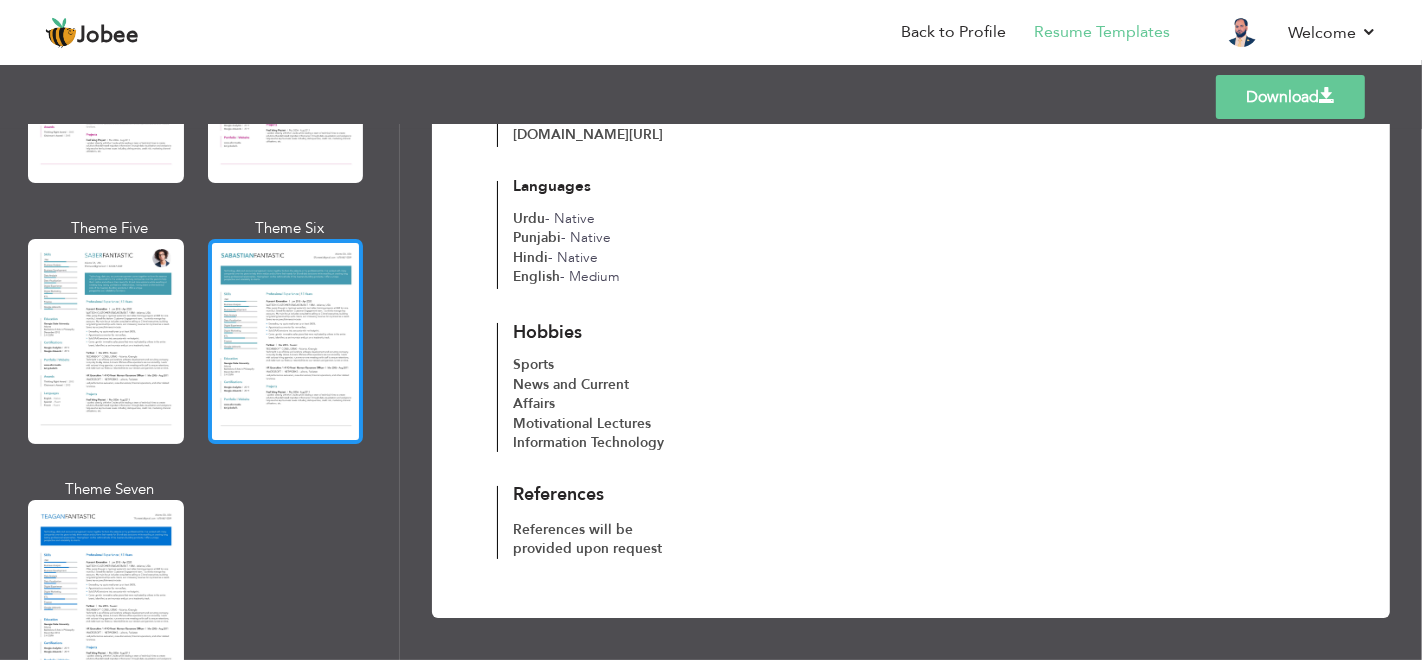 click at bounding box center [286, 341] 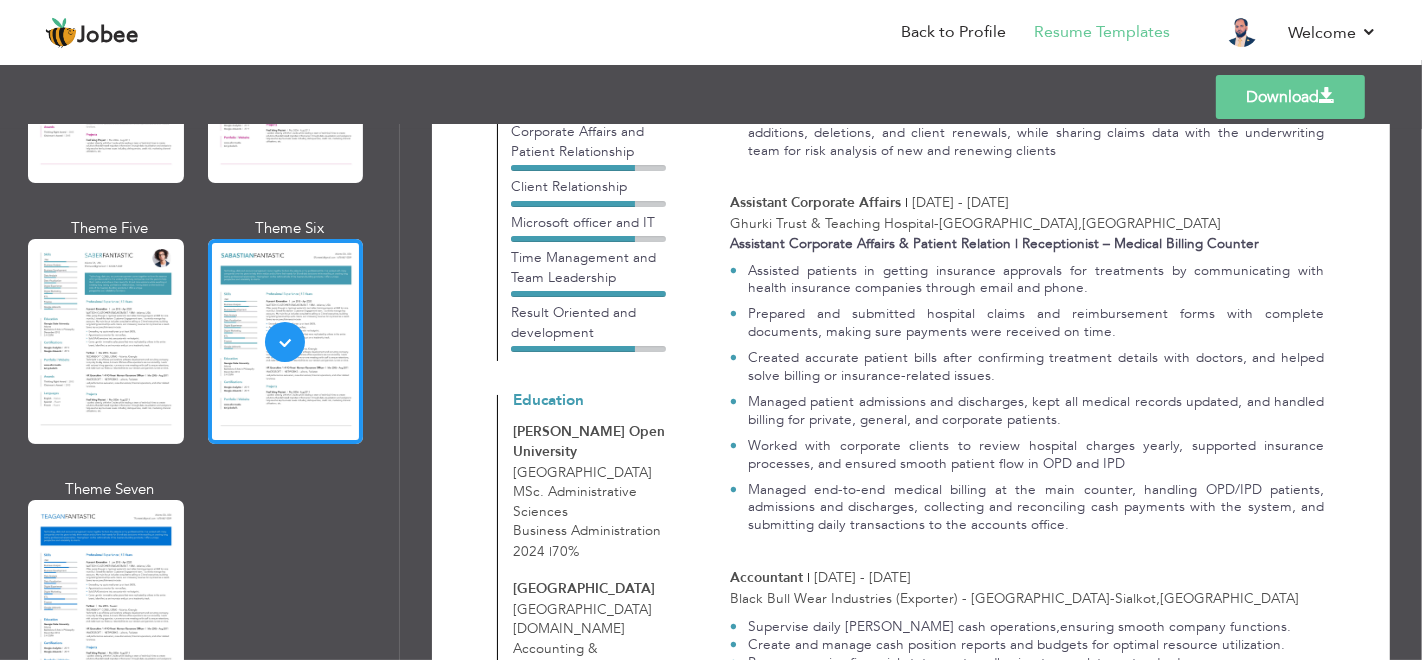 scroll, scrollTop: 777, scrollLeft: 0, axis: vertical 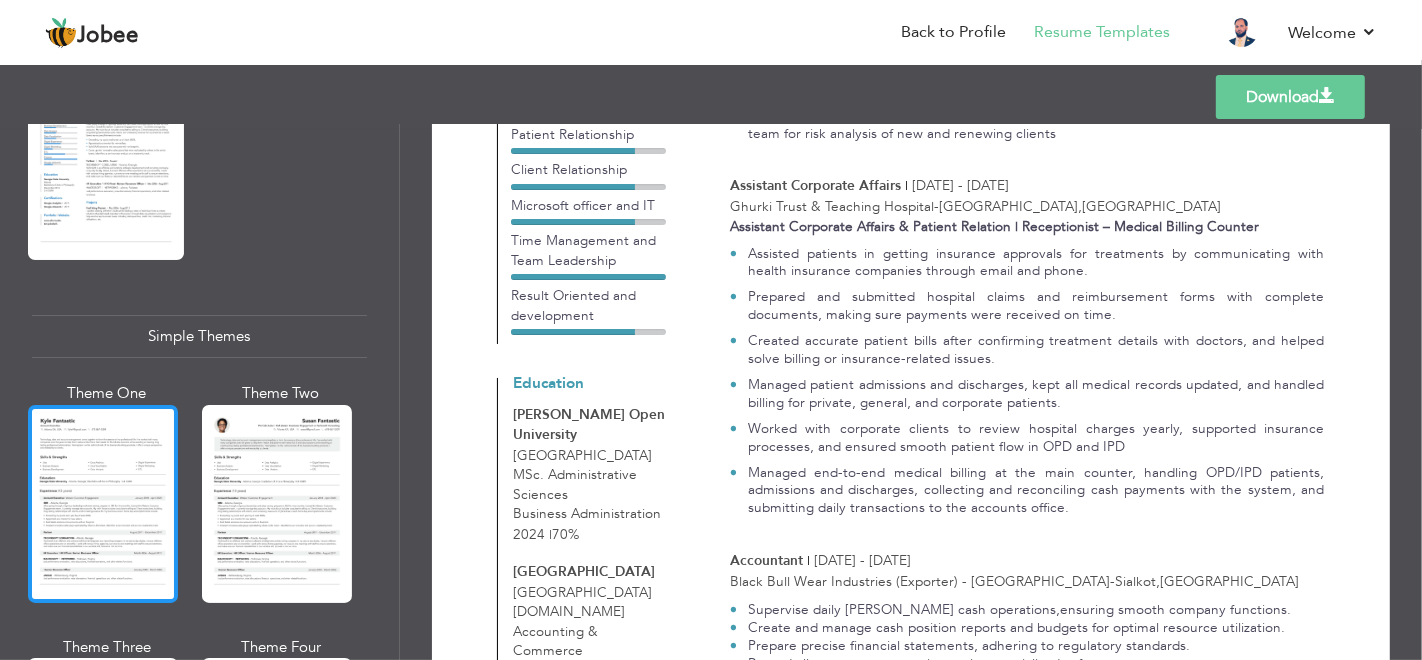 click at bounding box center (103, 504) 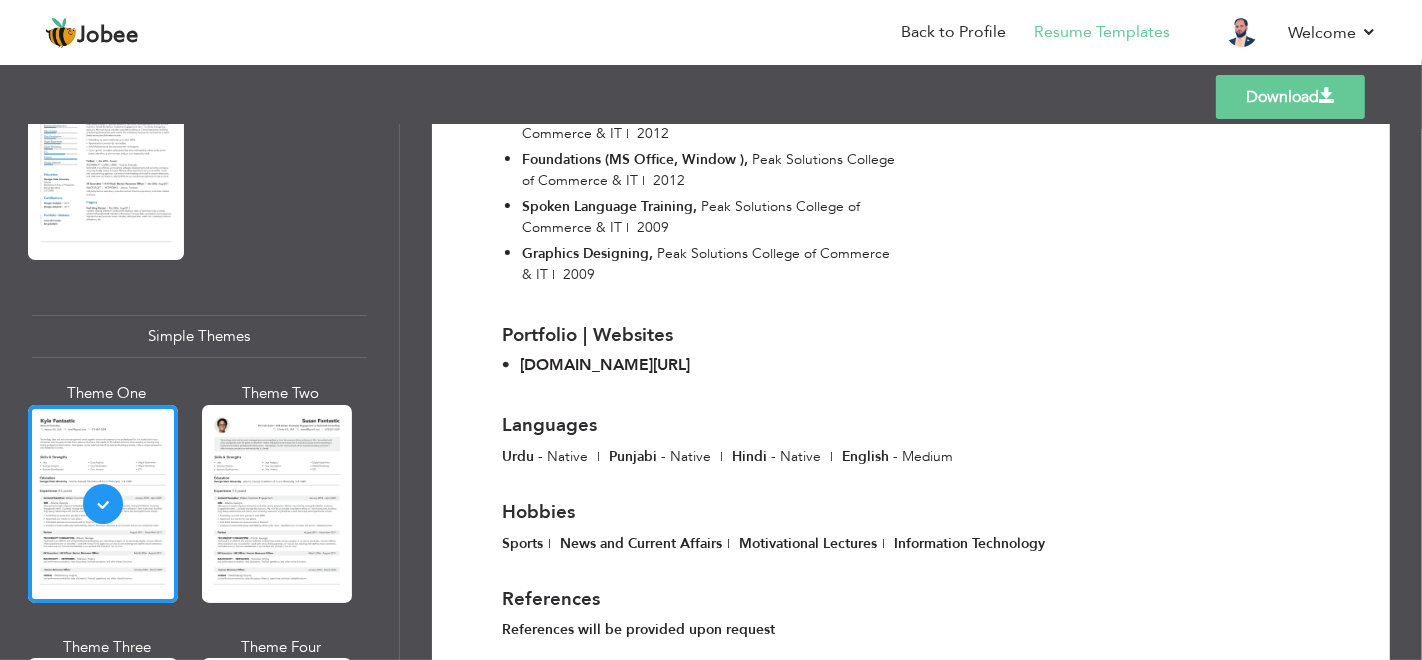 scroll, scrollTop: 2560, scrollLeft: 0, axis: vertical 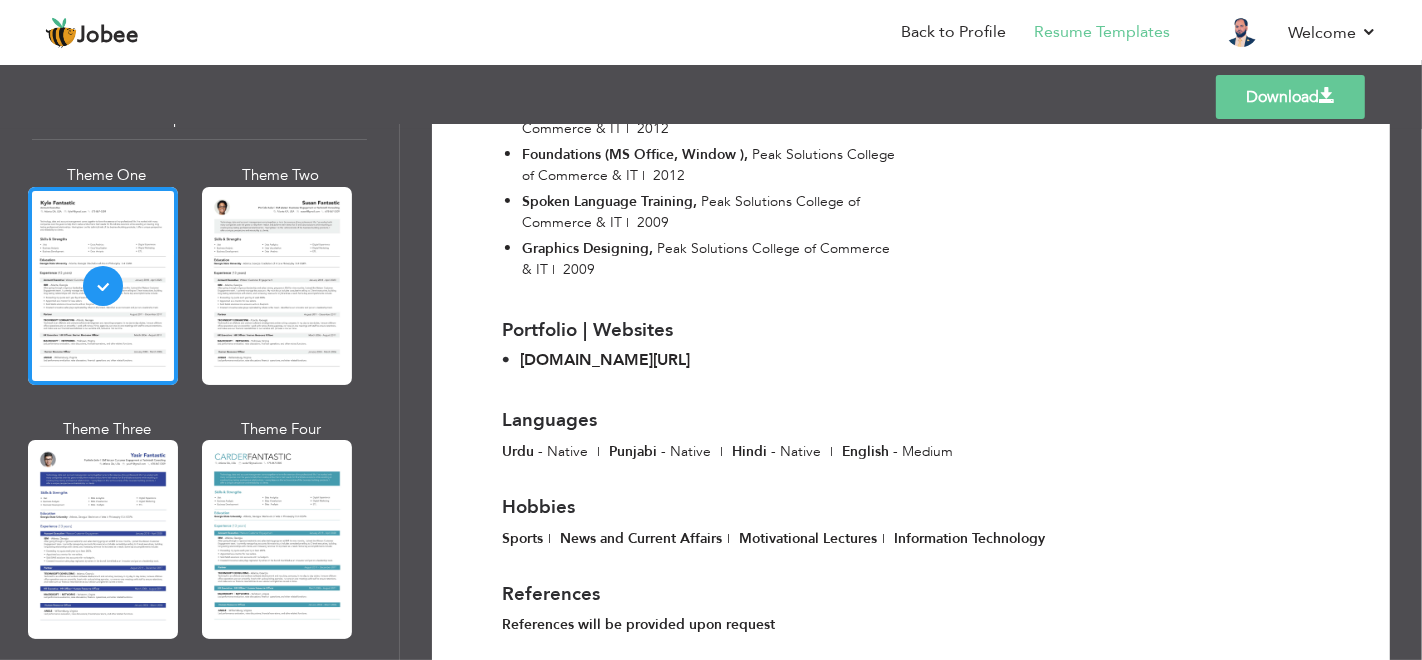 click at bounding box center (103, 539) 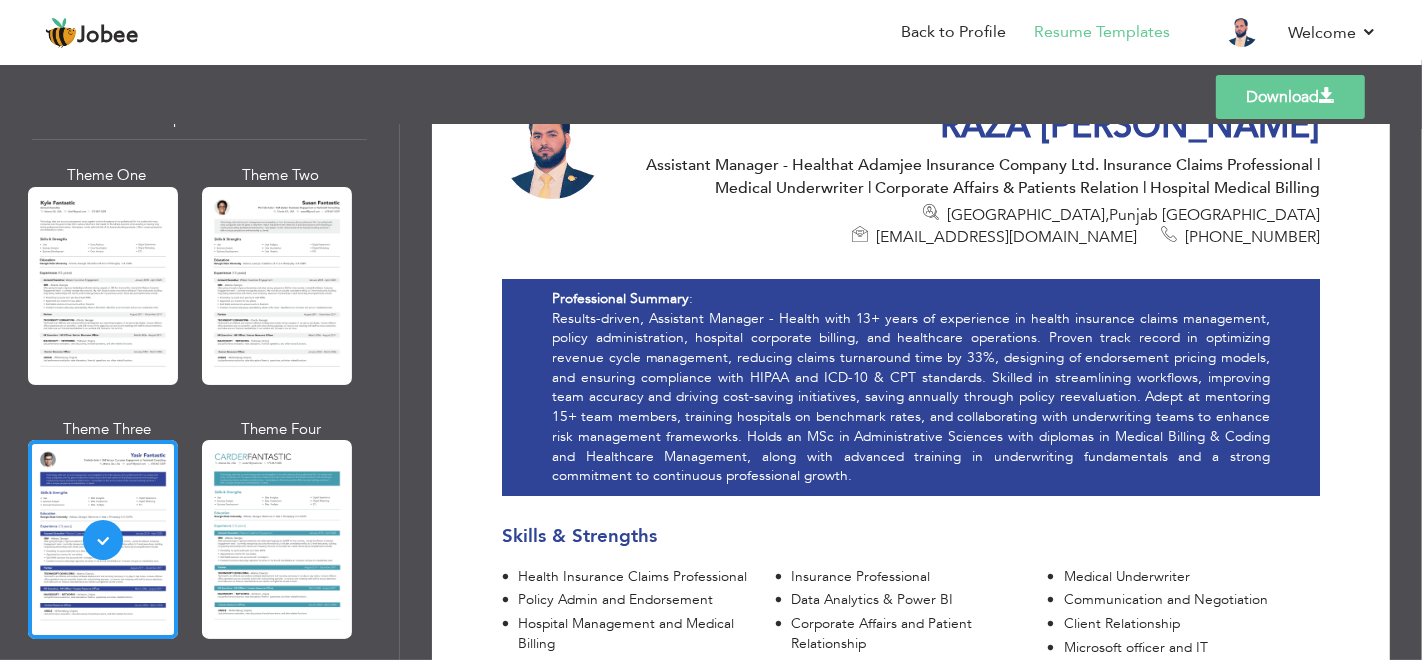 scroll, scrollTop: 0, scrollLeft: 0, axis: both 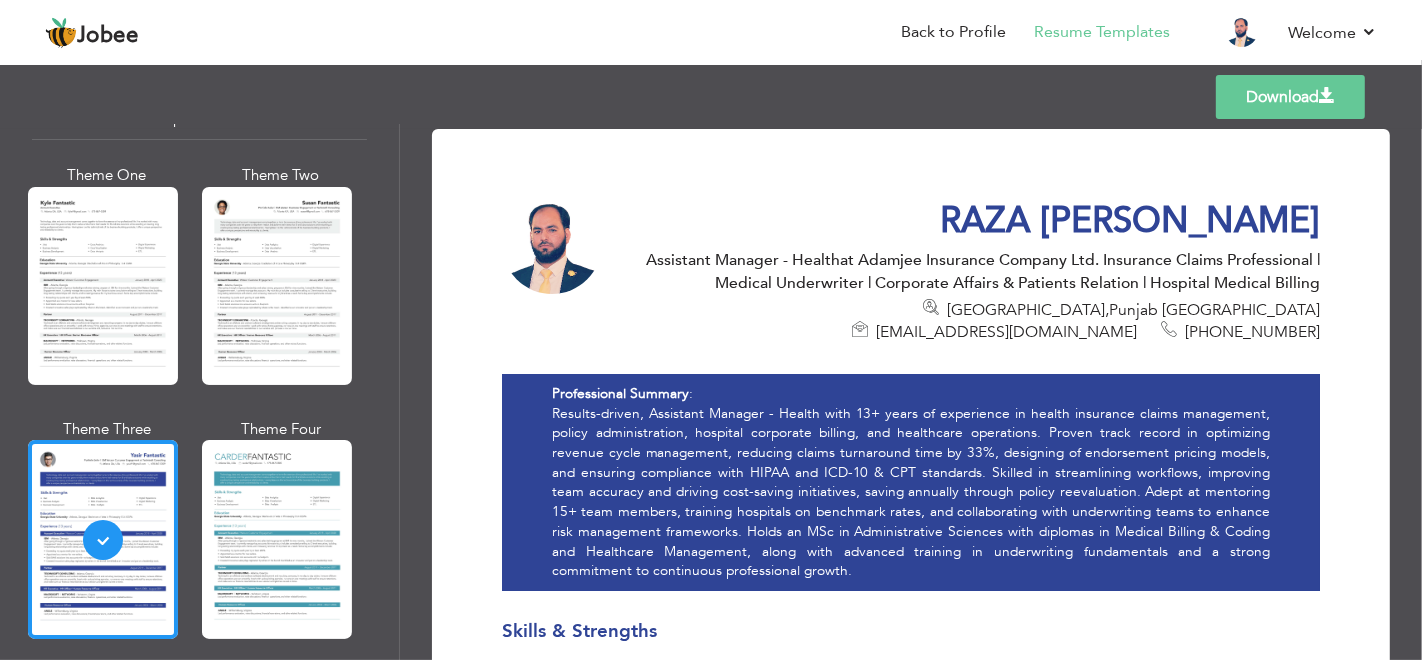 click on "Download" at bounding box center [1290, 97] 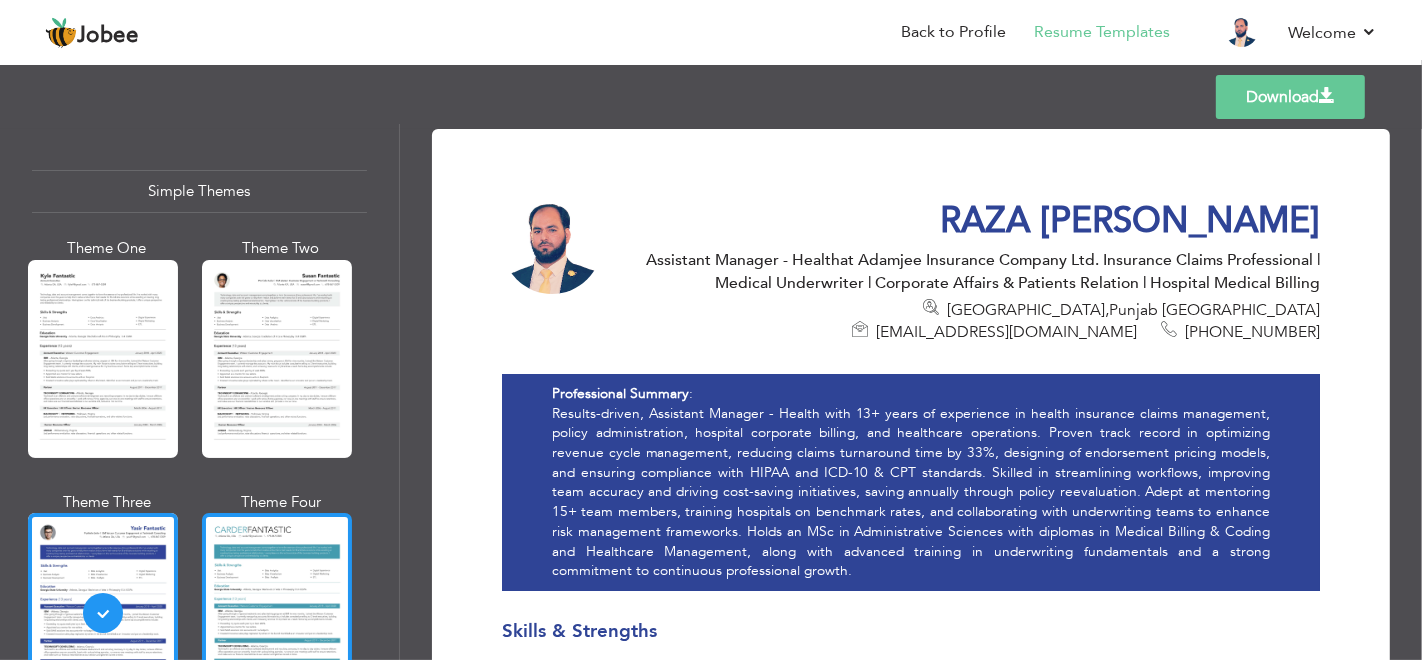 scroll, scrollTop: 3551, scrollLeft: 0, axis: vertical 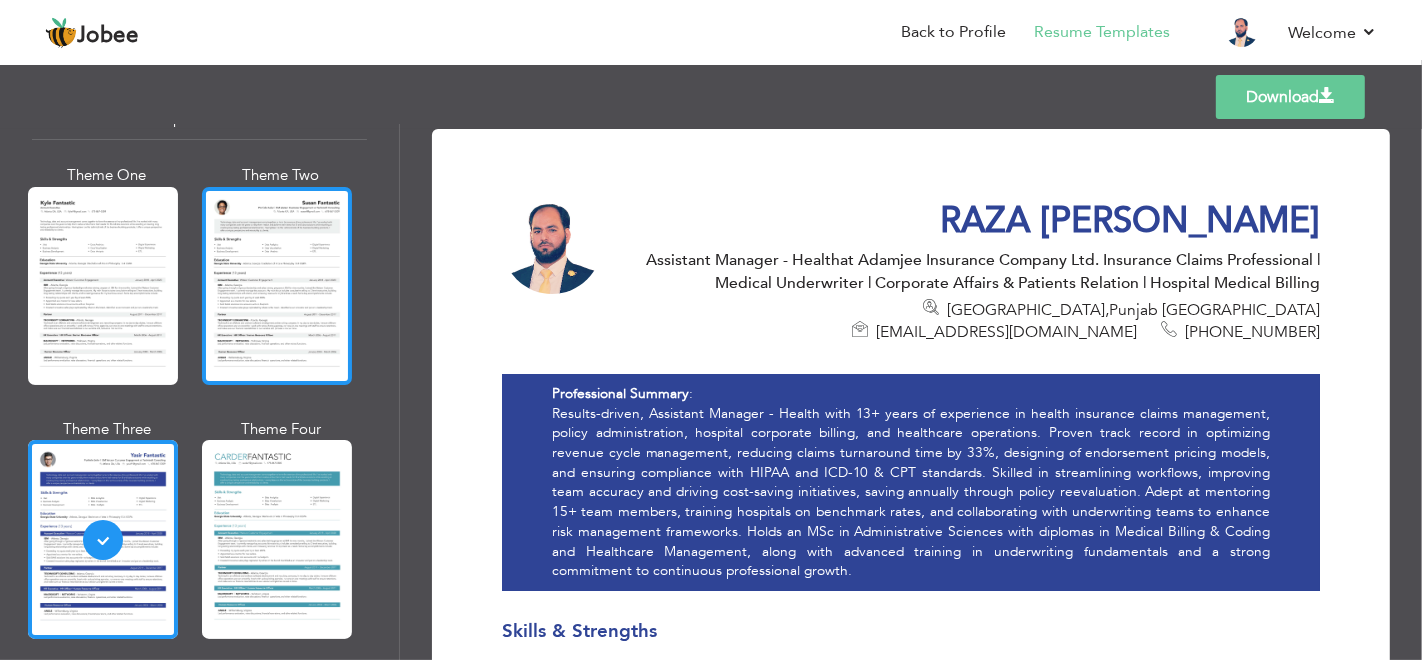 click at bounding box center [277, 286] 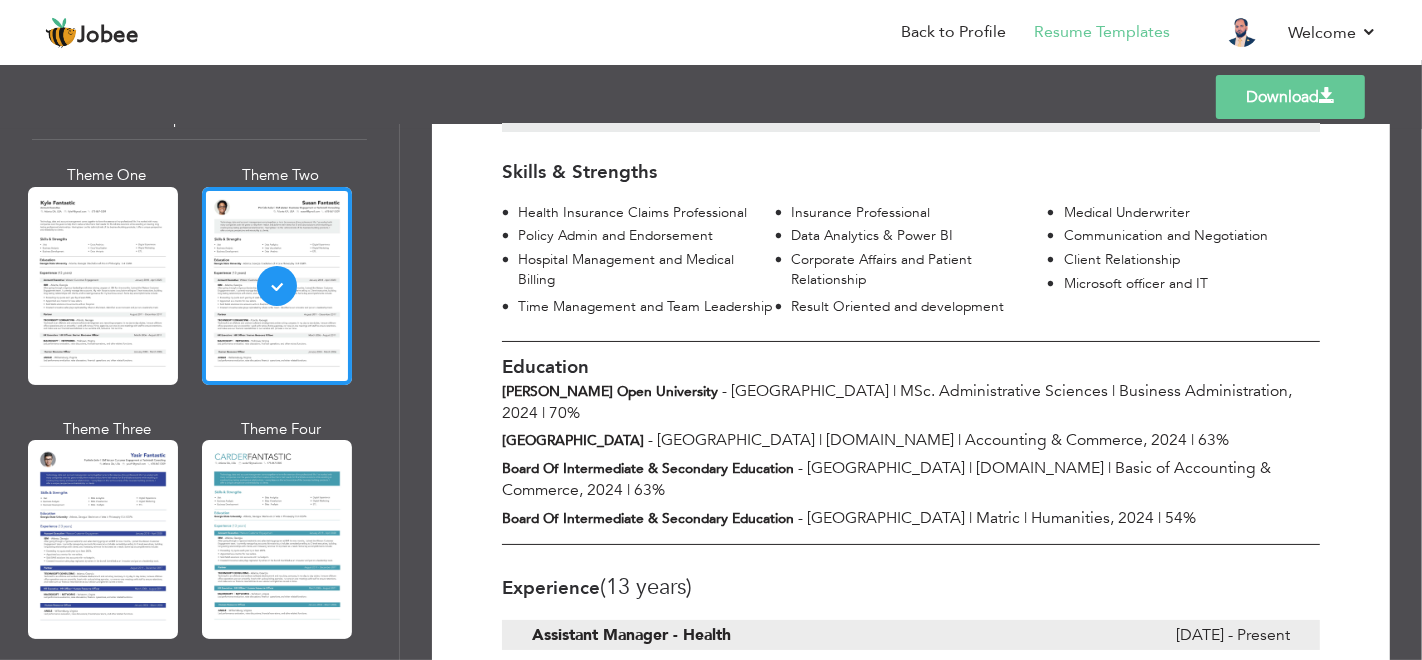 scroll, scrollTop: 444, scrollLeft: 0, axis: vertical 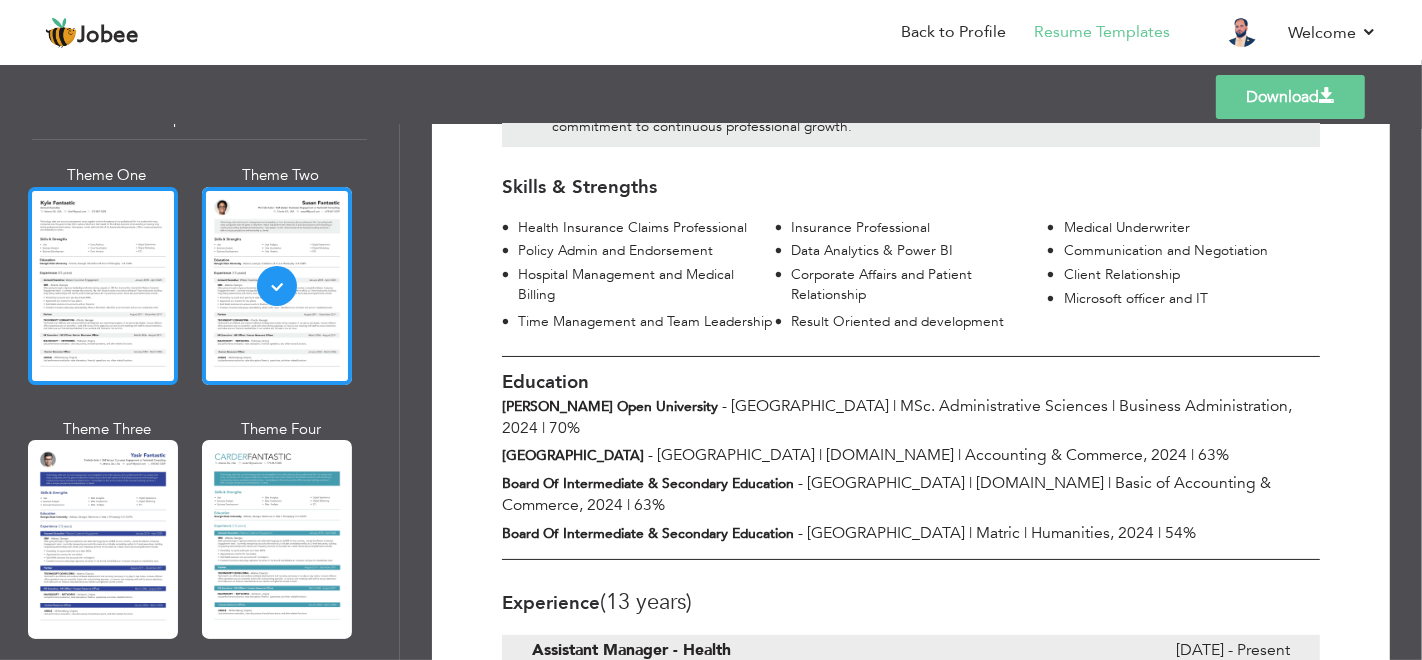 click at bounding box center [103, 286] 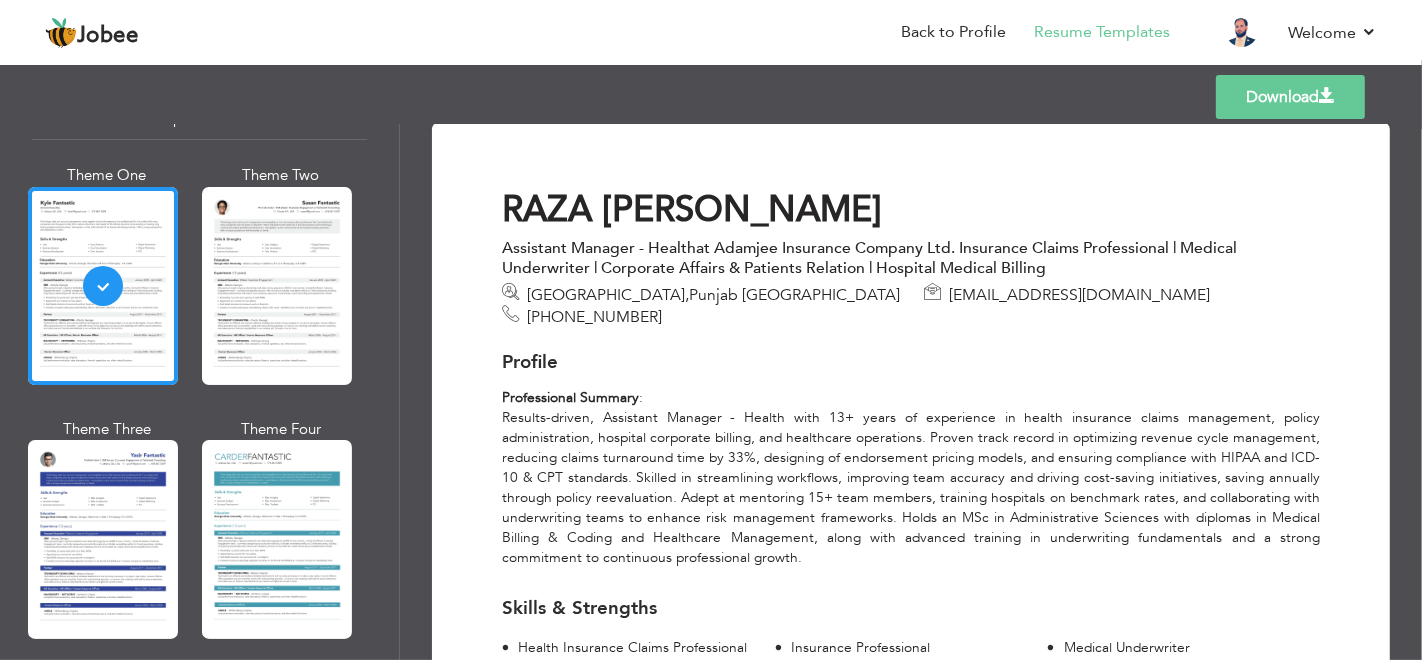 scroll, scrollTop: 5, scrollLeft: 0, axis: vertical 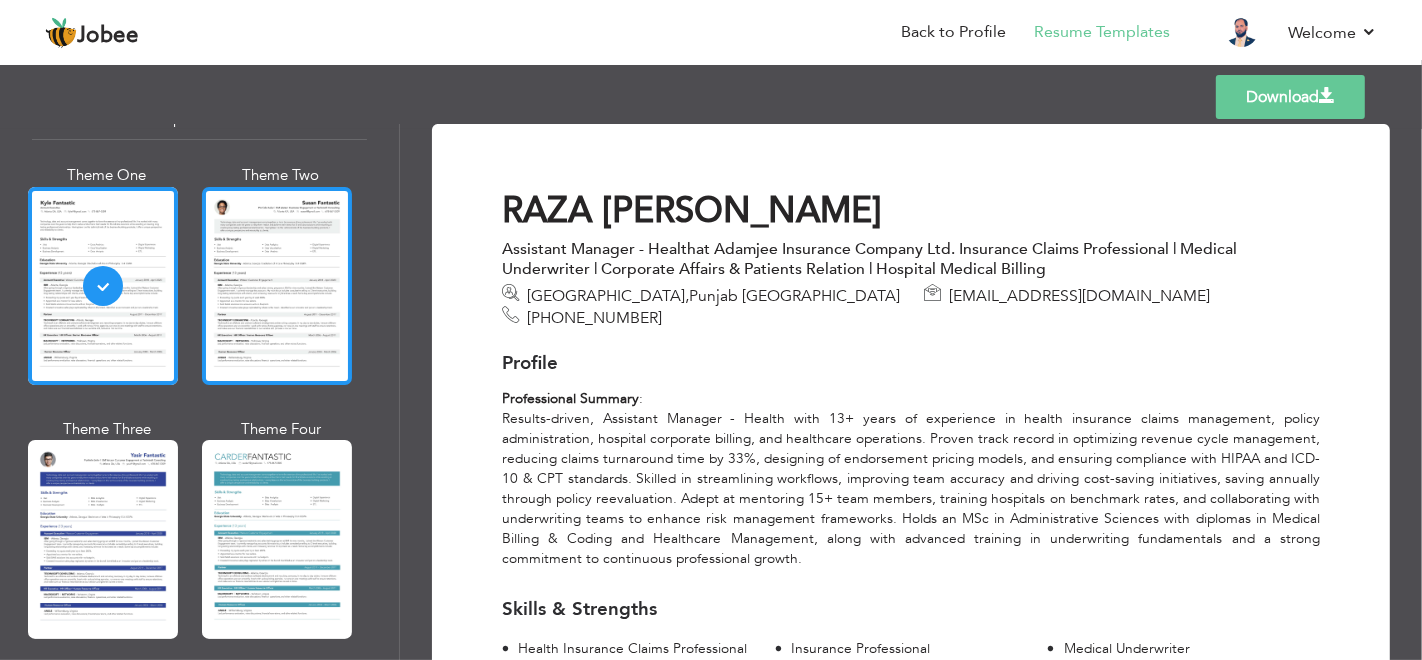click at bounding box center (277, 286) 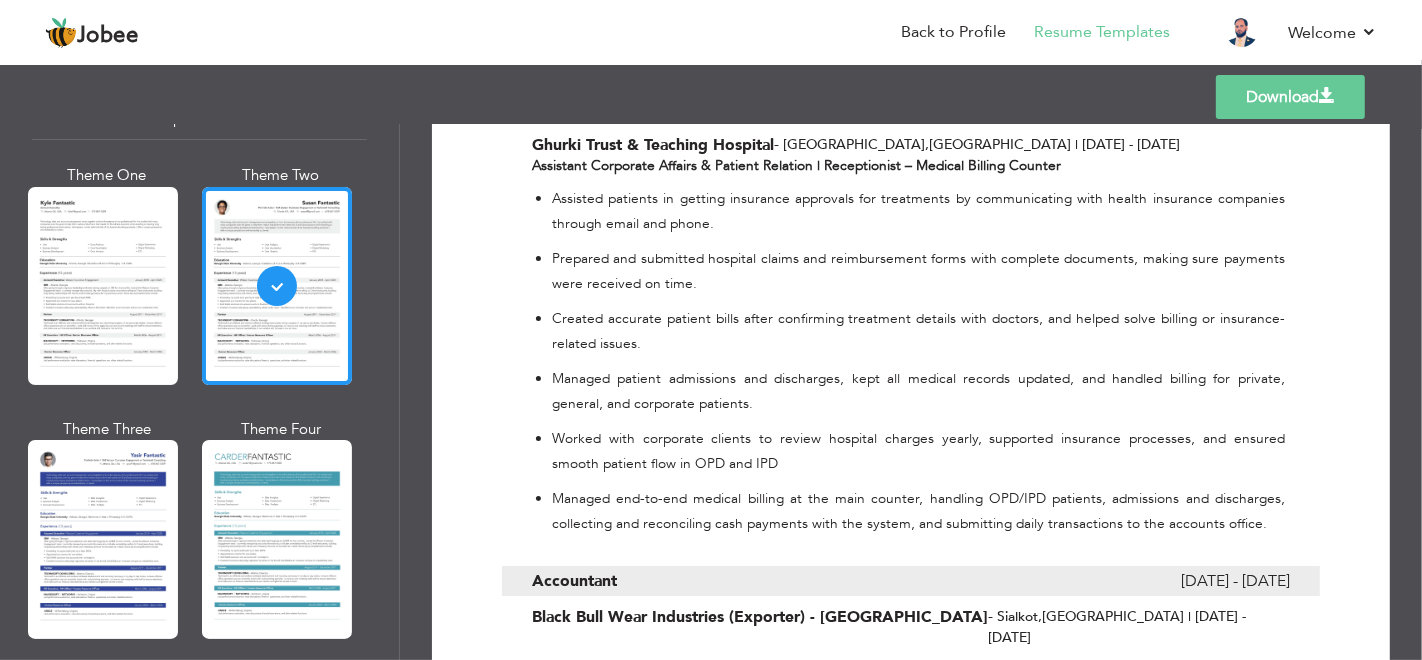 scroll, scrollTop: 740, scrollLeft: 0, axis: vertical 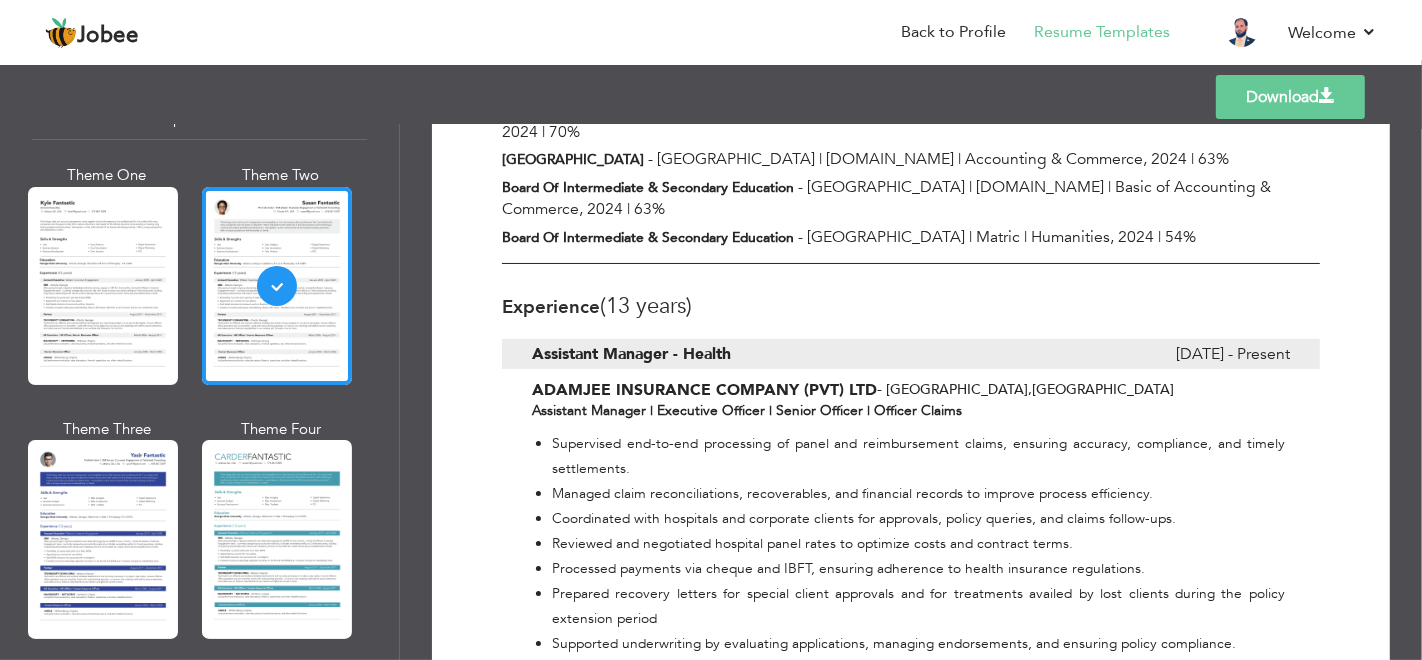 click on "Download" at bounding box center (1290, 97) 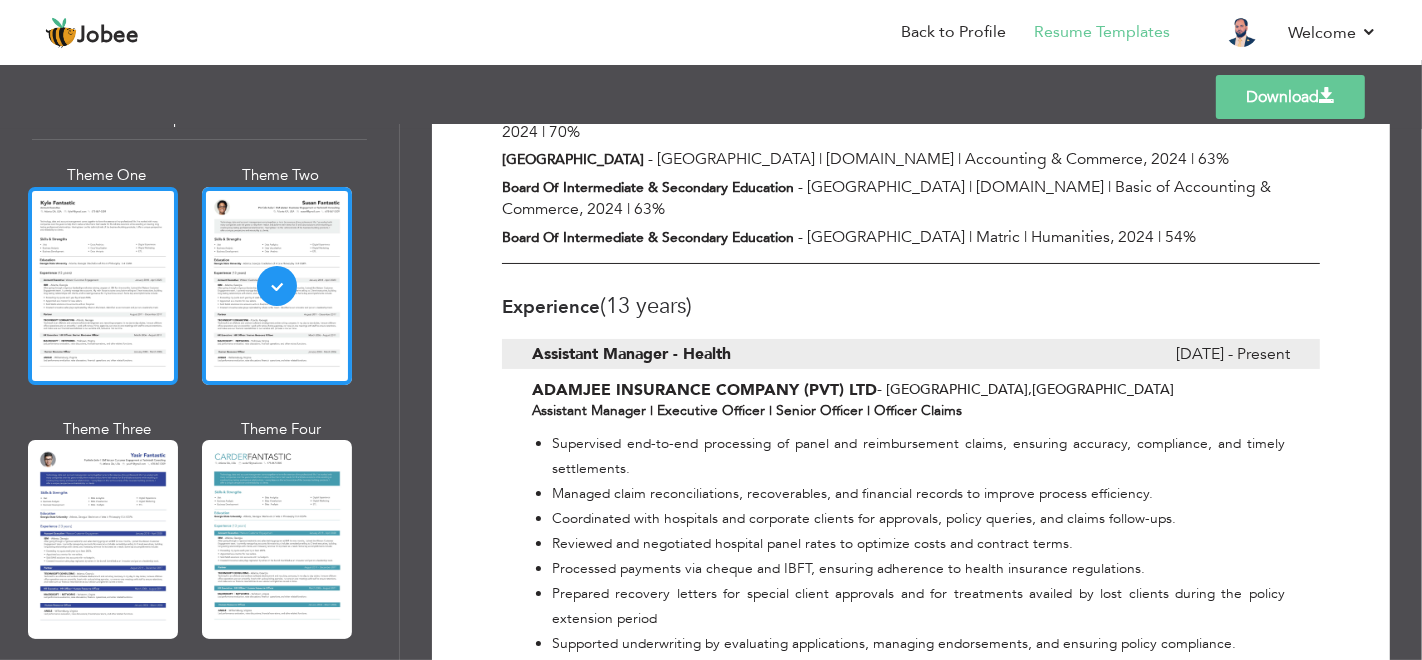 click at bounding box center [103, 286] 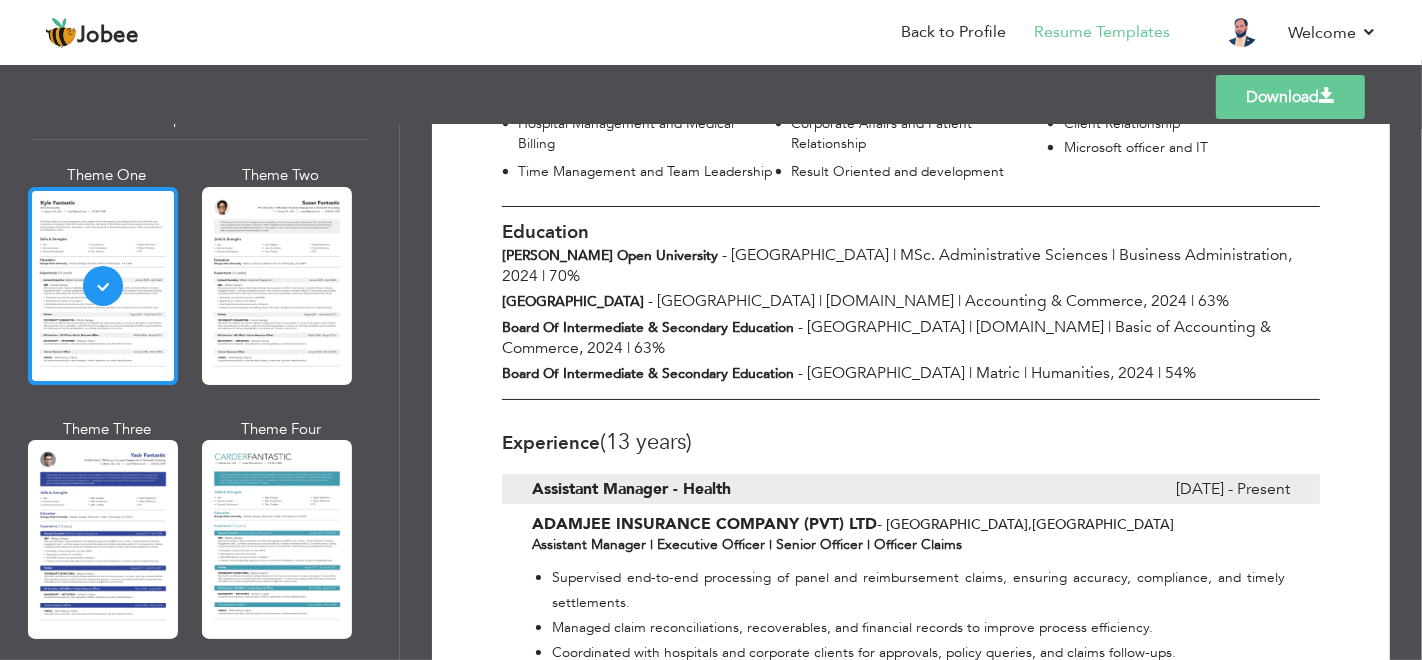 scroll, scrollTop: 555, scrollLeft: 0, axis: vertical 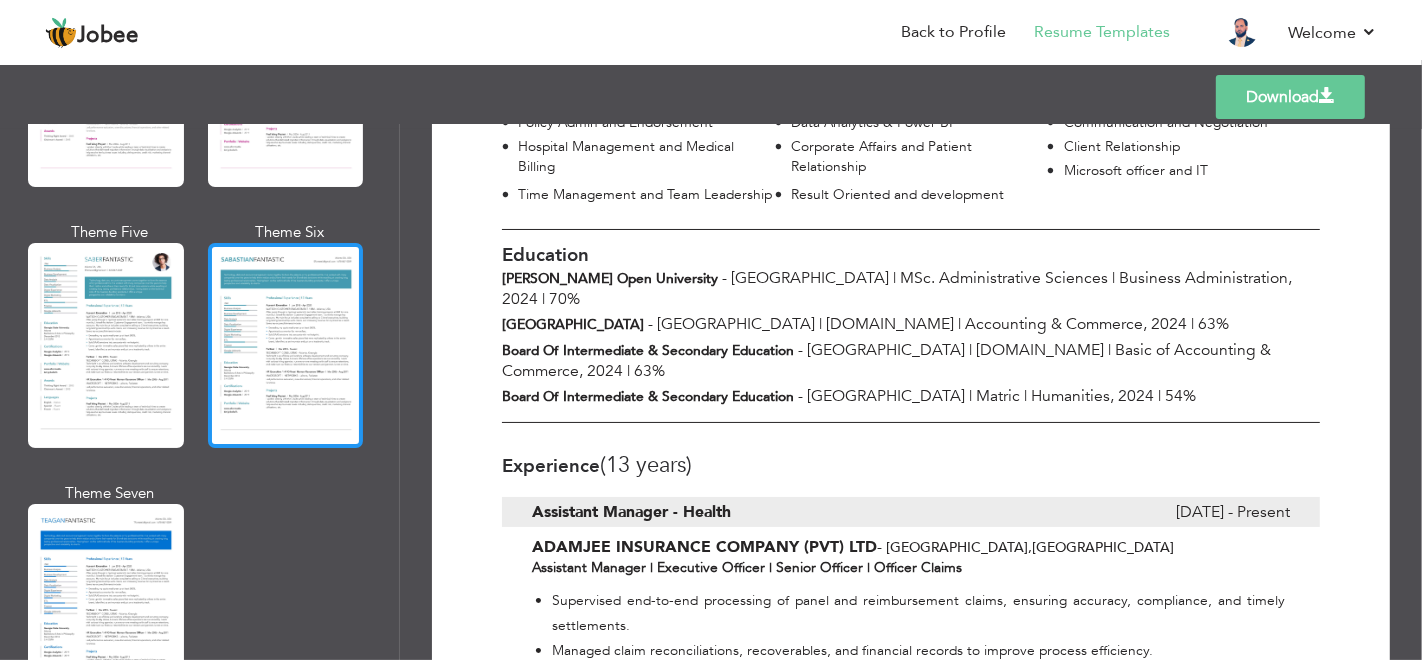 click at bounding box center (286, 345) 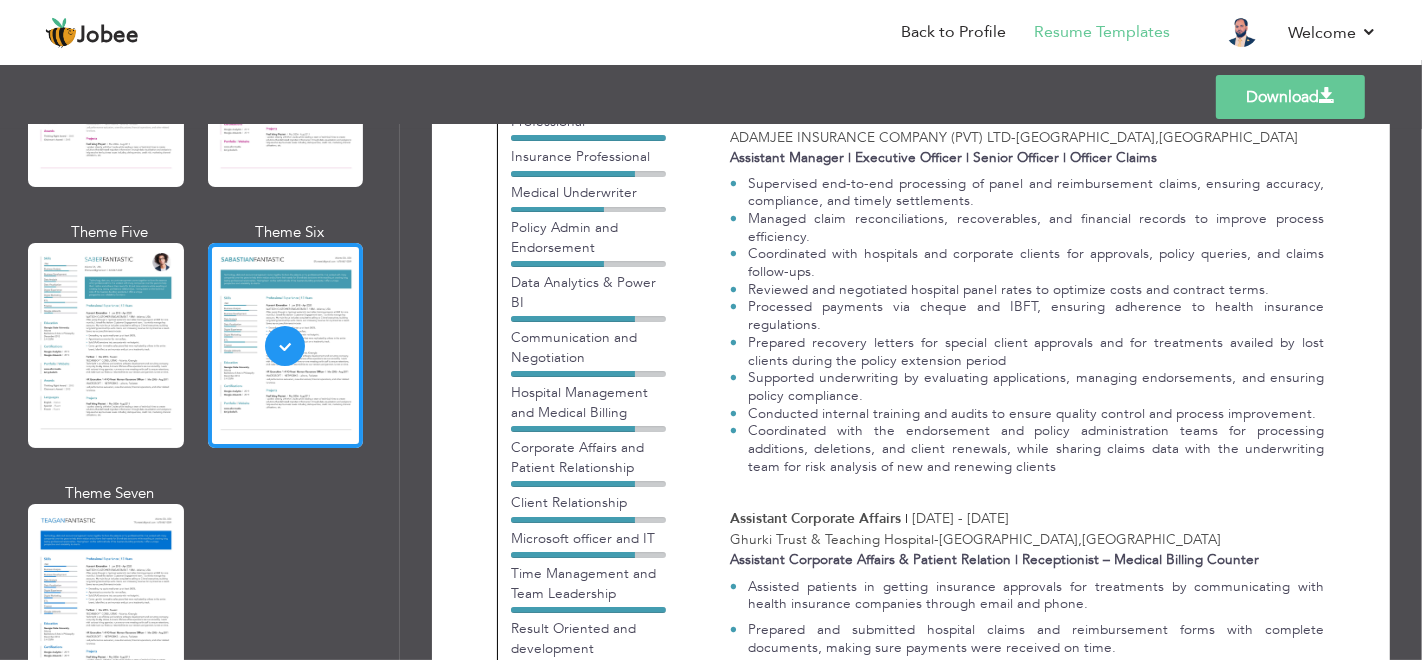 scroll, scrollTop: 0, scrollLeft: 0, axis: both 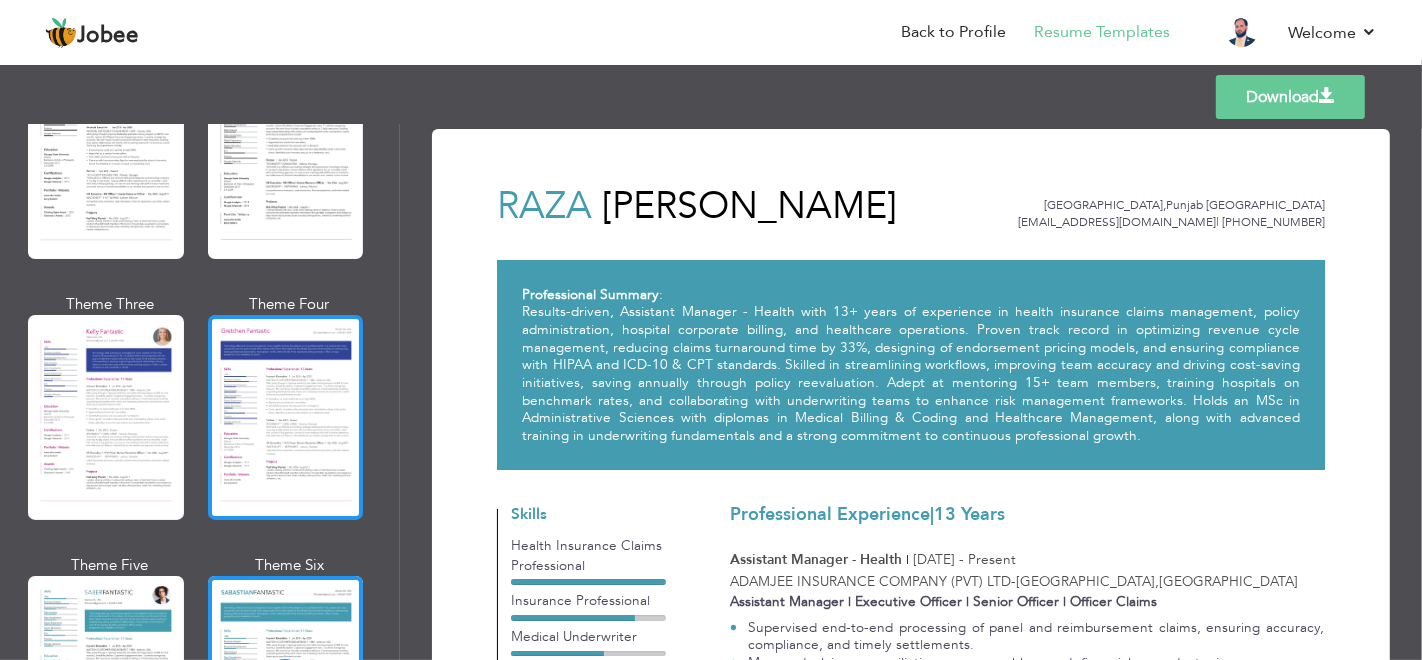 click at bounding box center (286, 417) 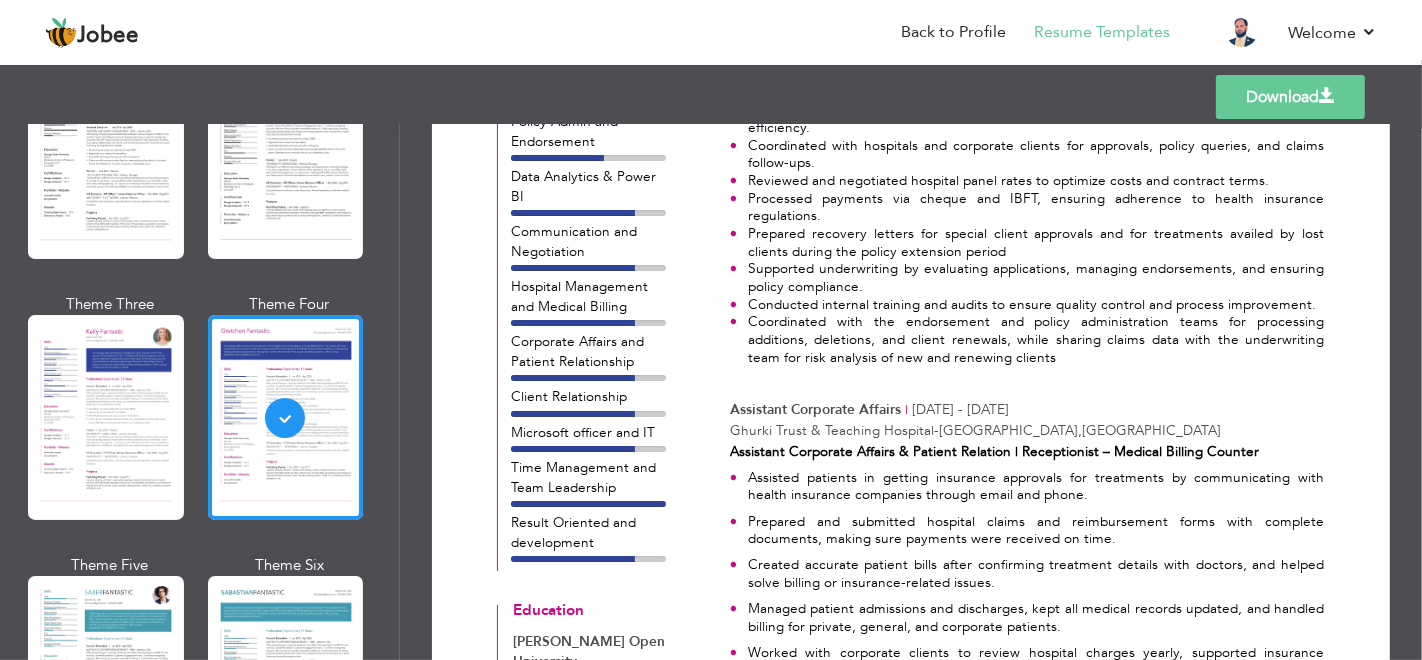 scroll, scrollTop: 555, scrollLeft: 0, axis: vertical 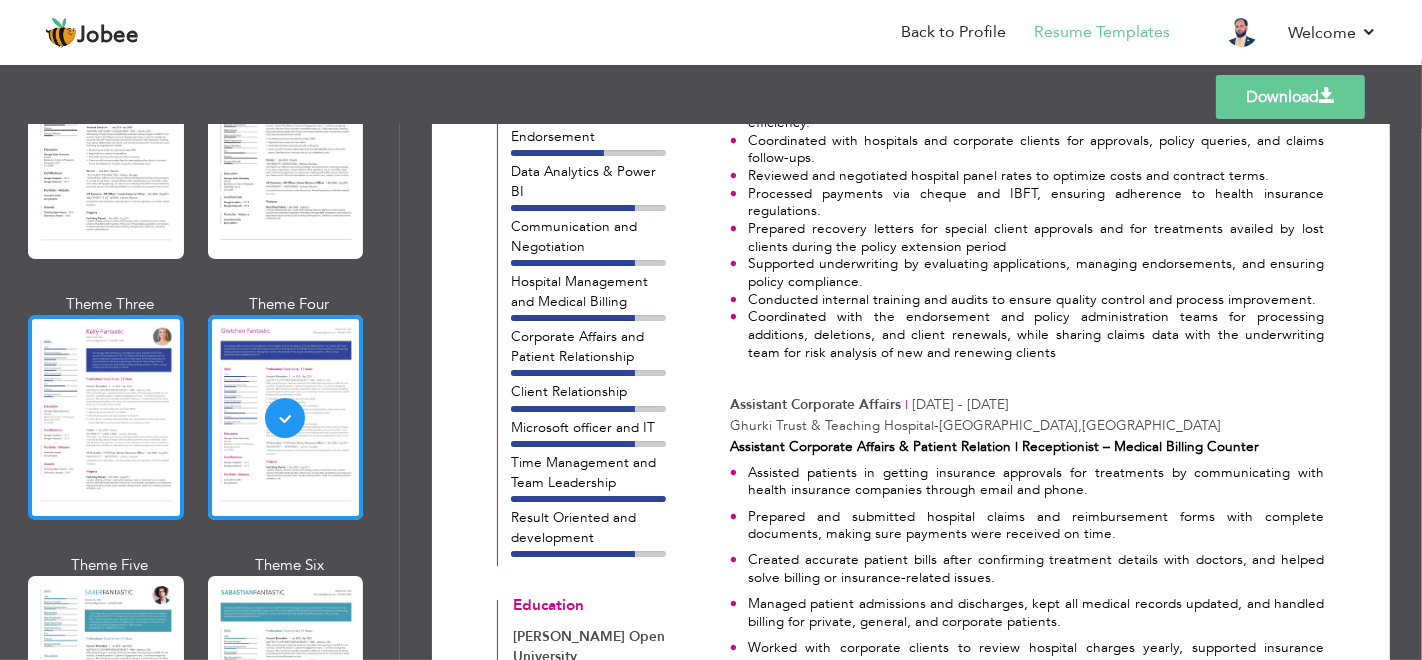 click at bounding box center (106, 417) 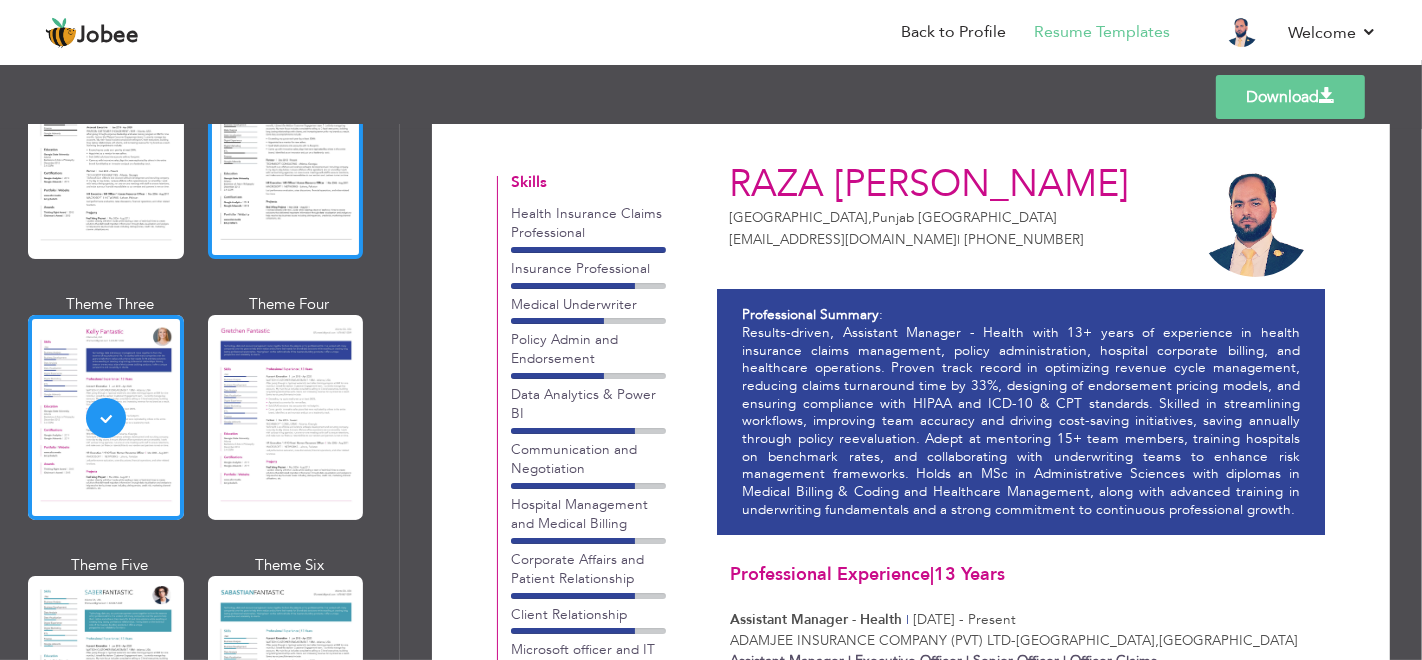 scroll, scrollTop: 5, scrollLeft: 0, axis: vertical 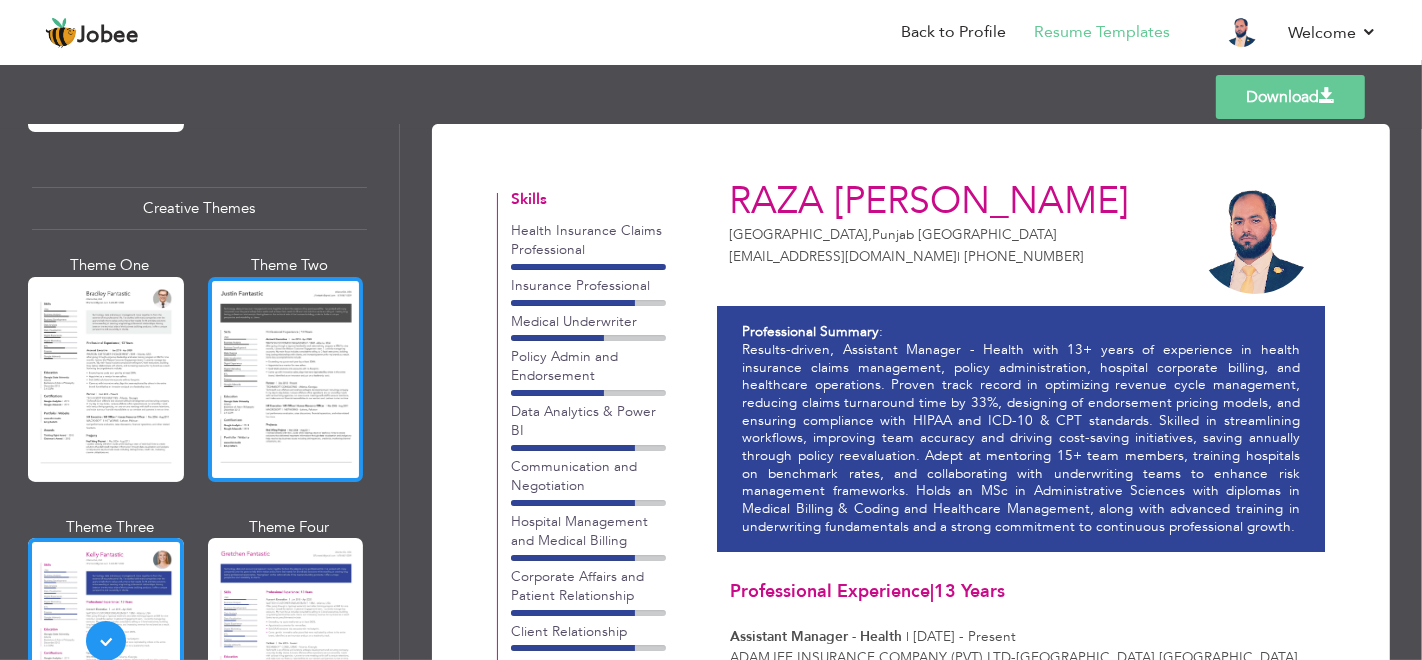 click at bounding box center [286, 379] 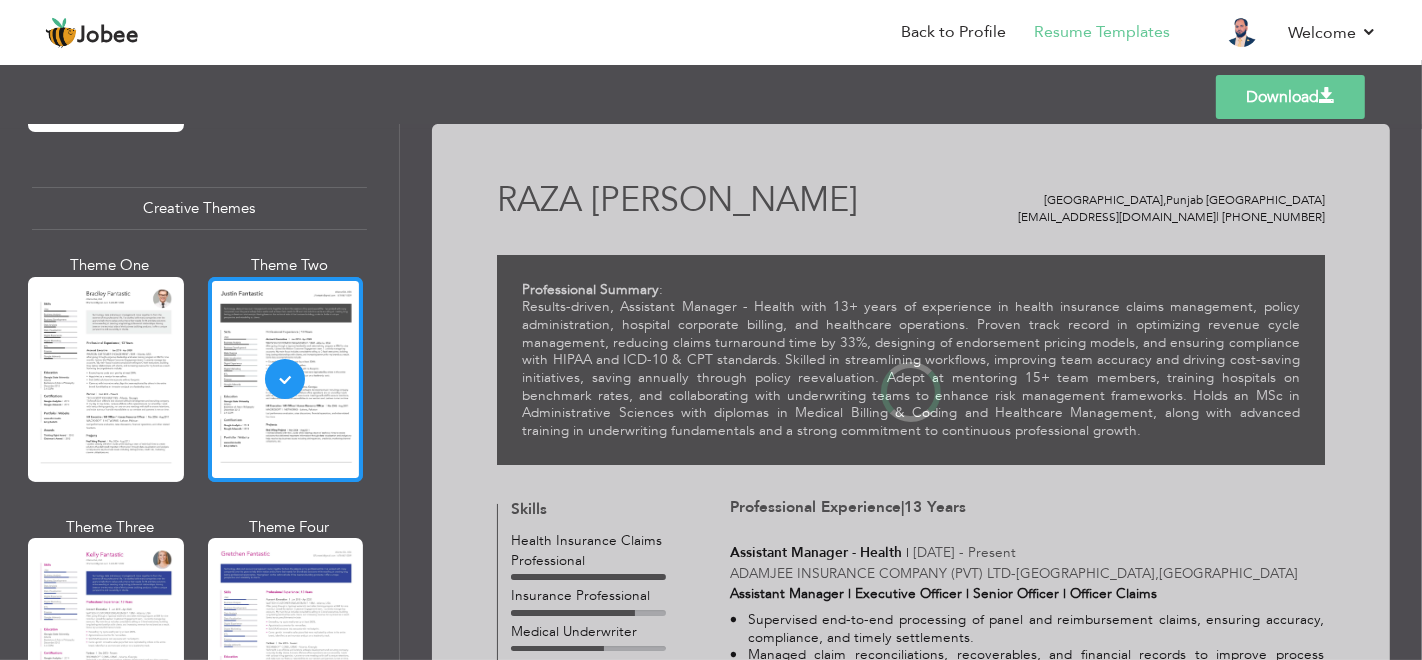 scroll, scrollTop: 0, scrollLeft: 0, axis: both 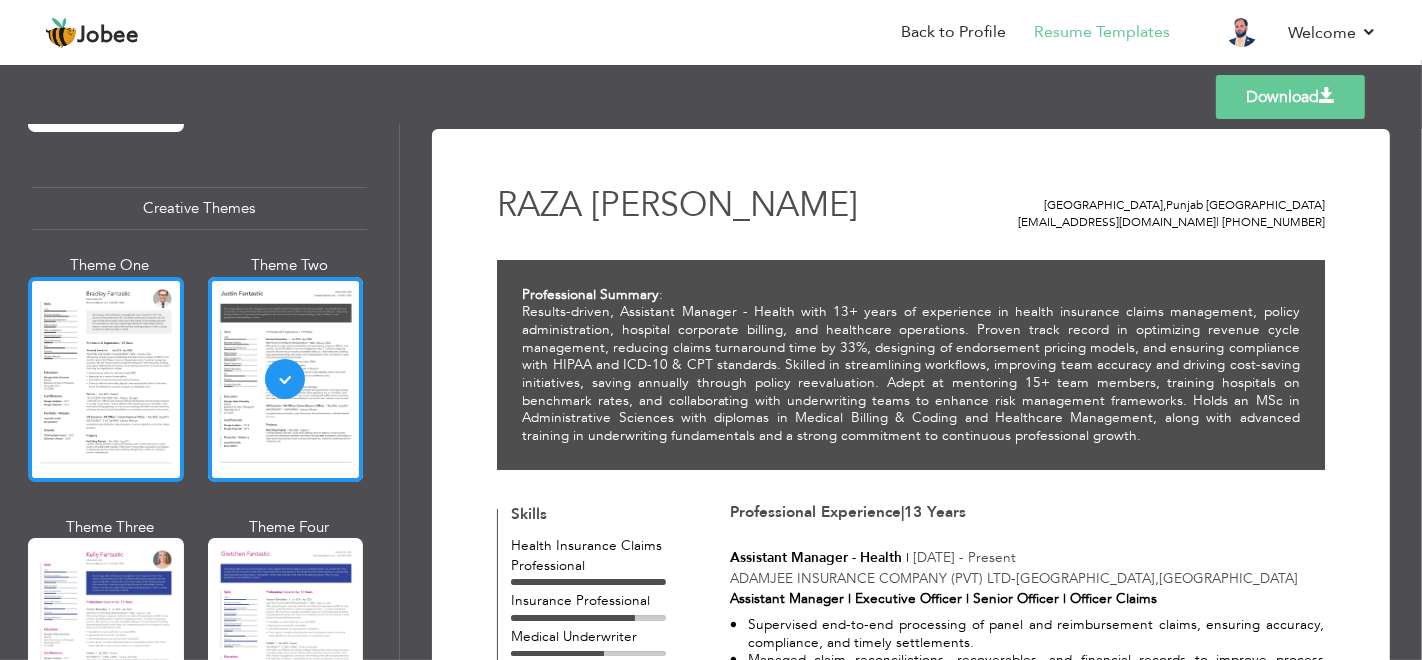 click at bounding box center [106, 379] 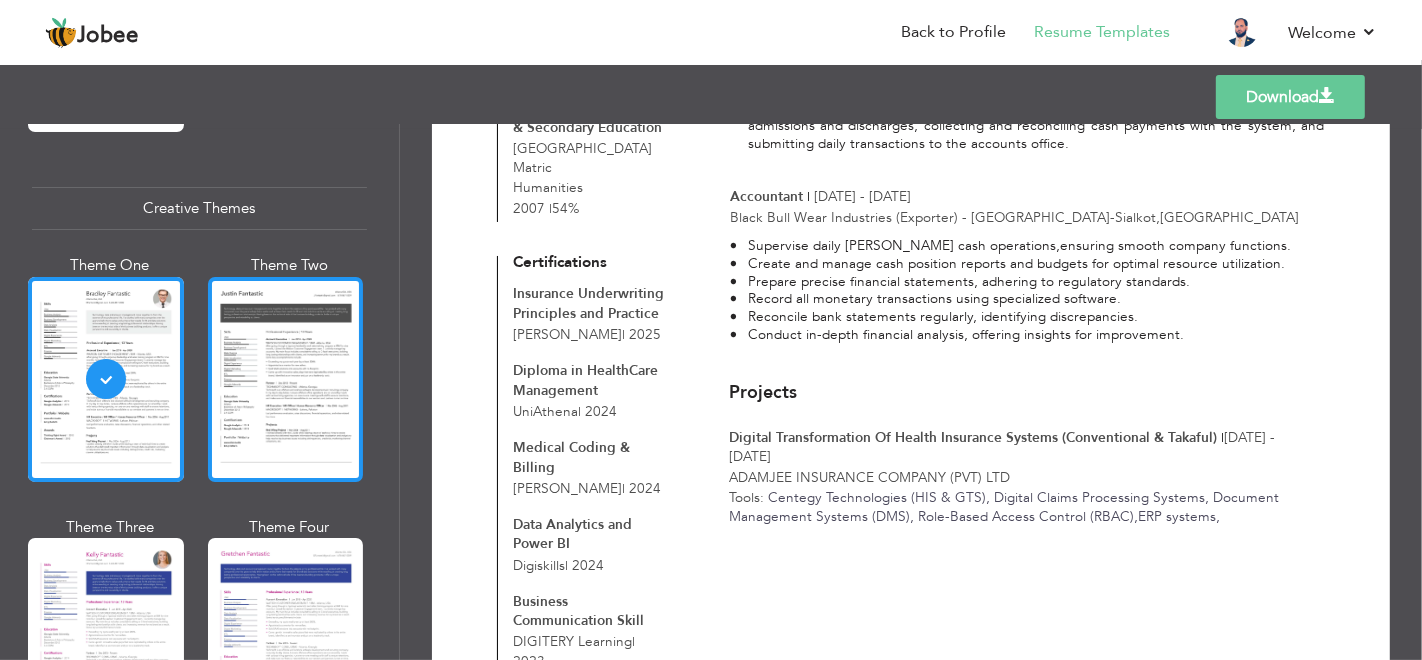 scroll, scrollTop: 1222, scrollLeft: 0, axis: vertical 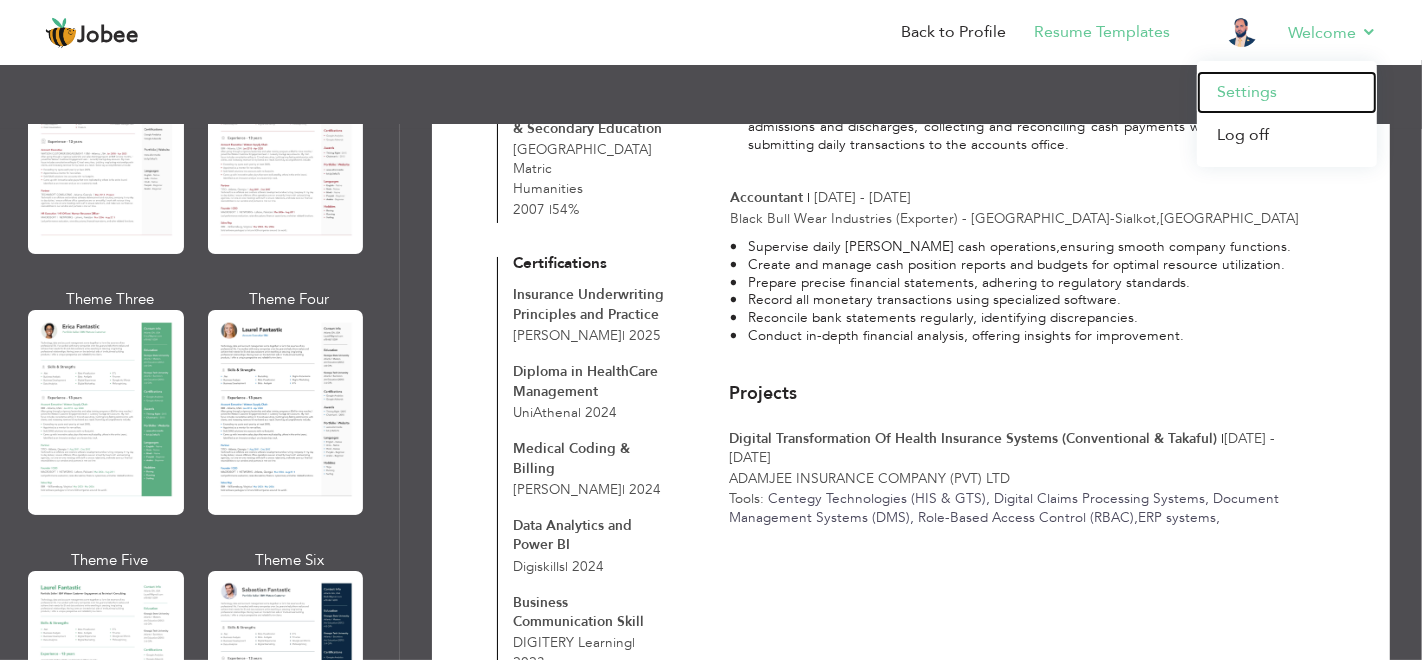 click on "Settings" at bounding box center (1287, 92) 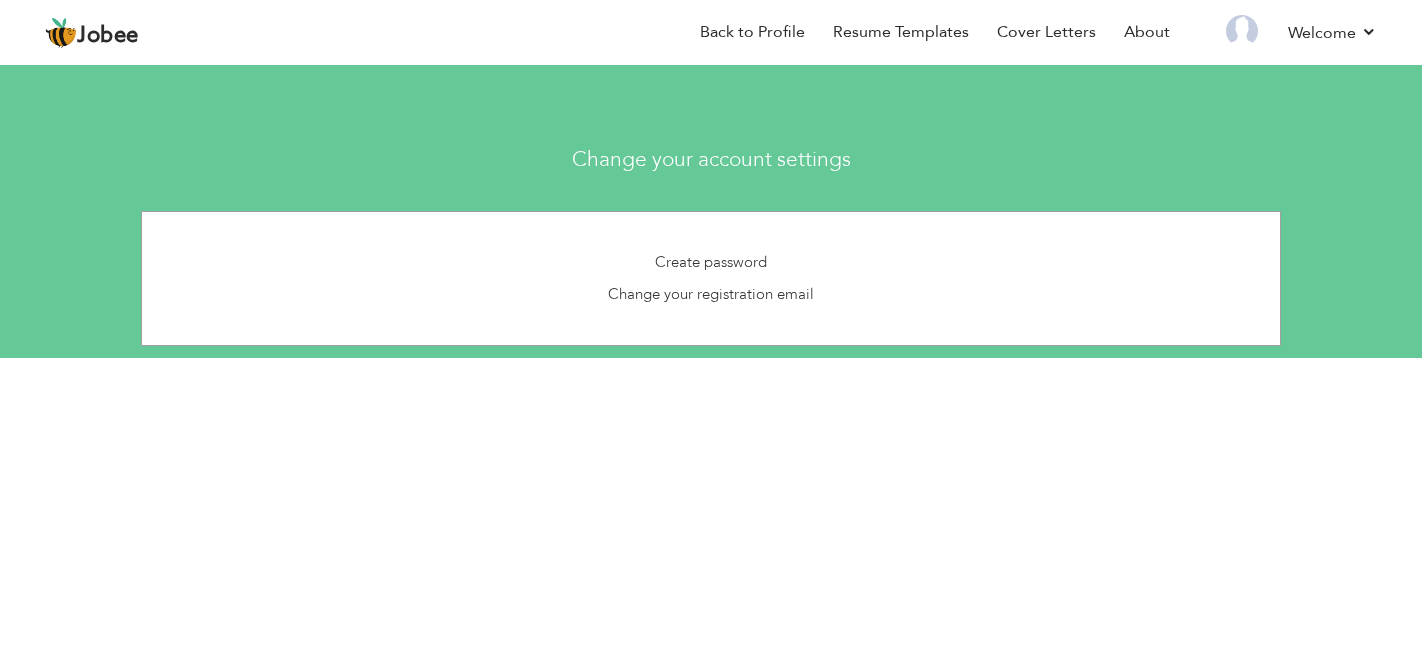 scroll, scrollTop: 0, scrollLeft: 0, axis: both 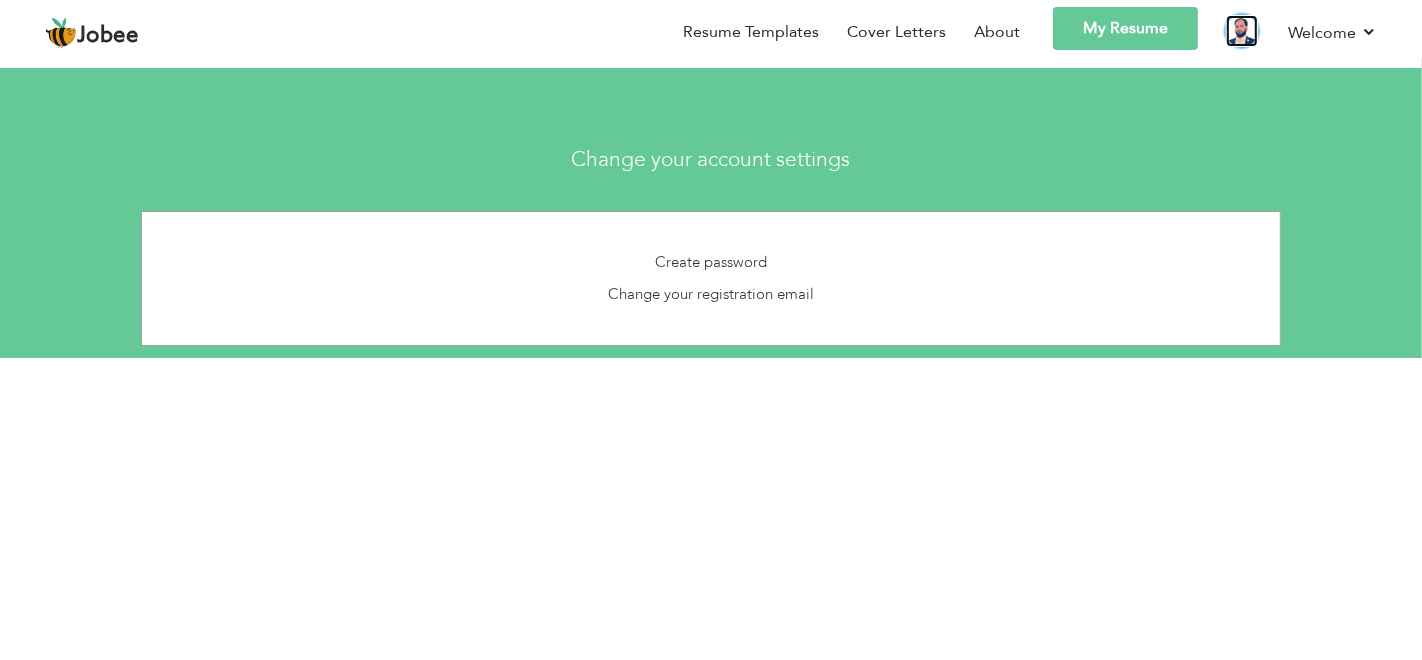 click at bounding box center (1242, 31) 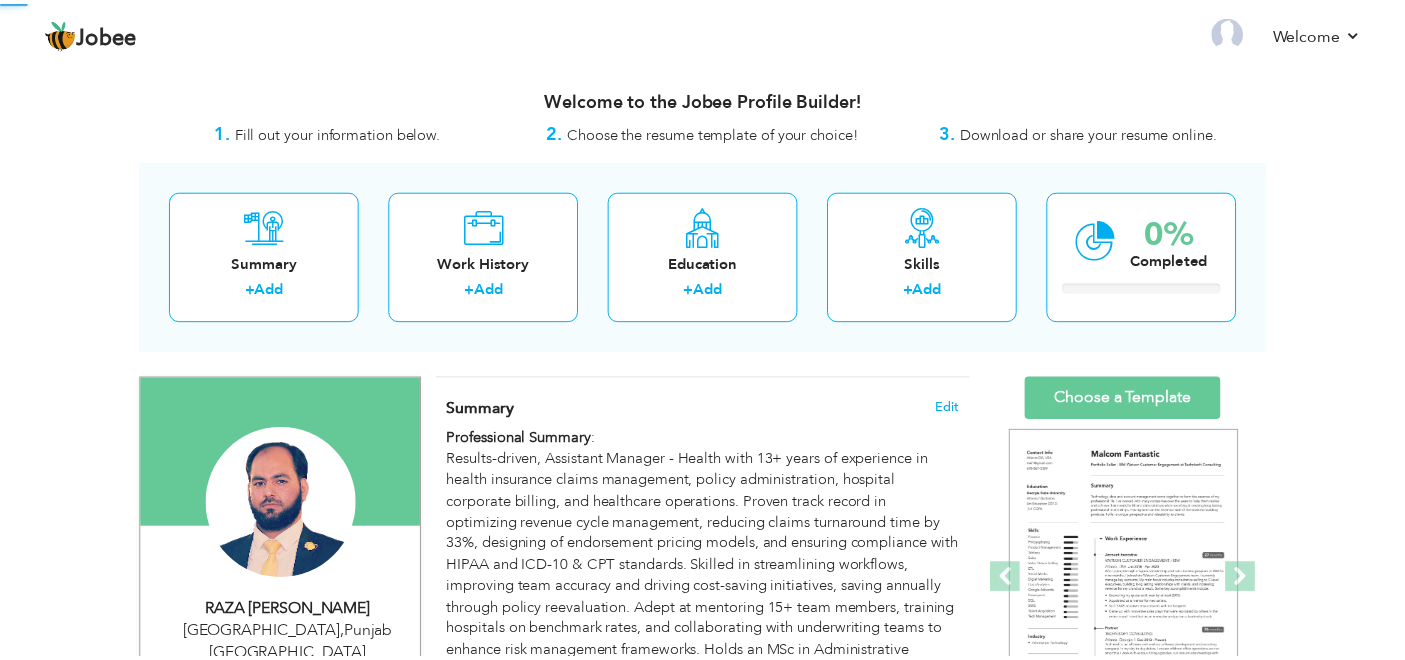 scroll, scrollTop: 0, scrollLeft: 0, axis: both 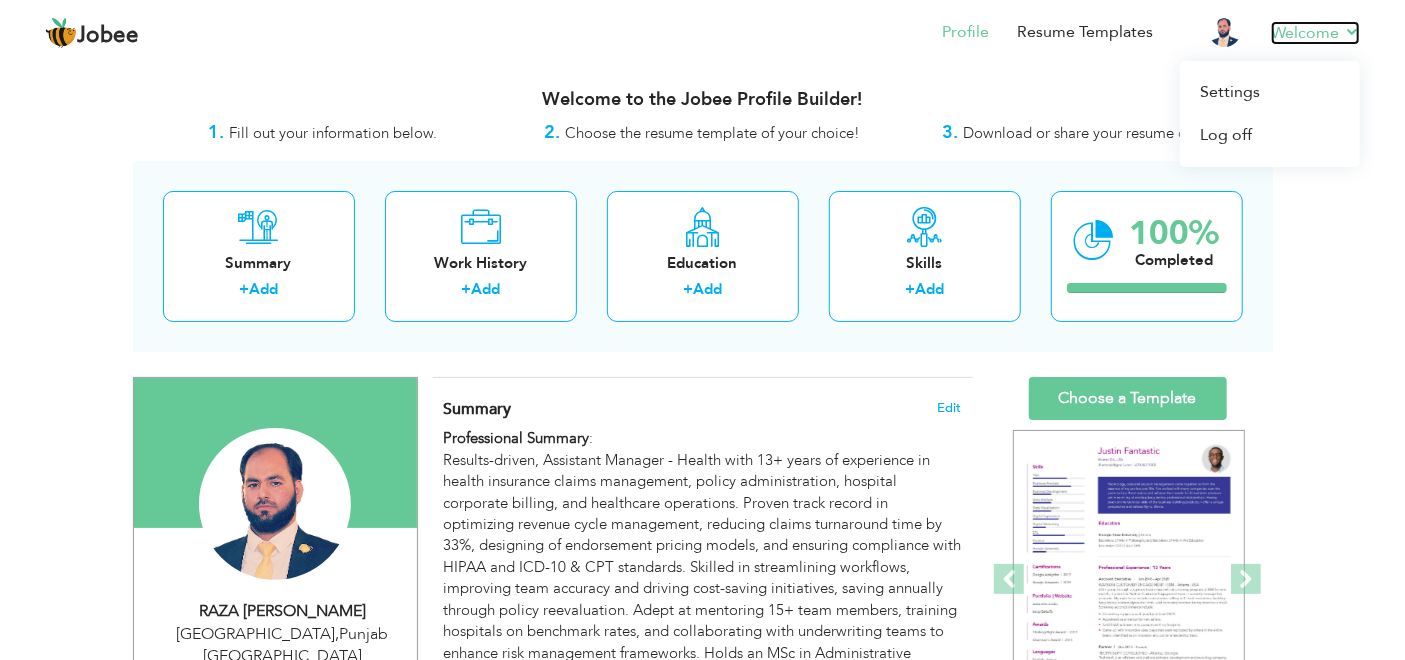 click on "Welcome" at bounding box center [1315, 33] 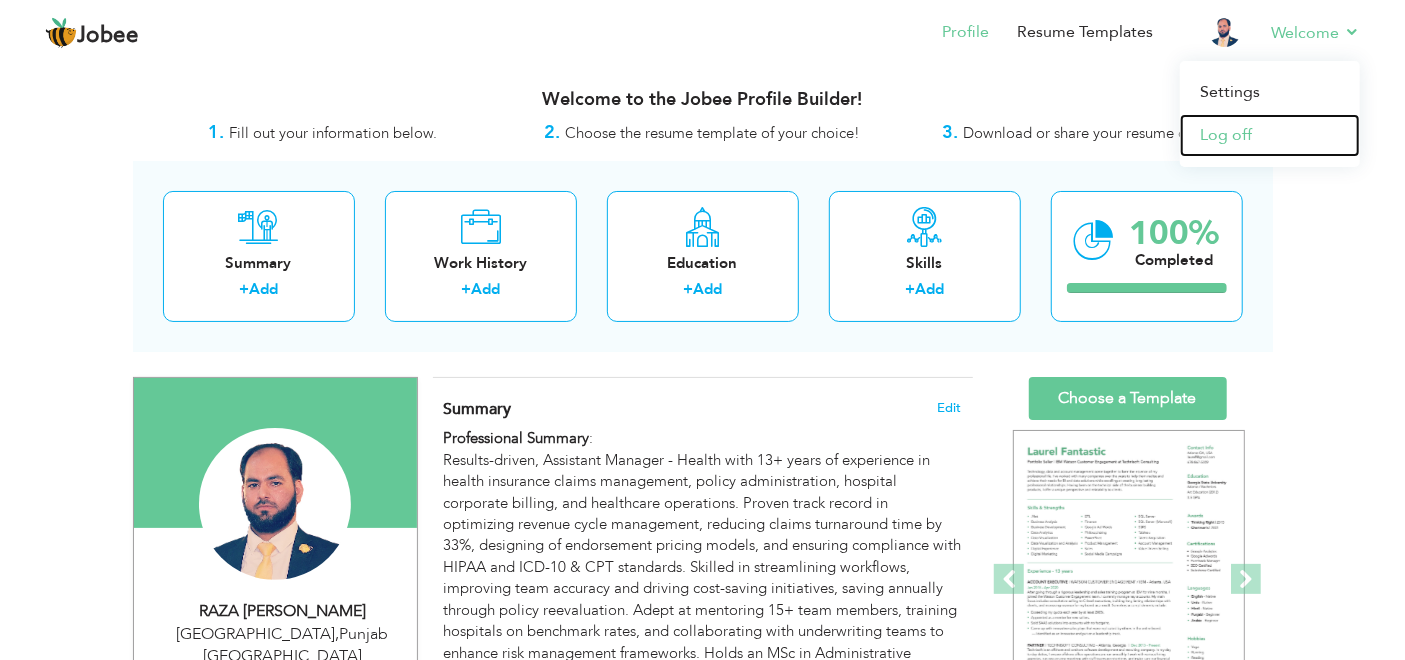 click on "Log off" at bounding box center (1270, 135) 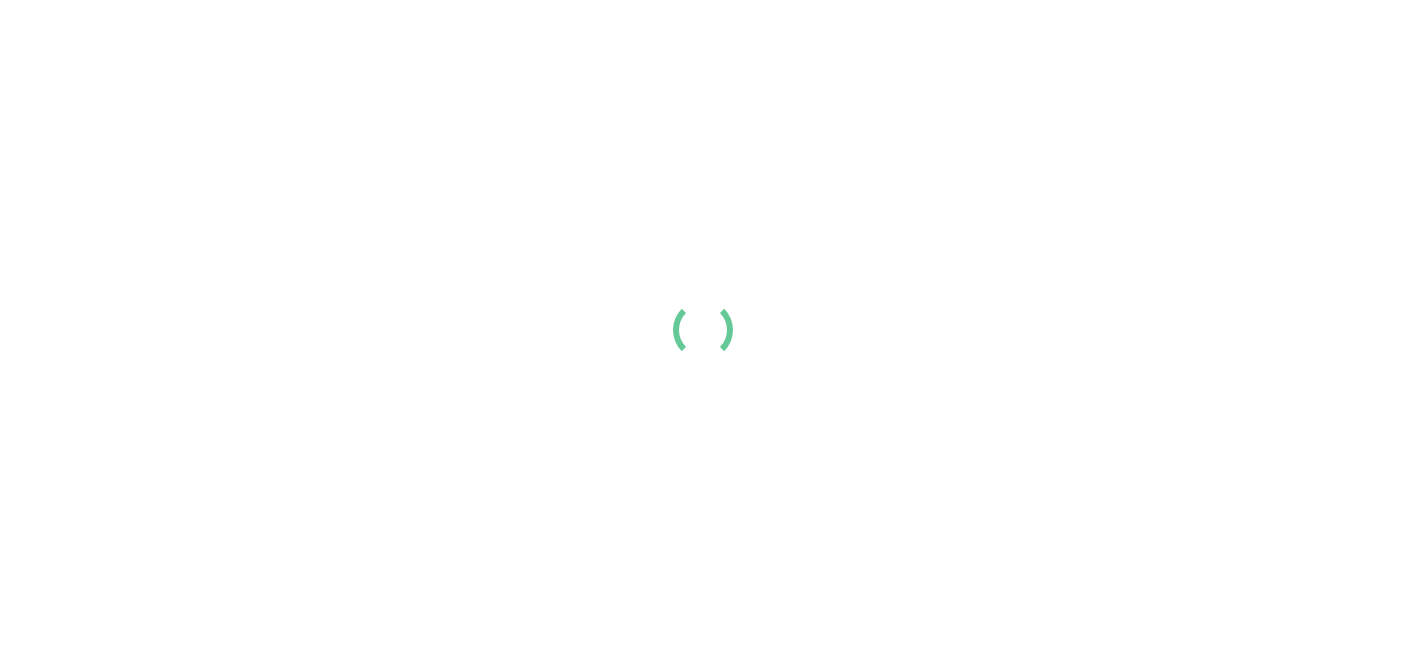 scroll, scrollTop: 0, scrollLeft: 0, axis: both 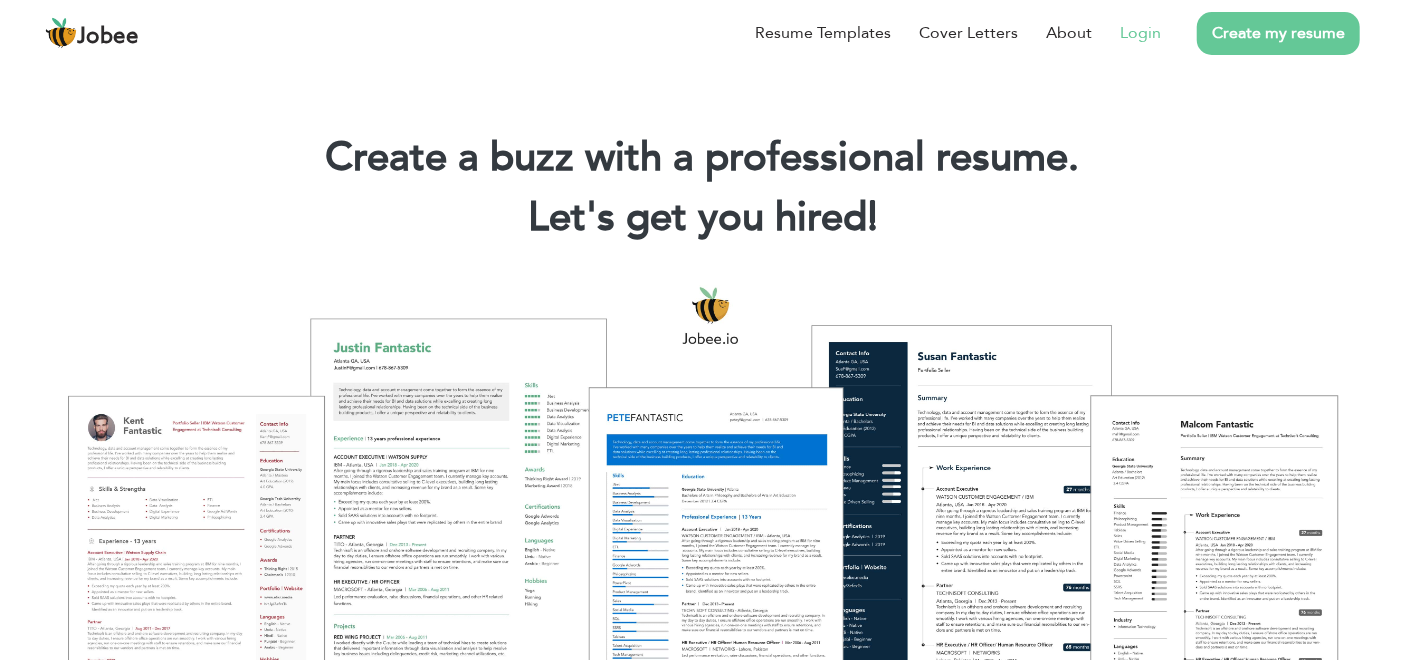 click on "Login" at bounding box center [1140, 33] 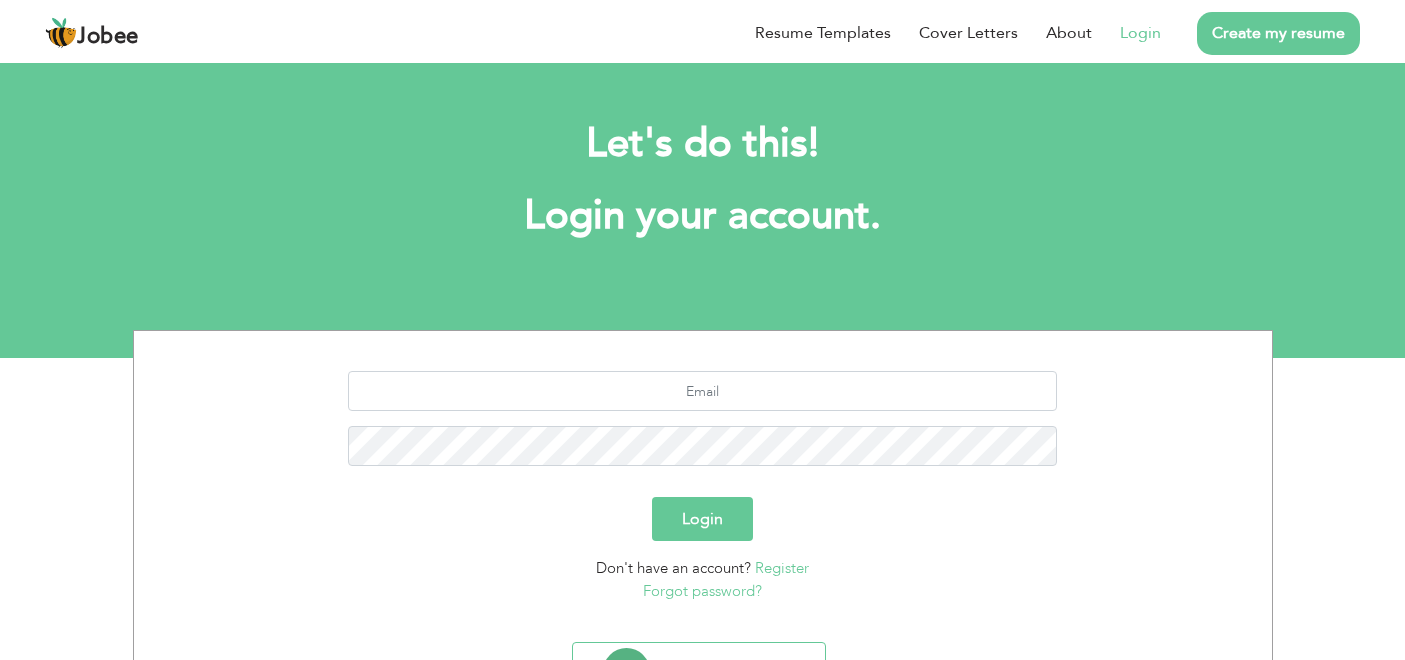 scroll, scrollTop: 0, scrollLeft: 0, axis: both 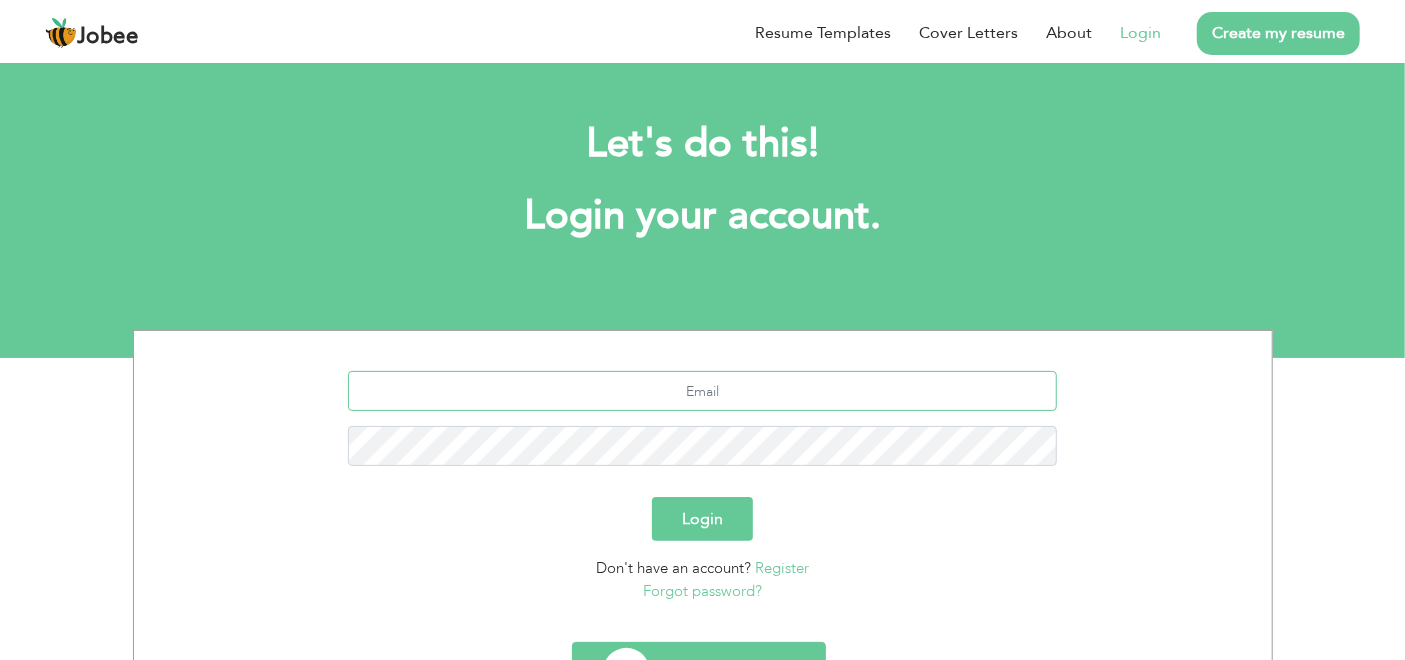 type on "usmanhafiz2013@gmail.com" 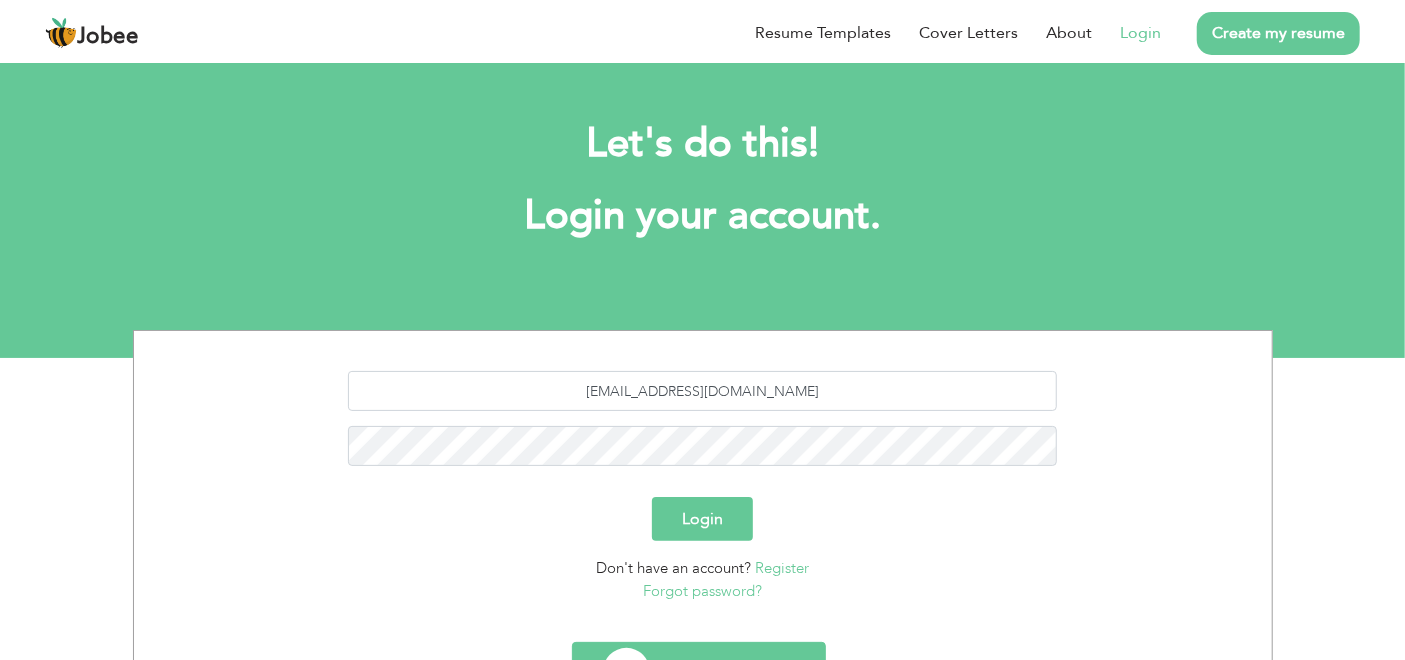 click on "Login with Google" at bounding box center [699, 672] 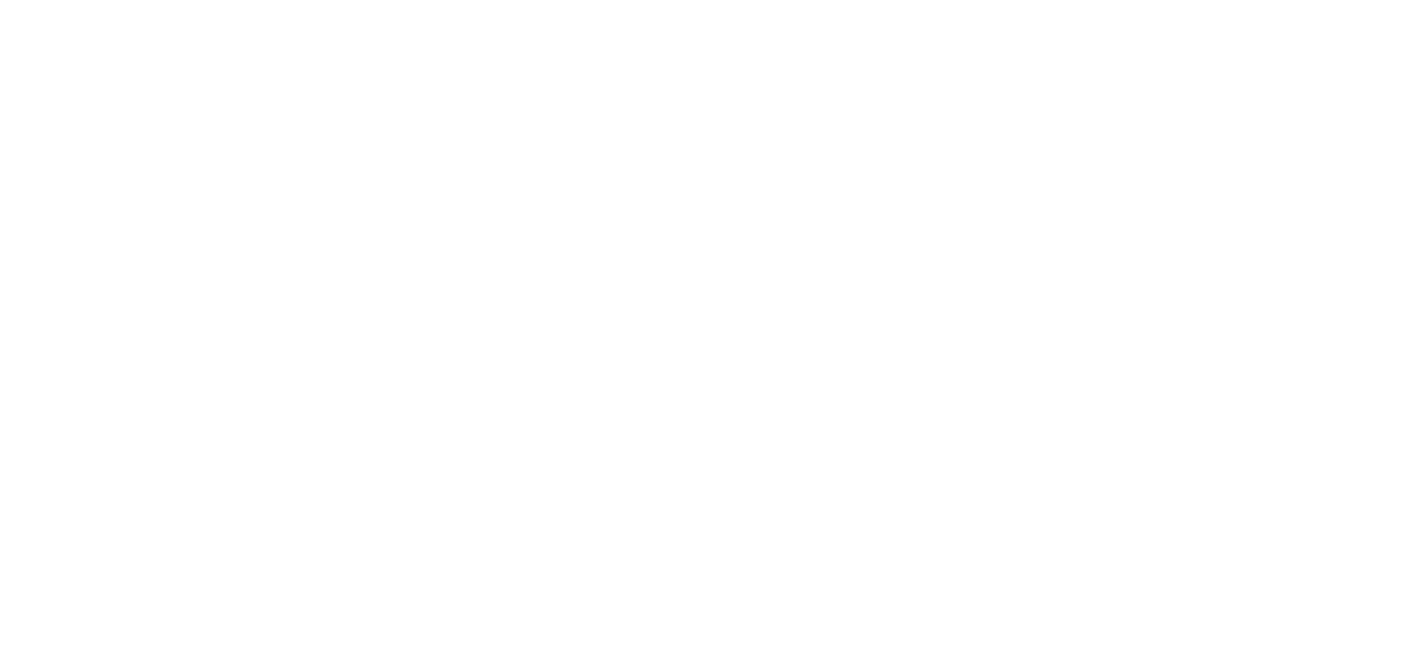 scroll, scrollTop: 0, scrollLeft: 0, axis: both 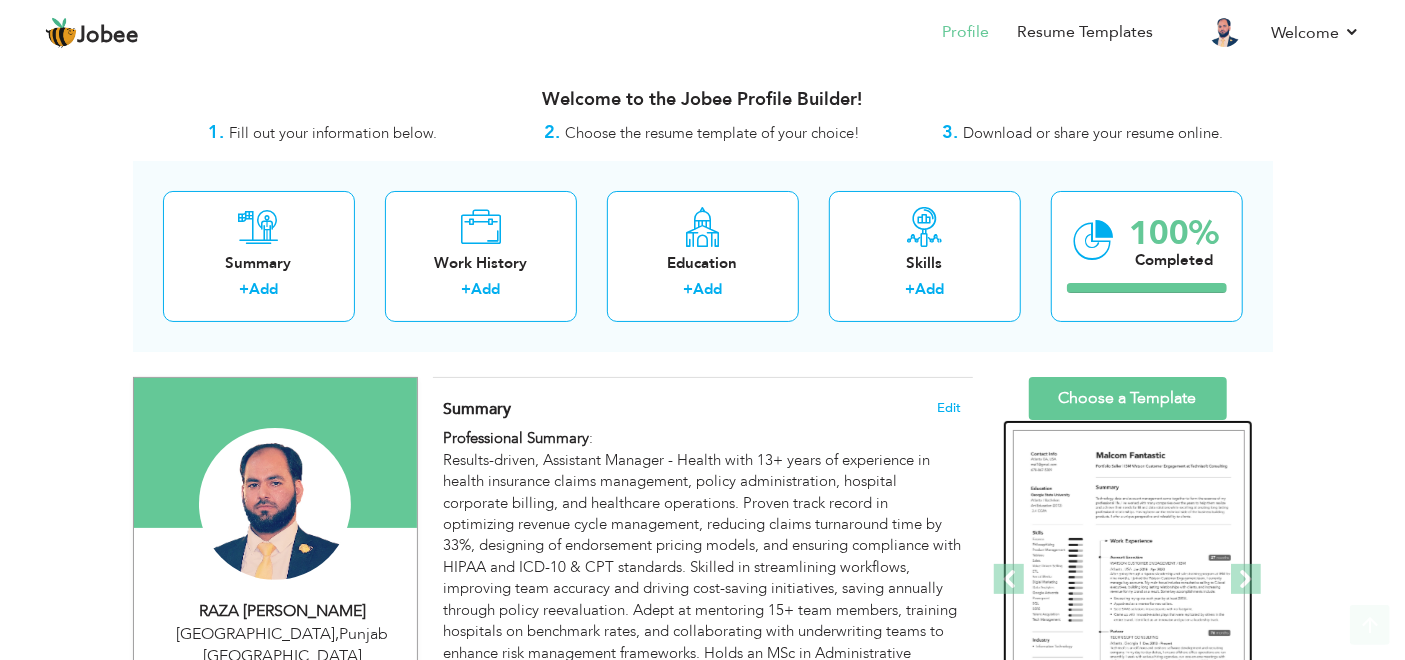click at bounding box center (1129, 580) 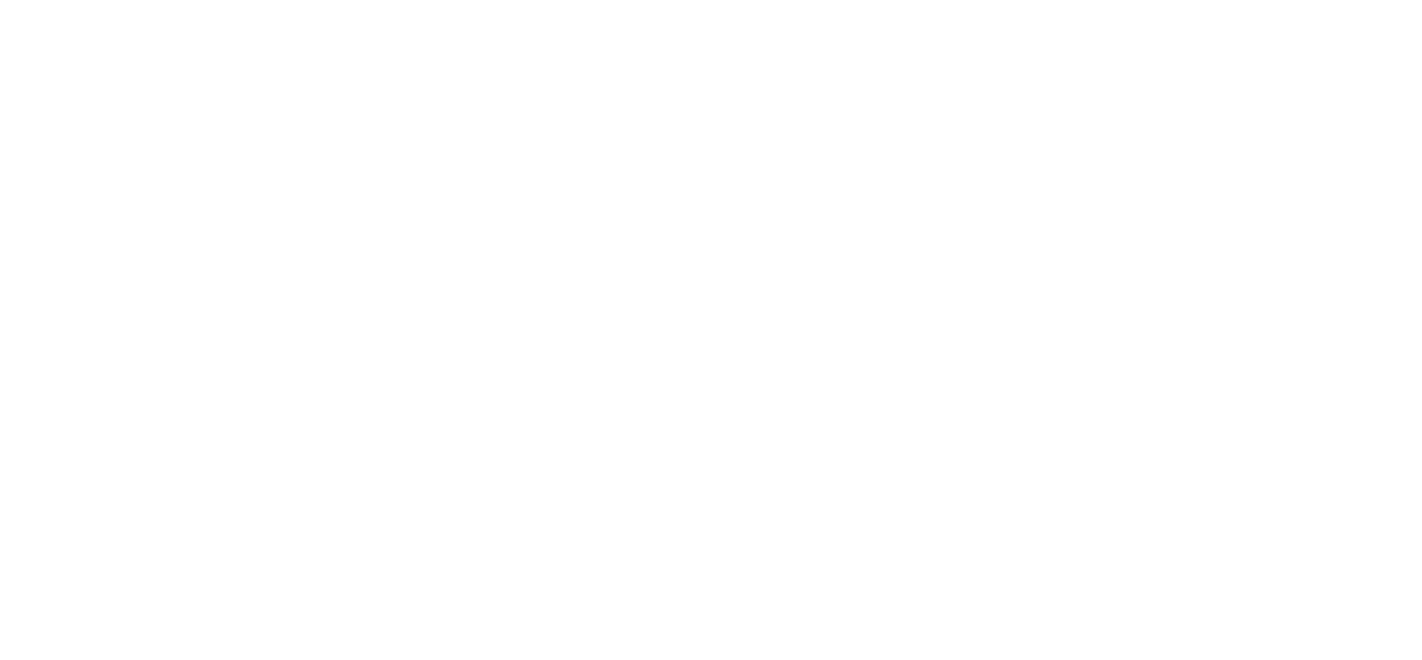 scroll, scrollTop: 0, scrollLeft: 0, axis: both 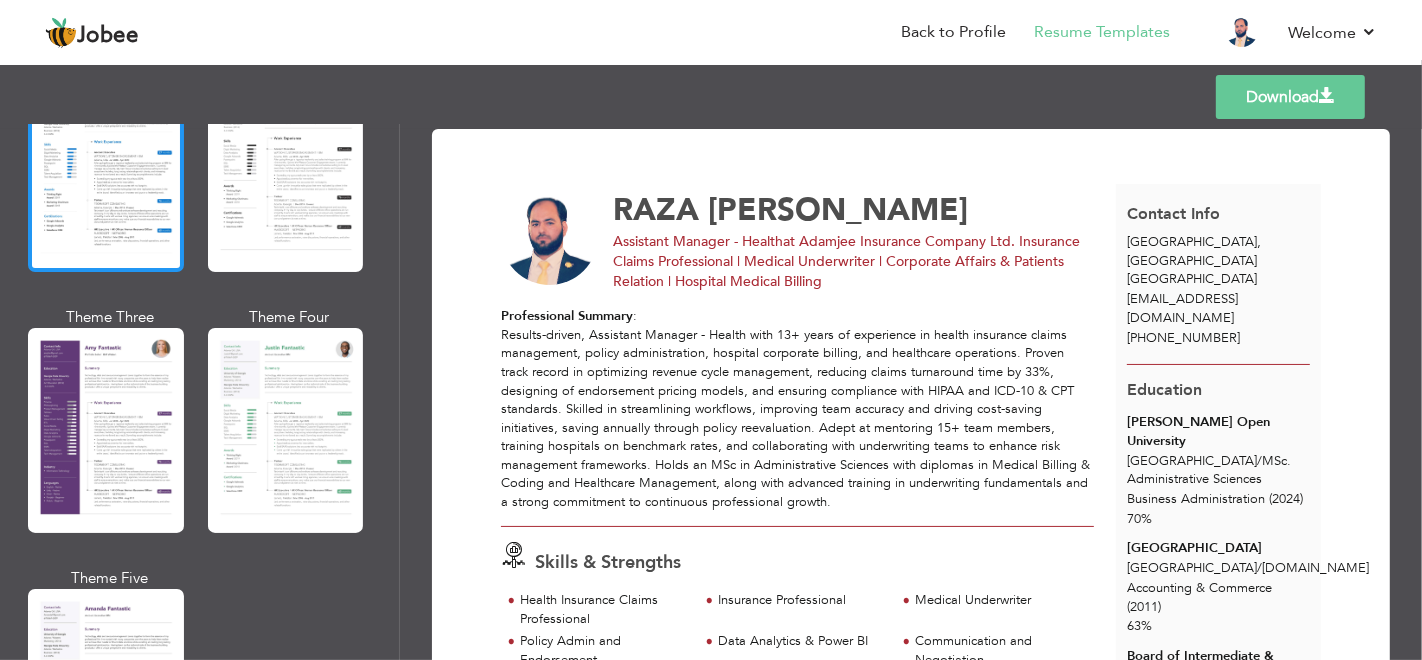 click at bounding box center [106, 169] 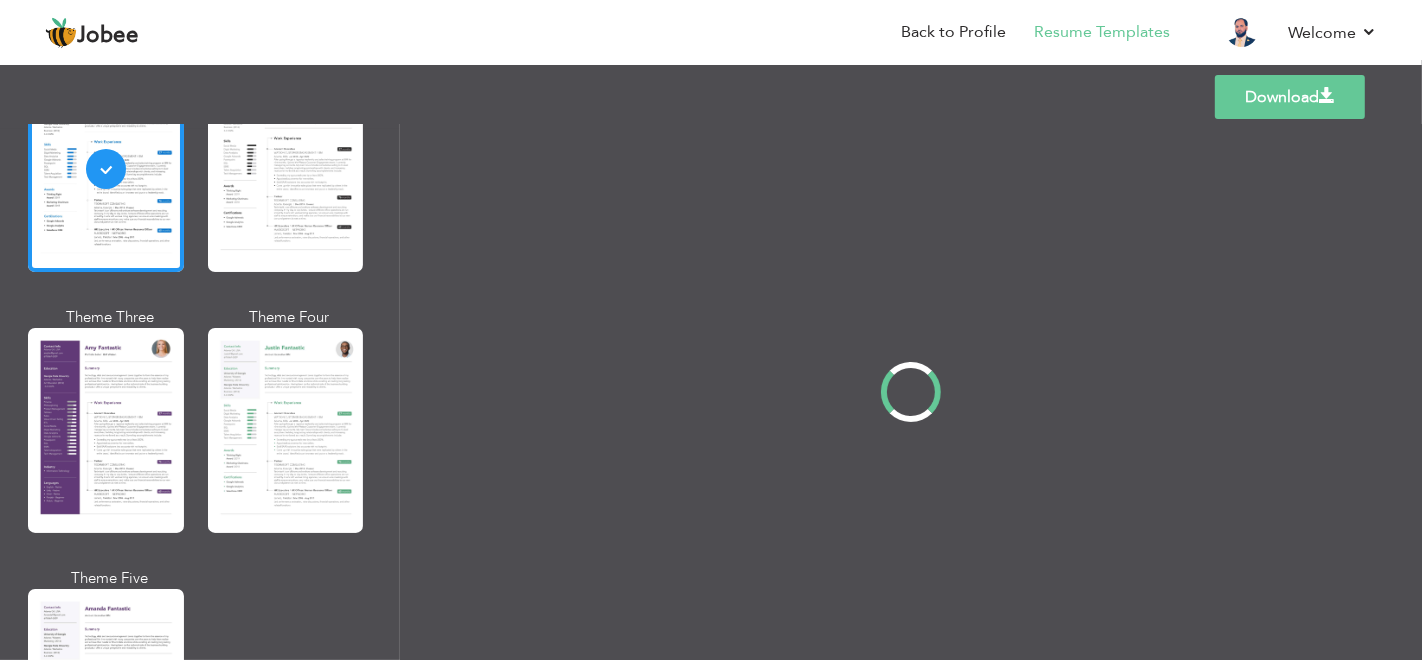 scroll, scrollTop: 1664, scrollLeft: 0, axis: vertical 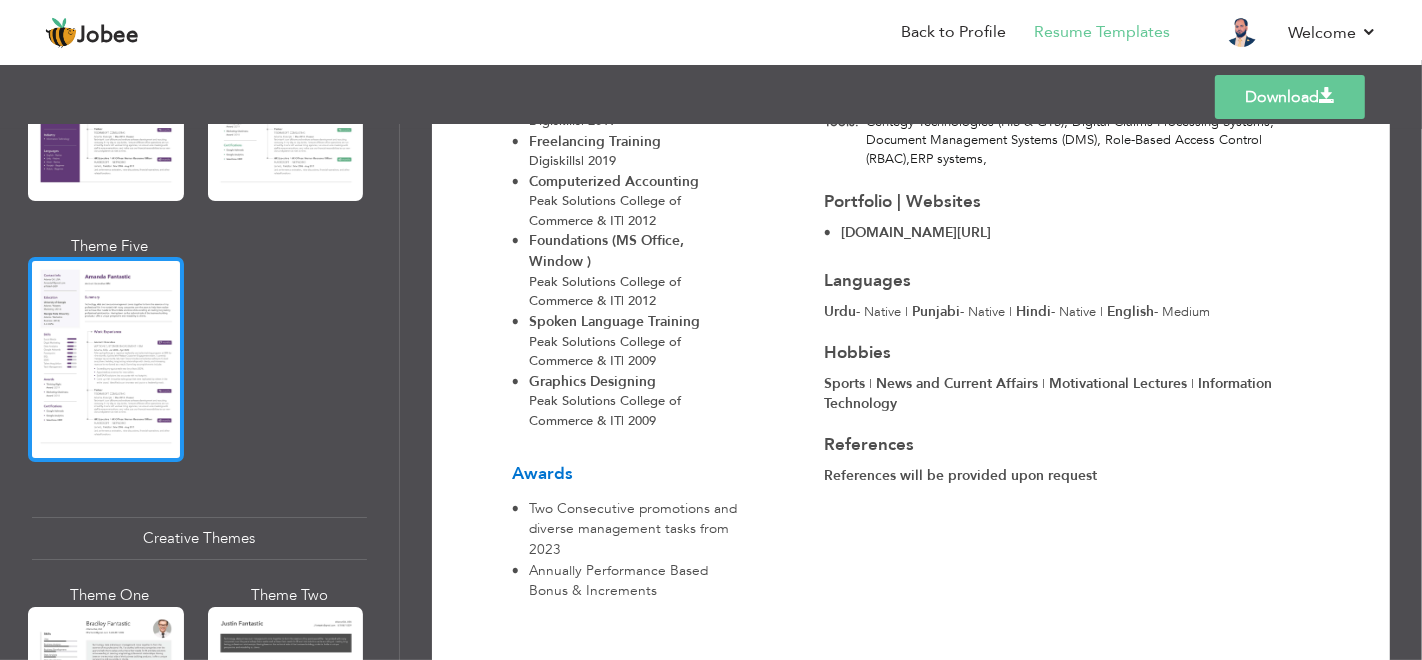 click at bounding box center [106, 359] 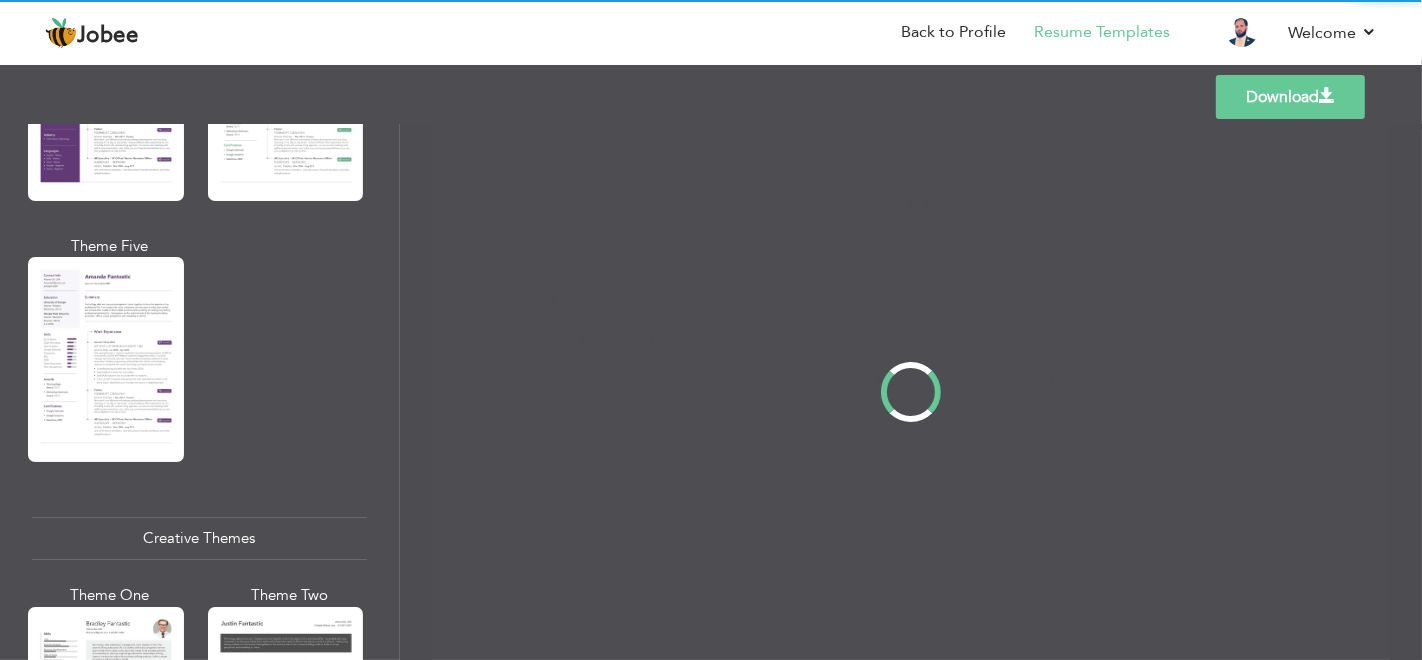scroll, scrollTop: 2000, scrollLeft: 0, axis: vertical 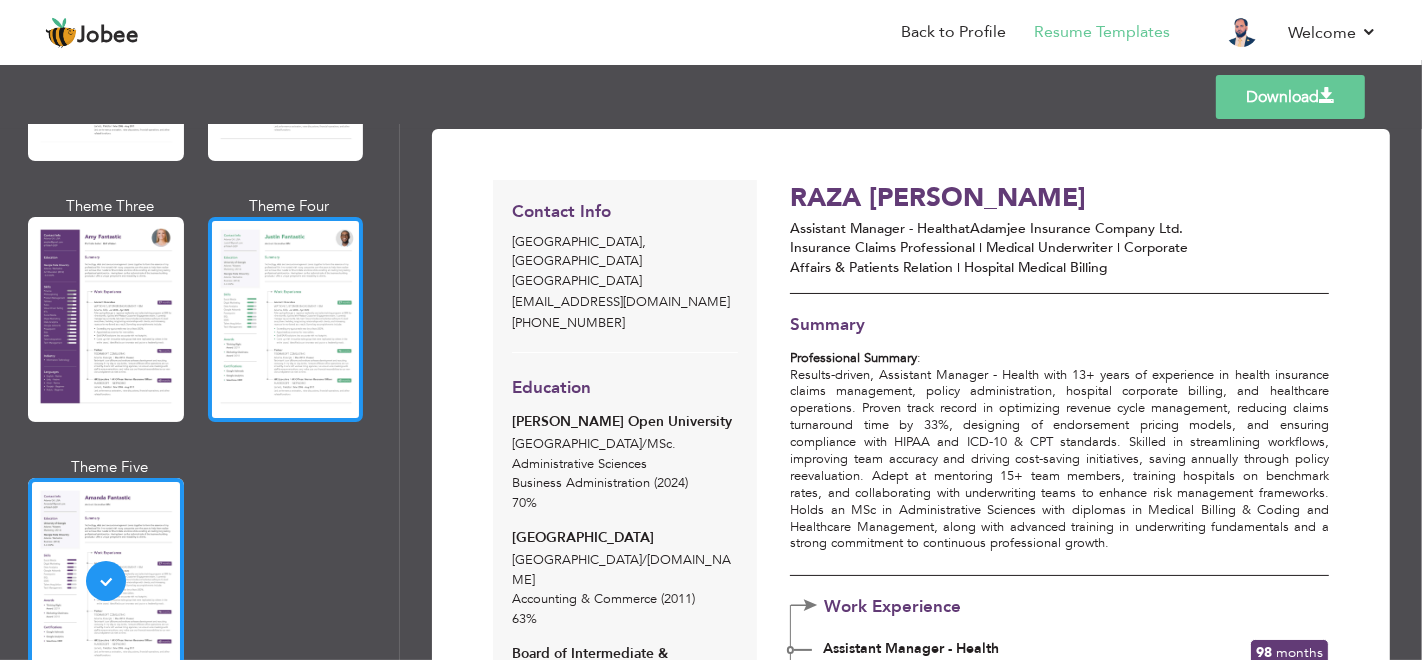 click at bounding box center (286, 319) 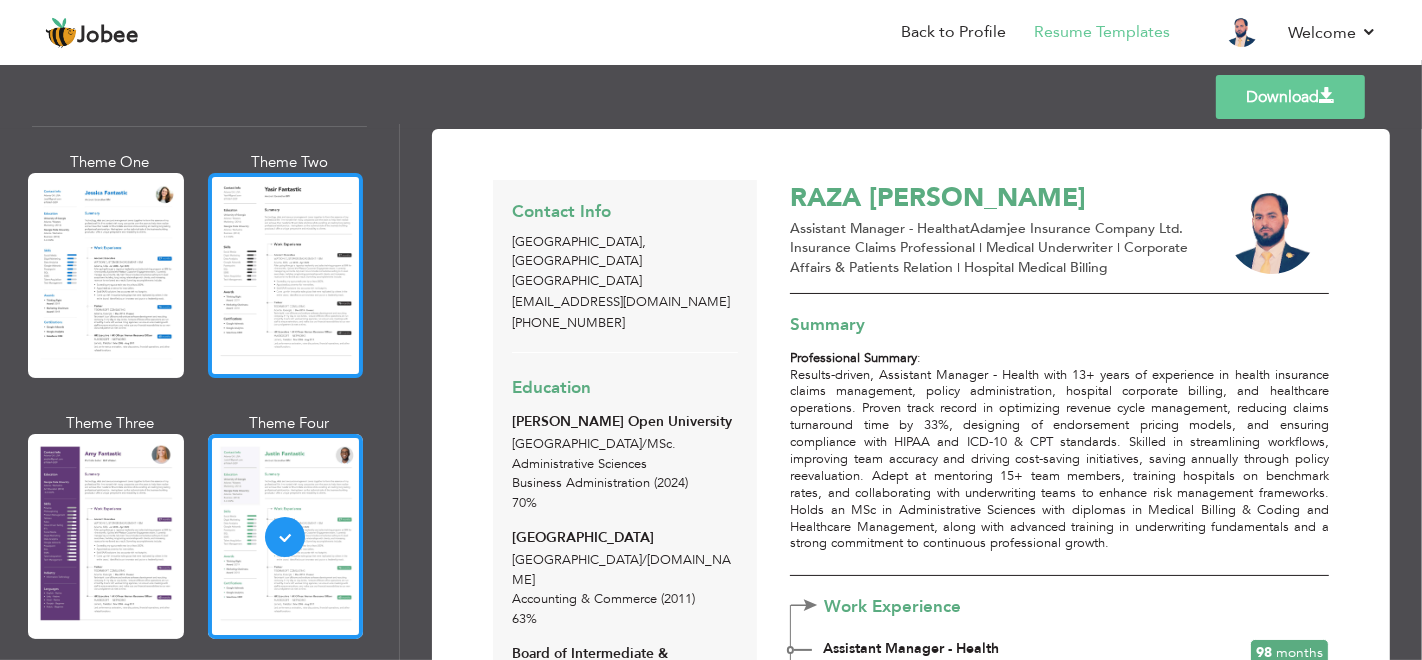 scroll, scrollTop: 1555, scrollLeft: 0, axis: vertical 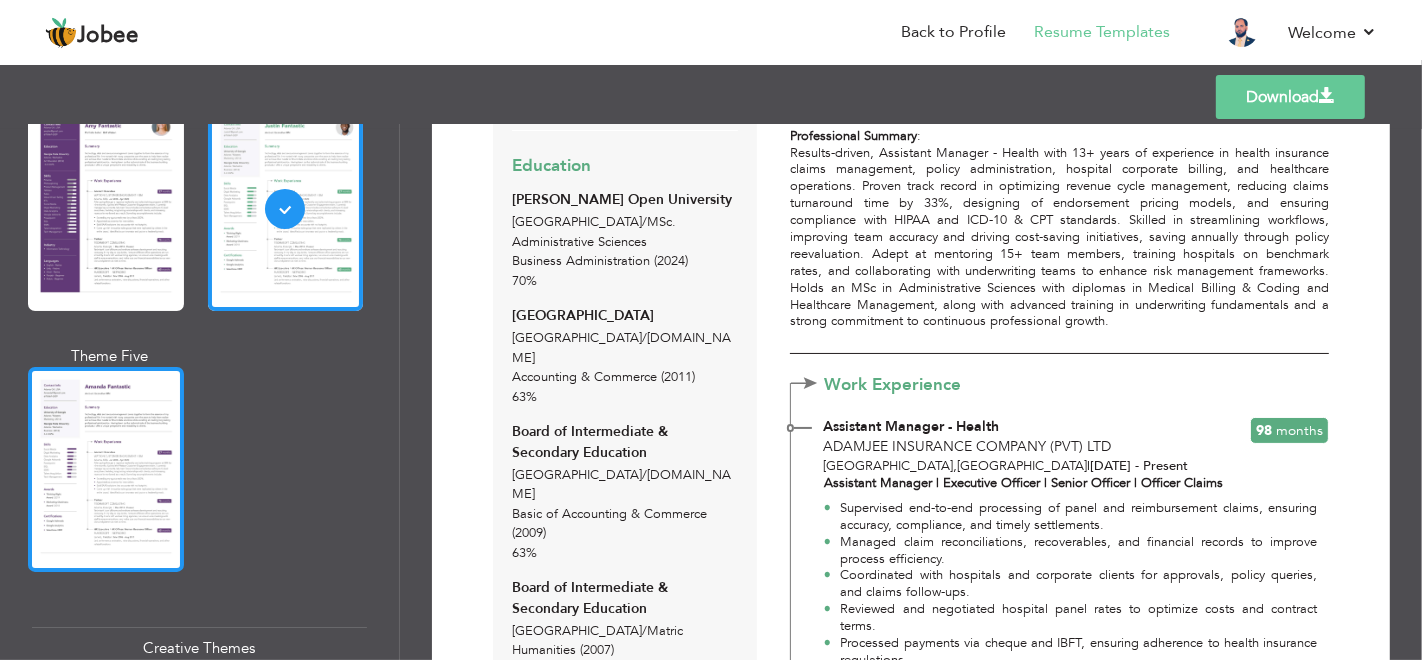 click at bounding box center [106, 469] 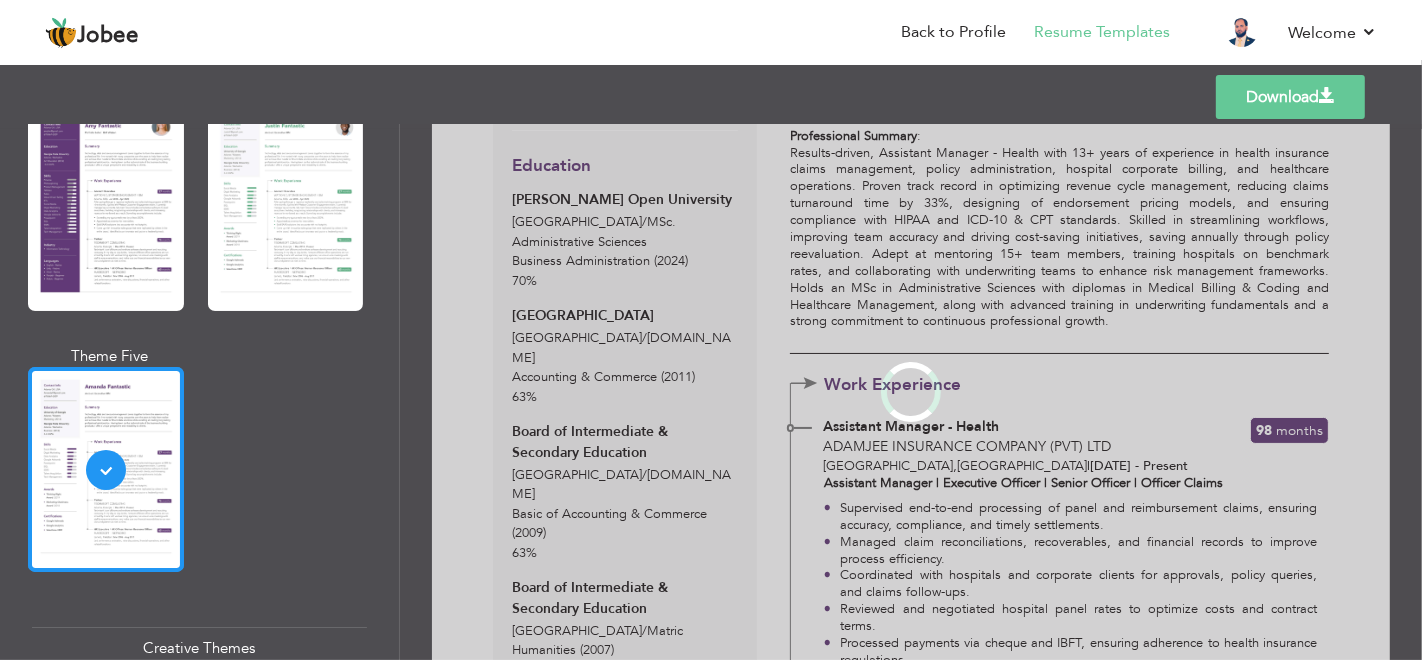 scroll, scrollTop: 0, scrollLeft: 0, axis: both 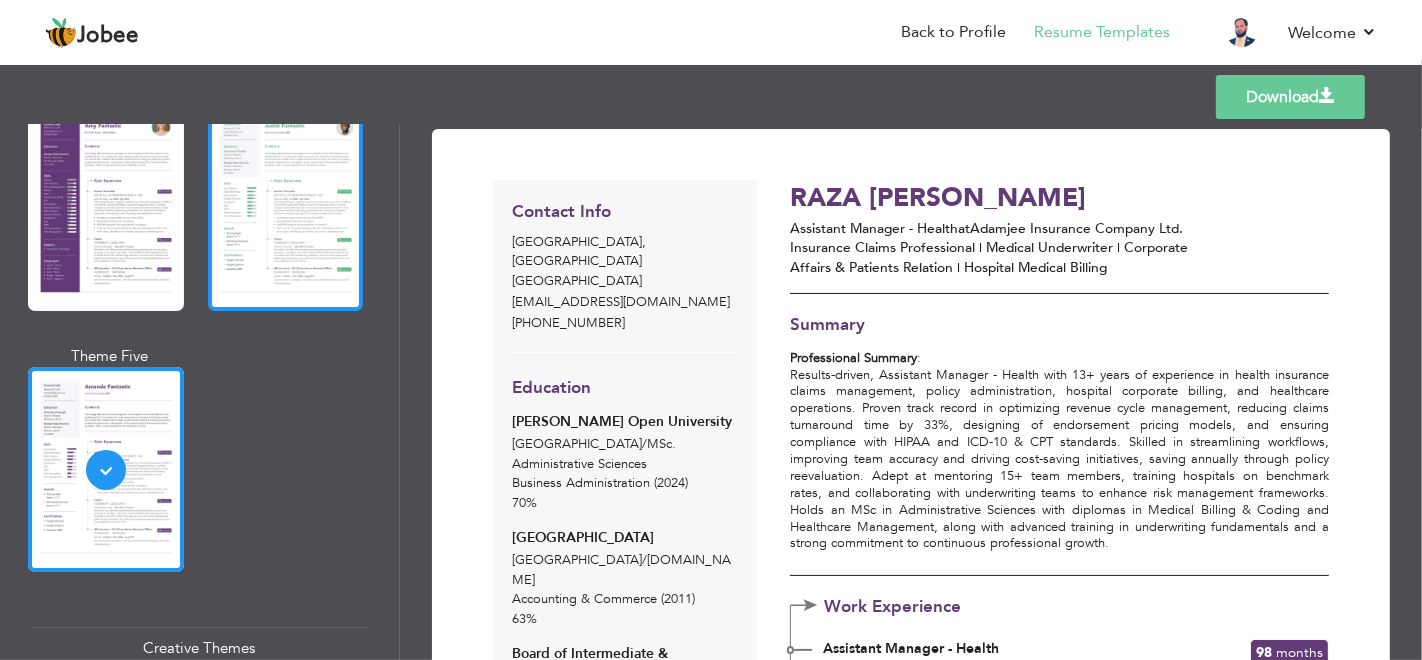 click at bounding box center [286, 208] 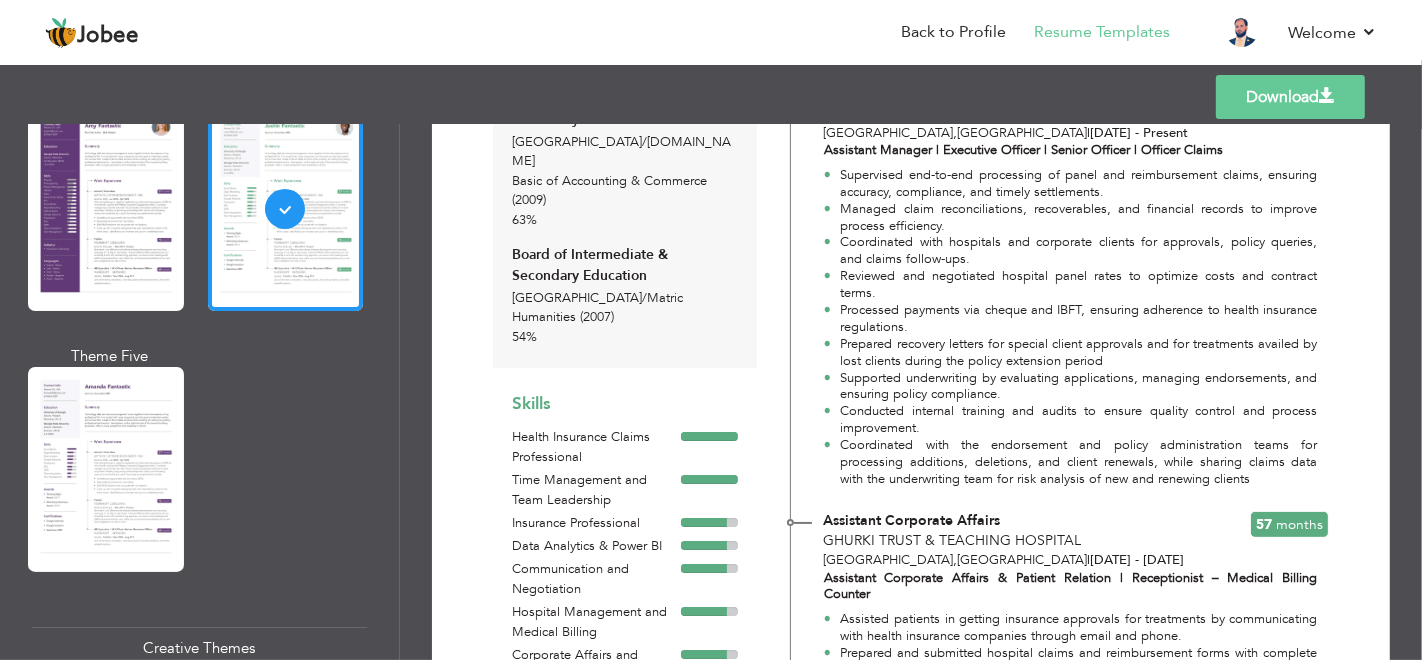 scroll, scrollTop: 0, scrollLeft: 0, axis: both 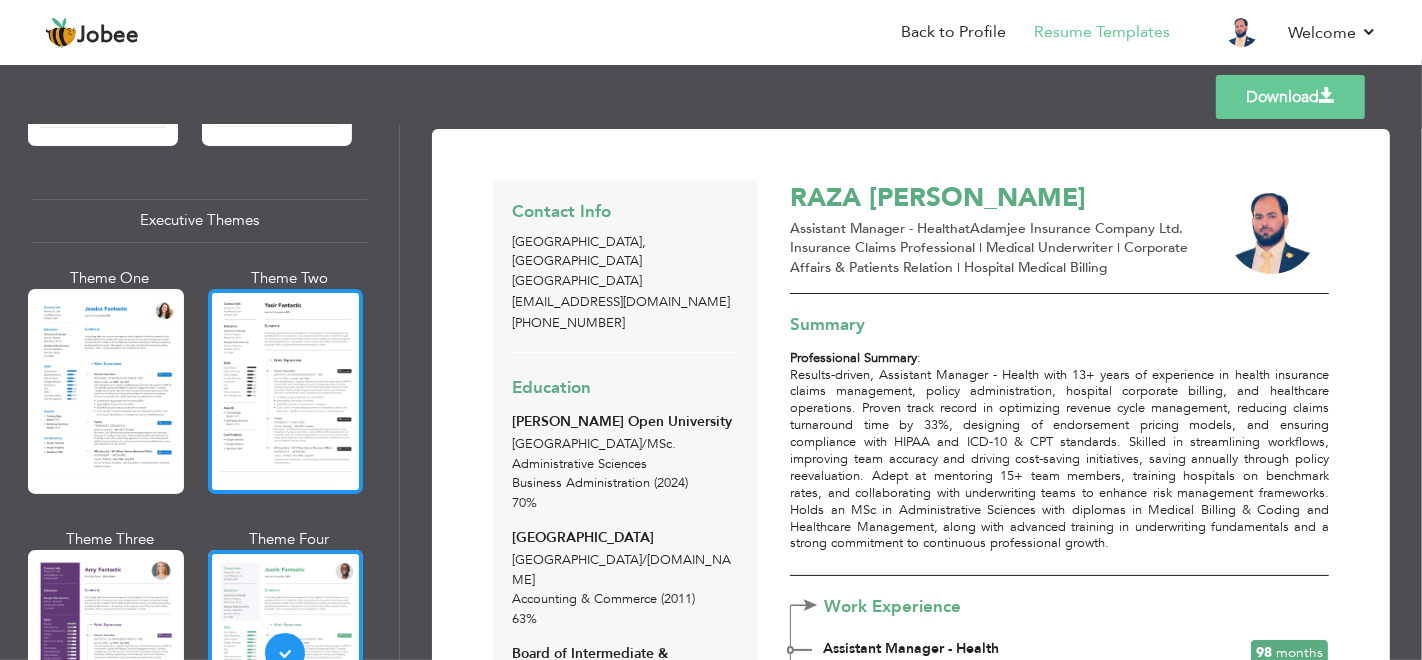 click at bounding box center [286, 391] 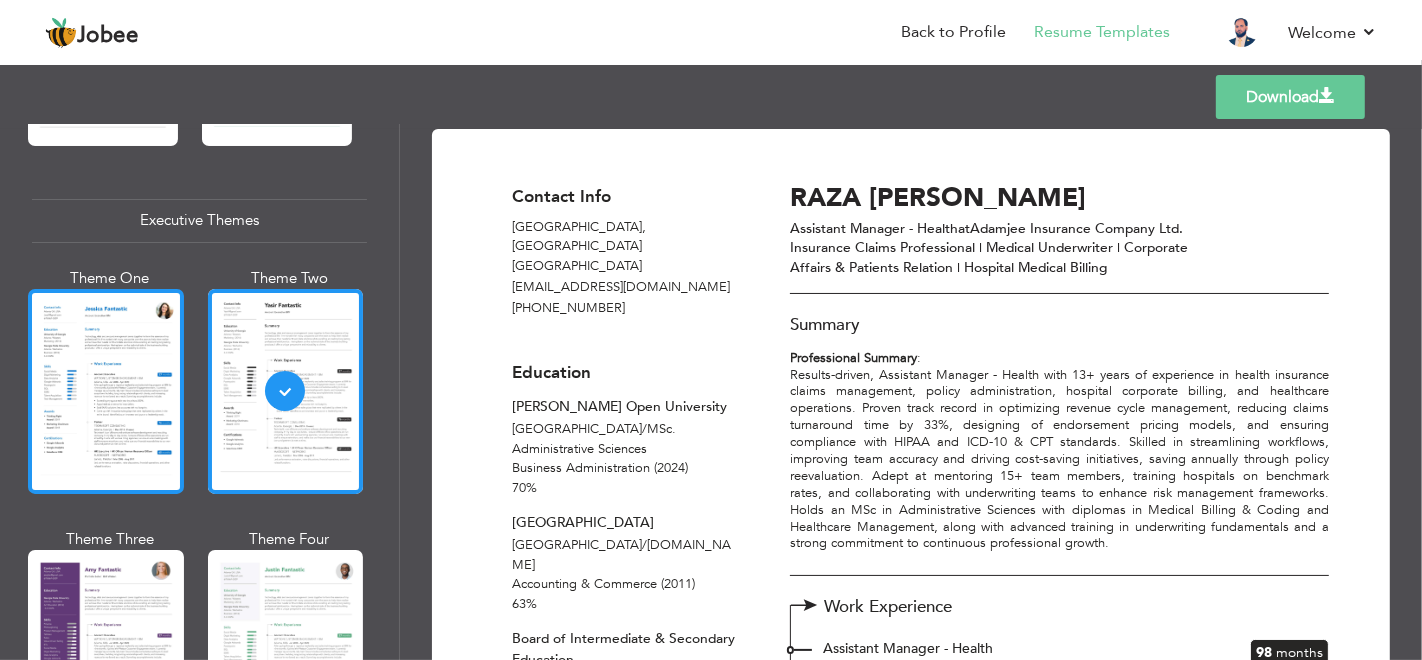 click at bounding box center (106, 391) 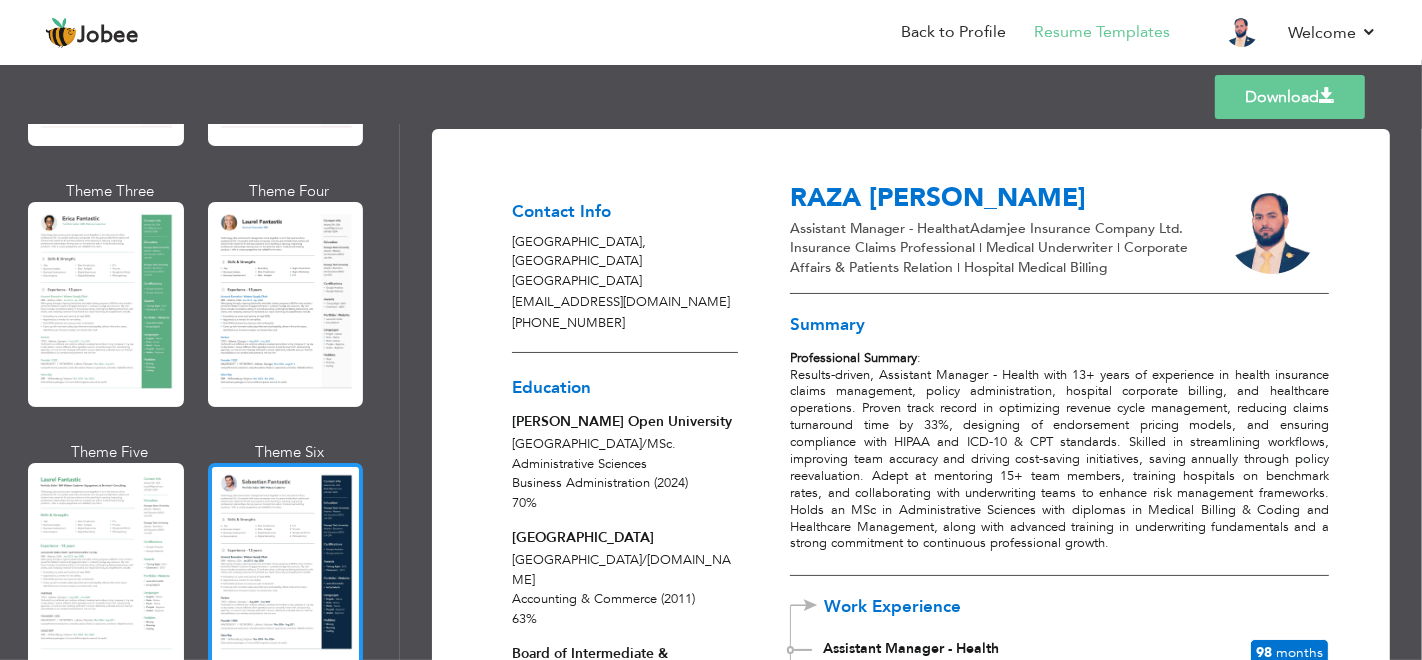 scroll, scrollTop: 324, scrollLeft: 0, axis: vertical 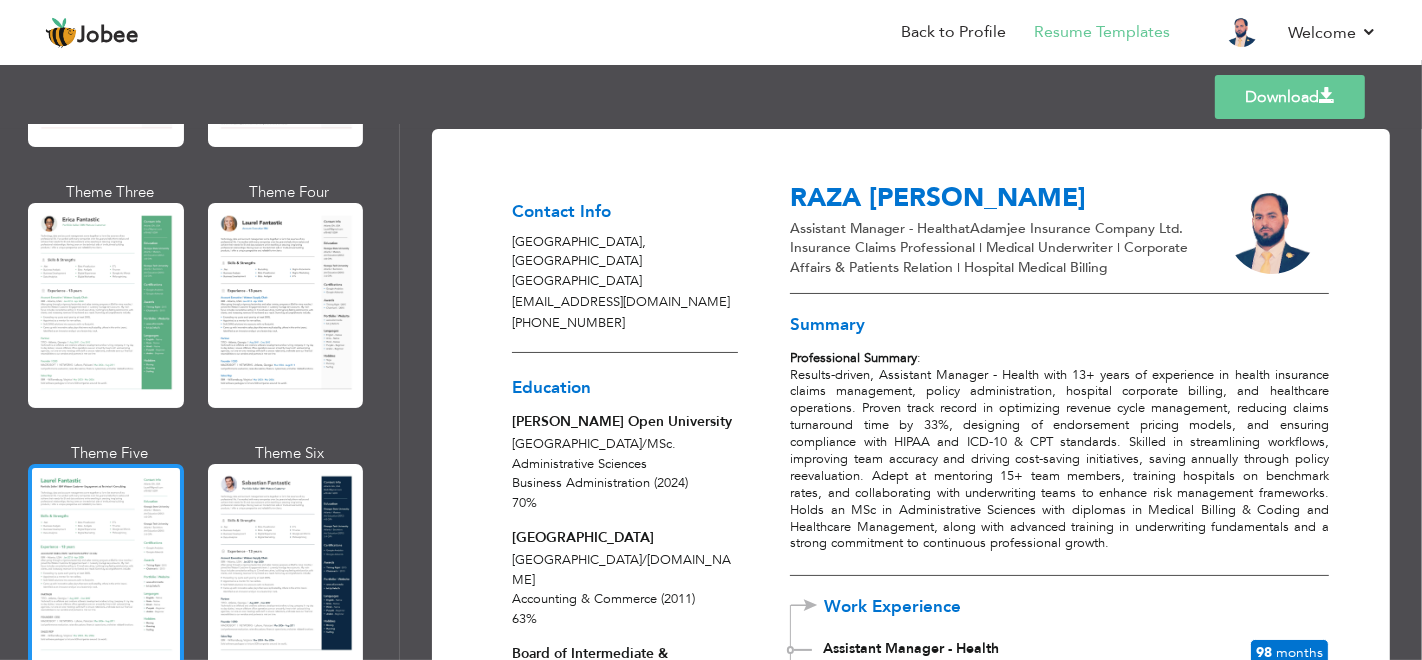 click at bounding box center [106, 566] 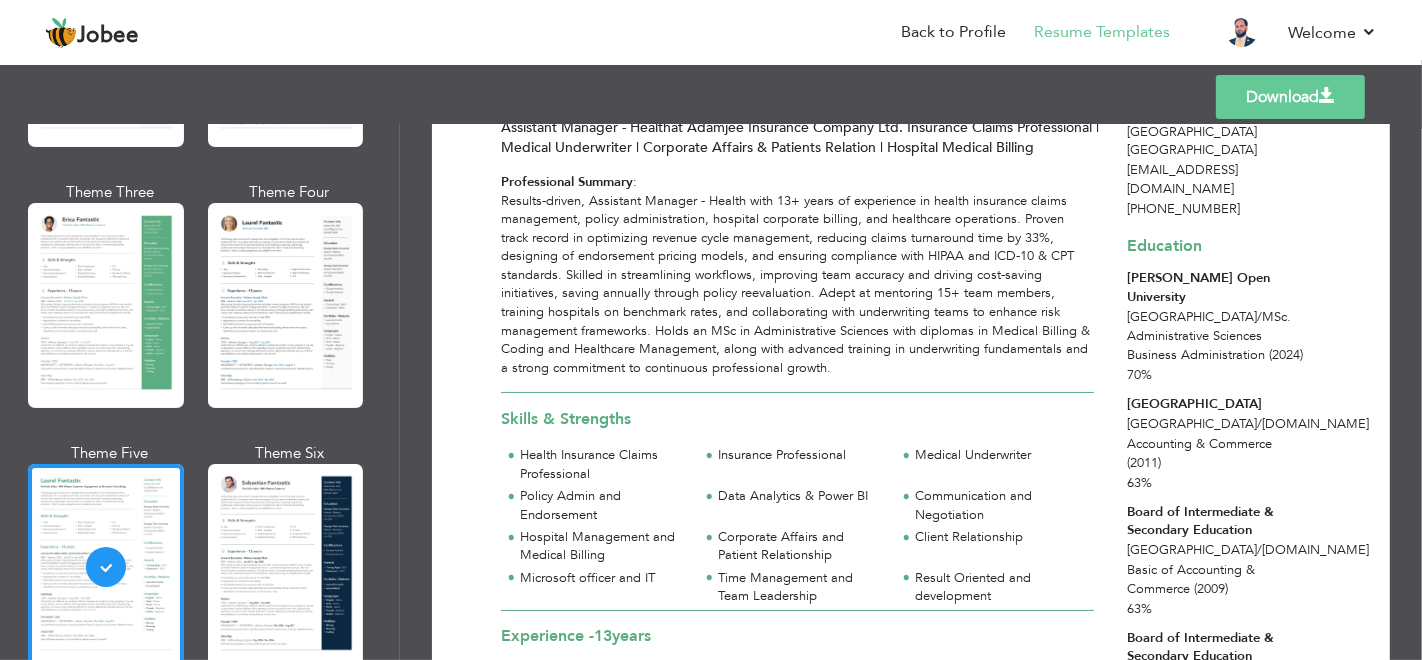 scroll, scrollTop: 0, scrollLeft: 0, axis: both 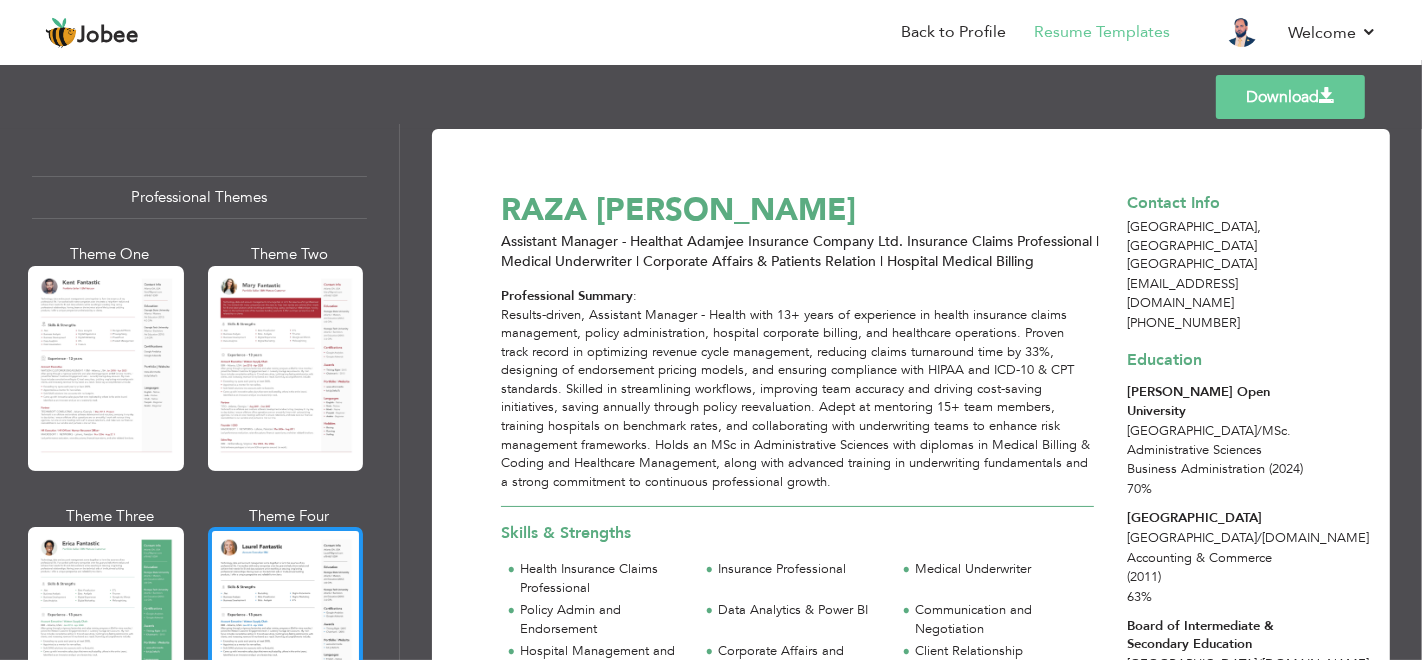 click at bounding box center (286, 629) 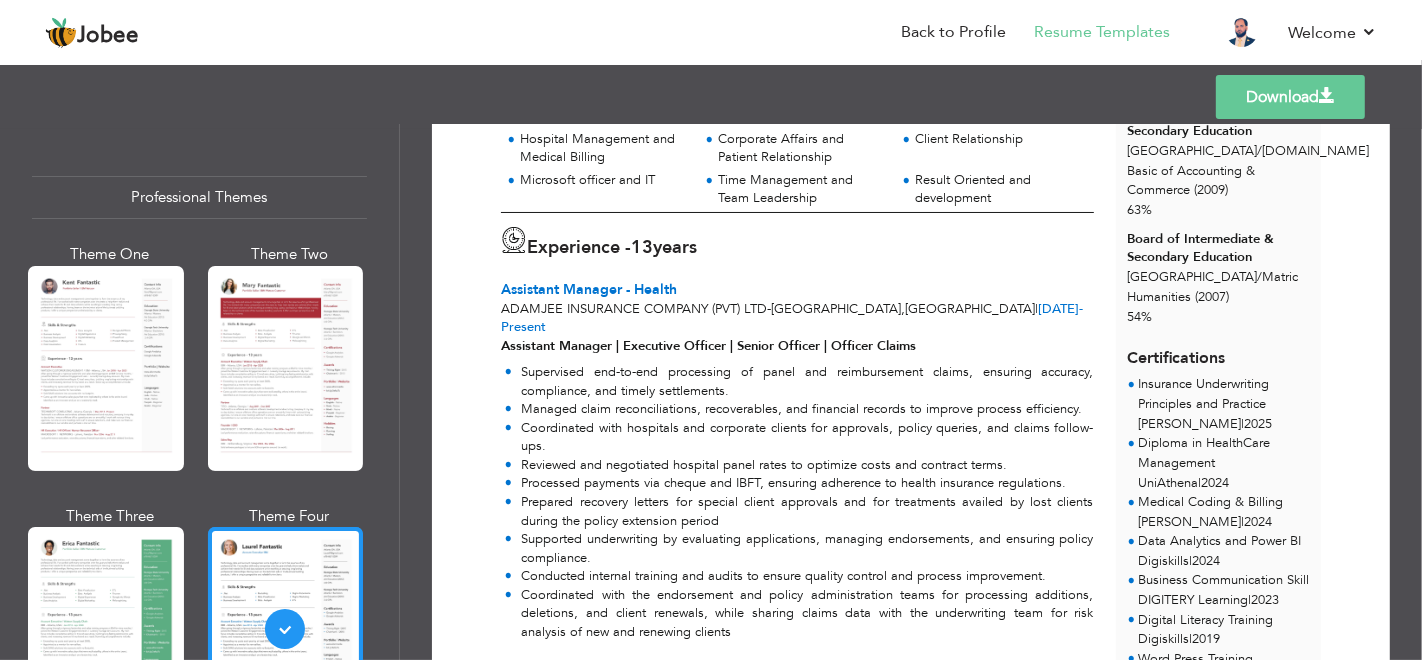 scroll, scrollTop: 555, scrollLeft: 0, axis: vertical 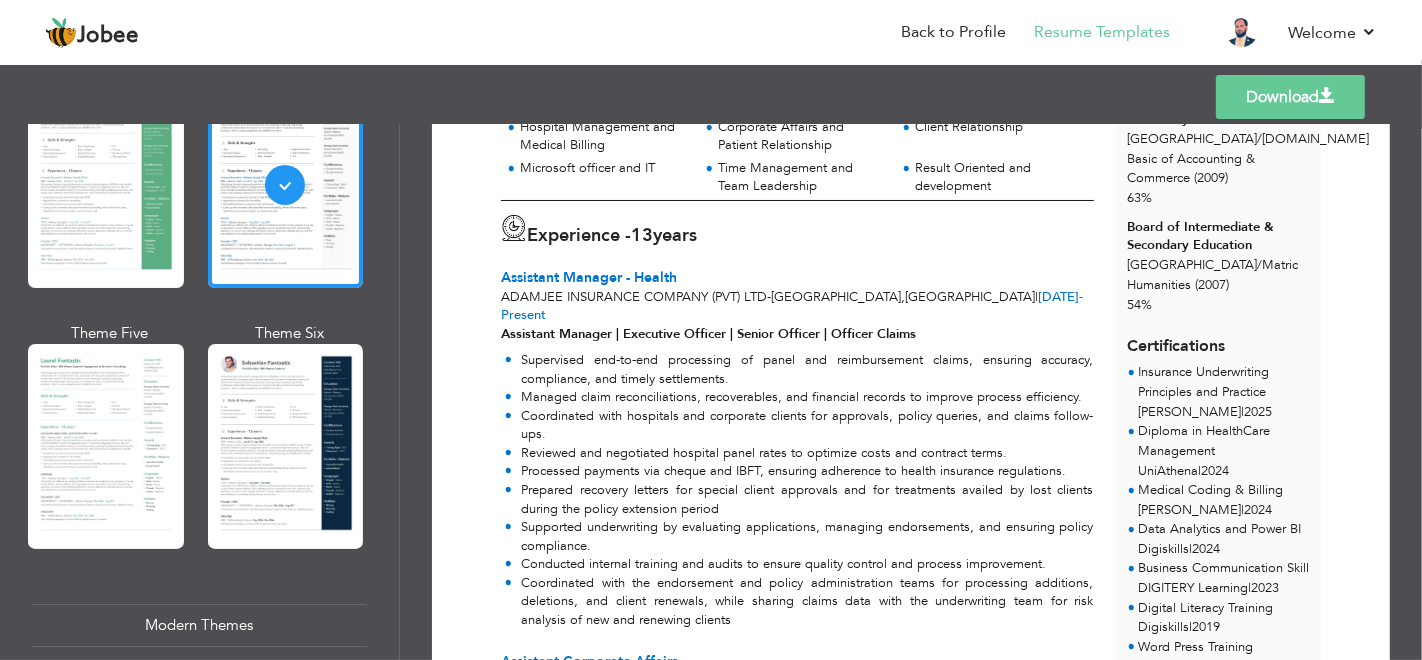 drag, startPoint x: 88, startPoint y: 404, endPoint x: 110, endPoint y: 404, distance: 22 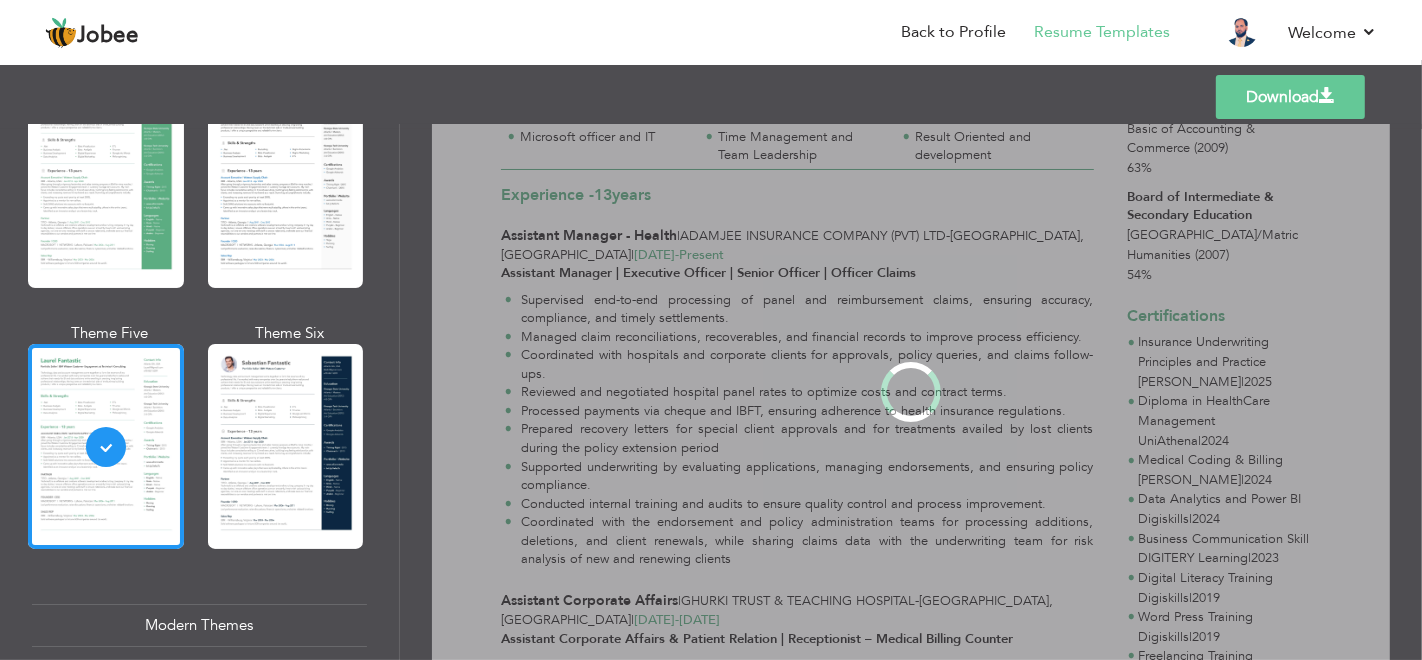 scroll, scrollTop: 0, scrollLeft: 0, axis: both 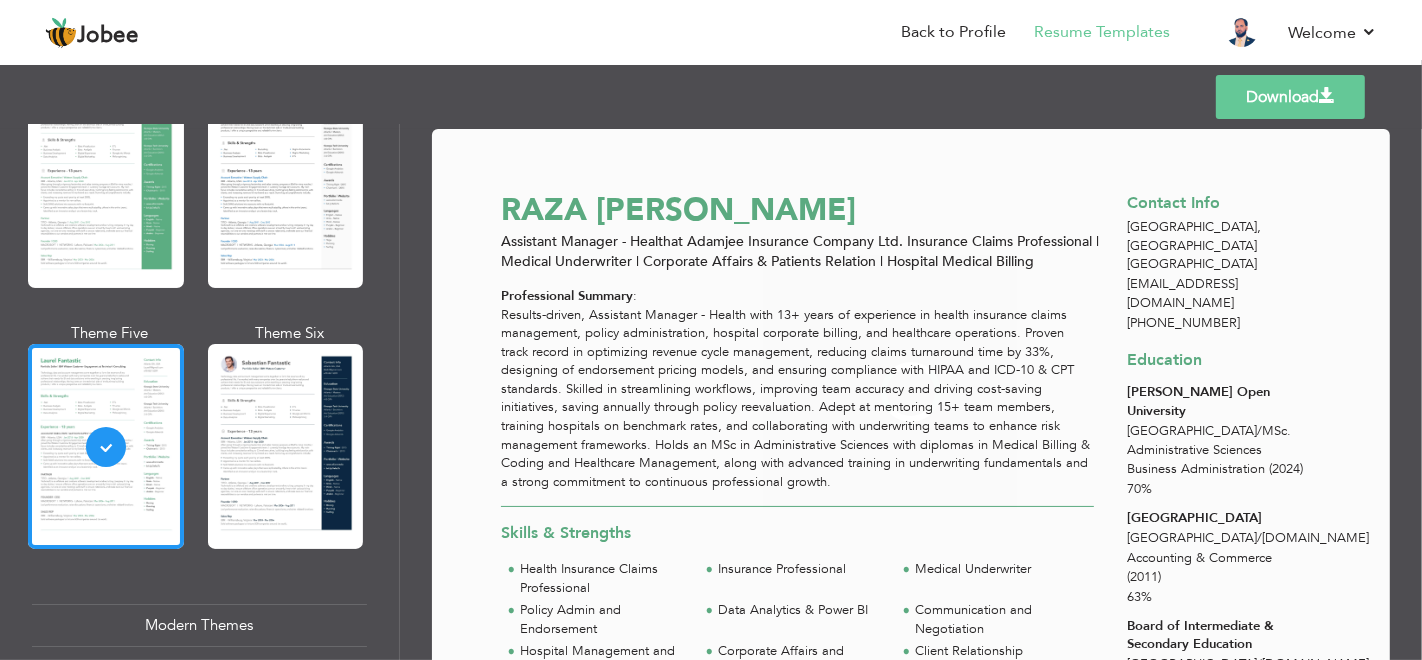 click at bounding box center [286, 446] 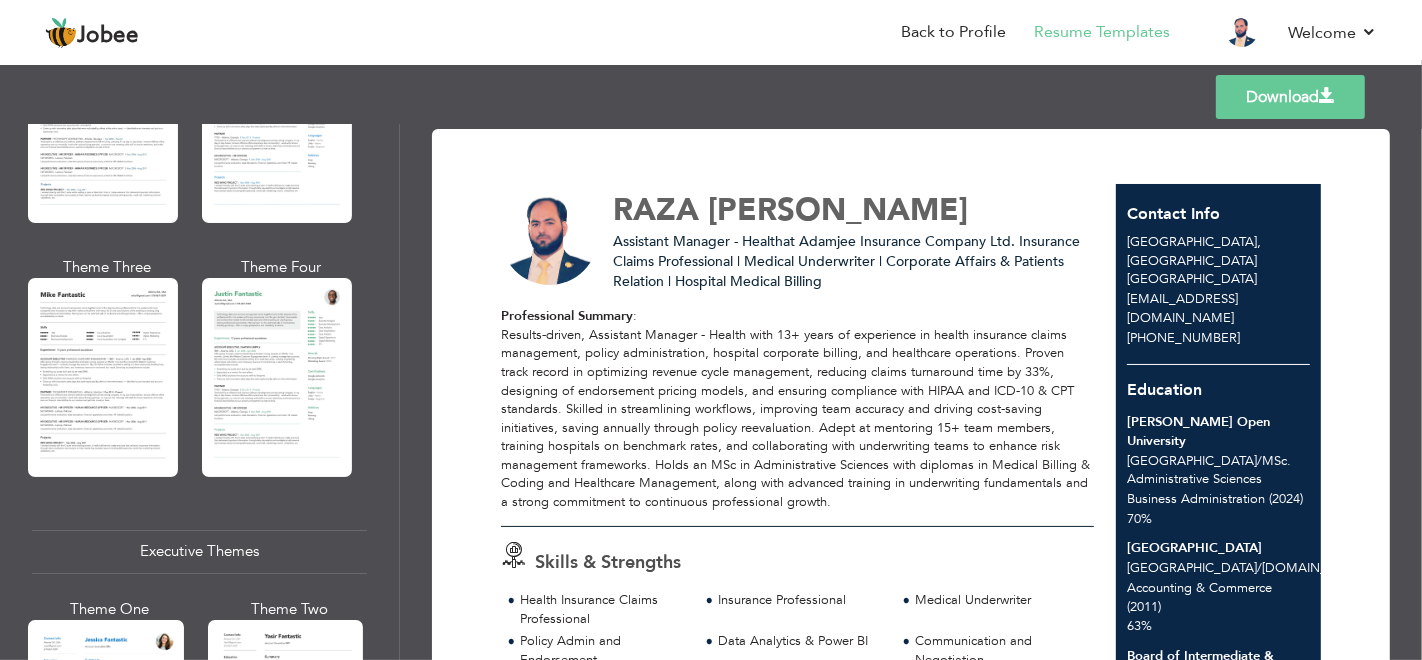 scroll, scrollTop: 1222, scrollLeft: 0, axis: vertical 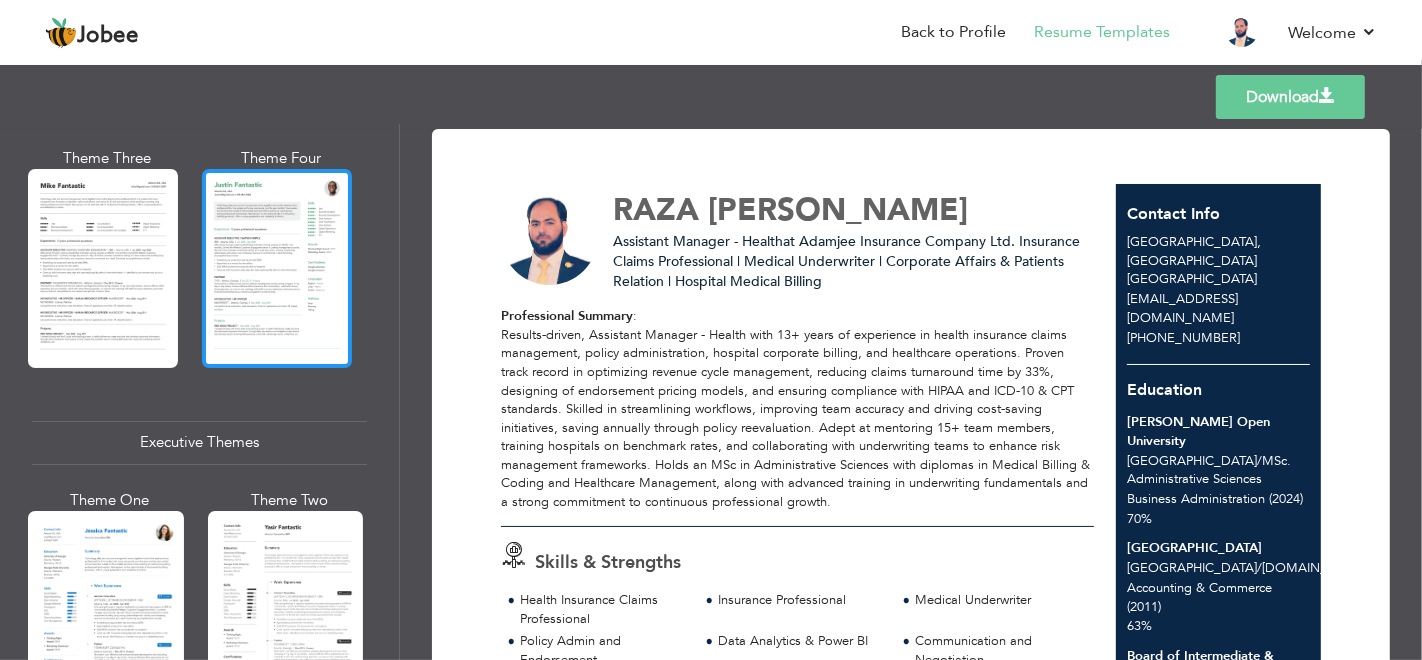 click at bounding box center (277, 268) 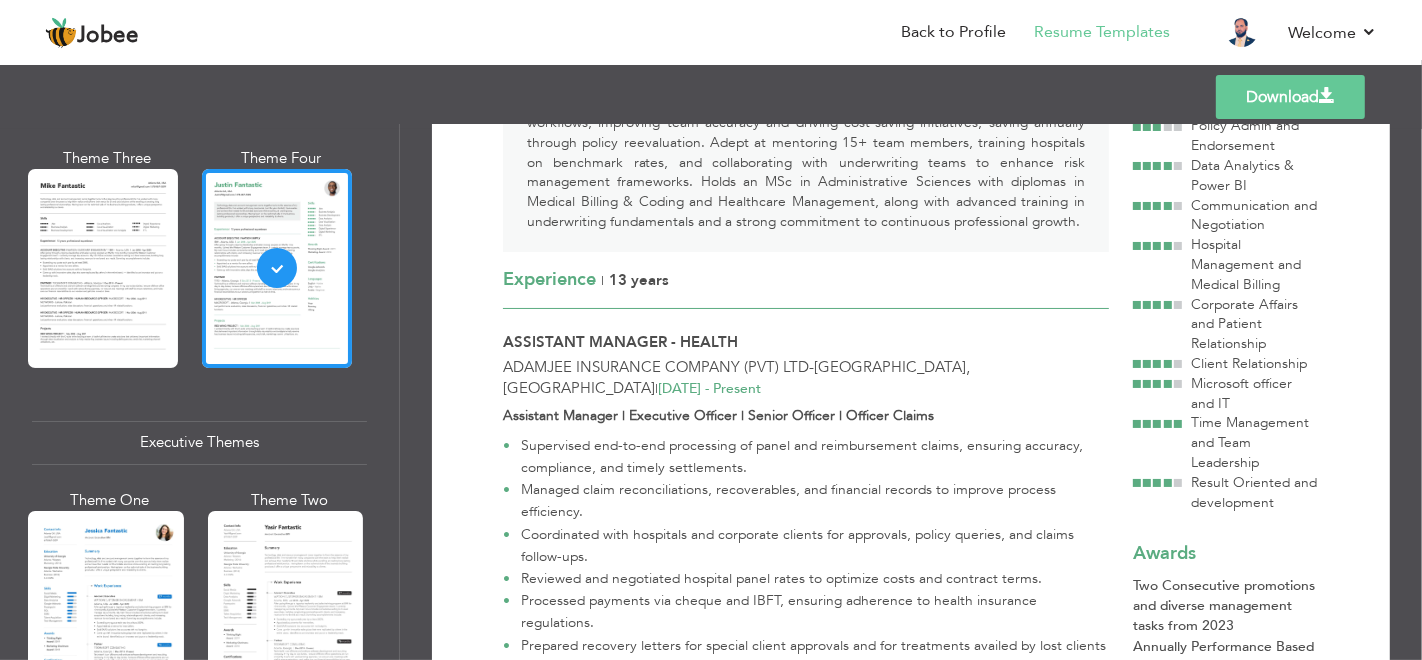 scroll, scrollTop: 555, scrollLeft: 0, axis: vertical 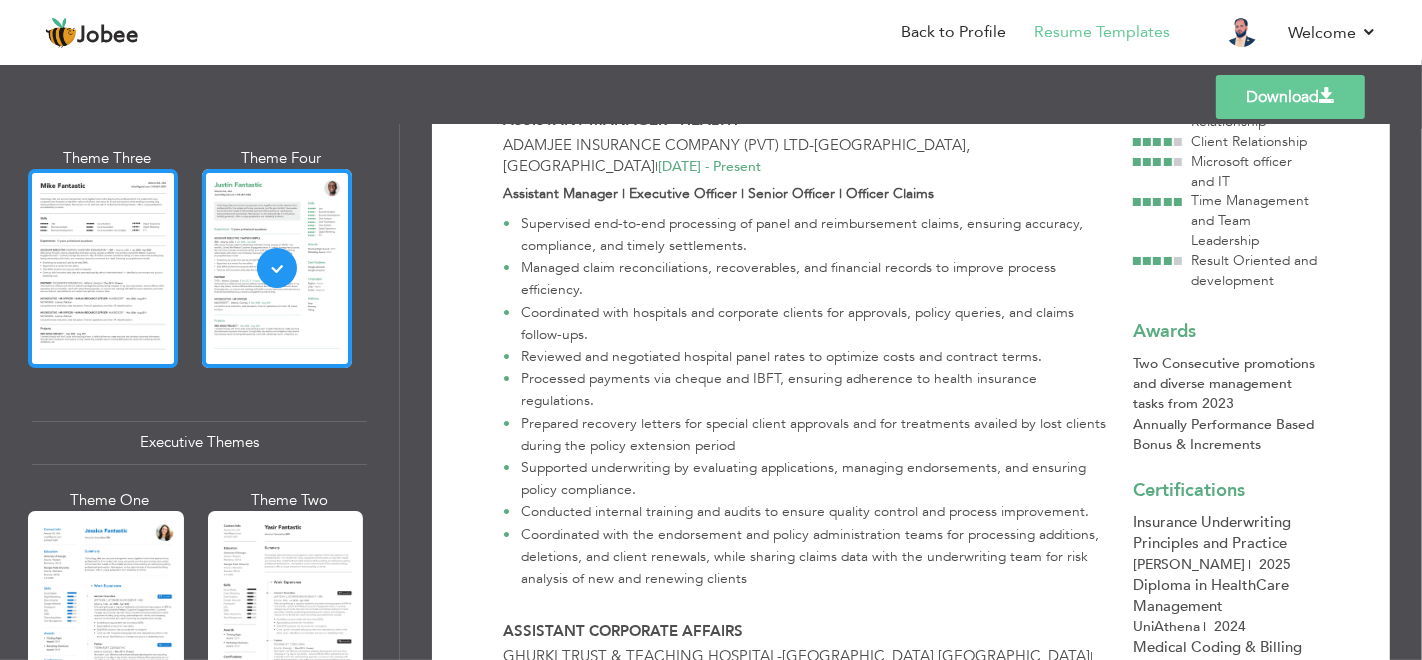 click at bounding box center (103, 268) 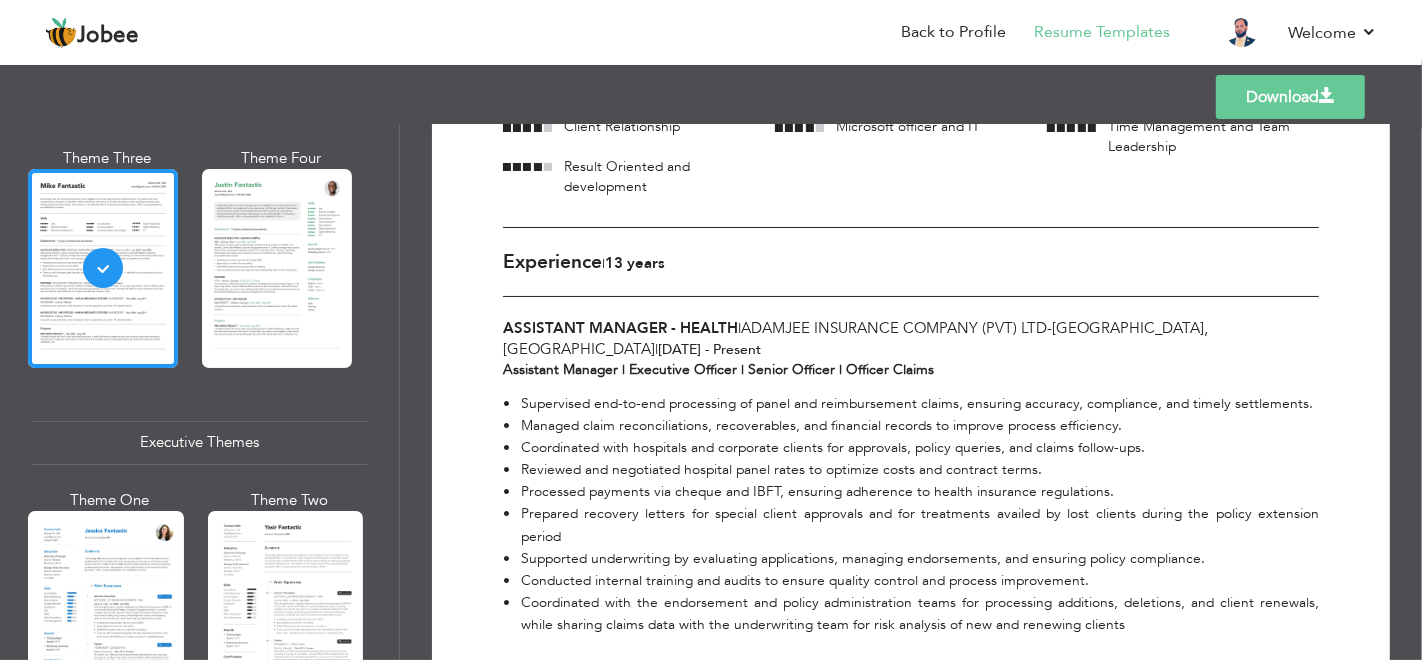 scroll, scrollTop: 666, scrollLeft: 0, axis: vertical 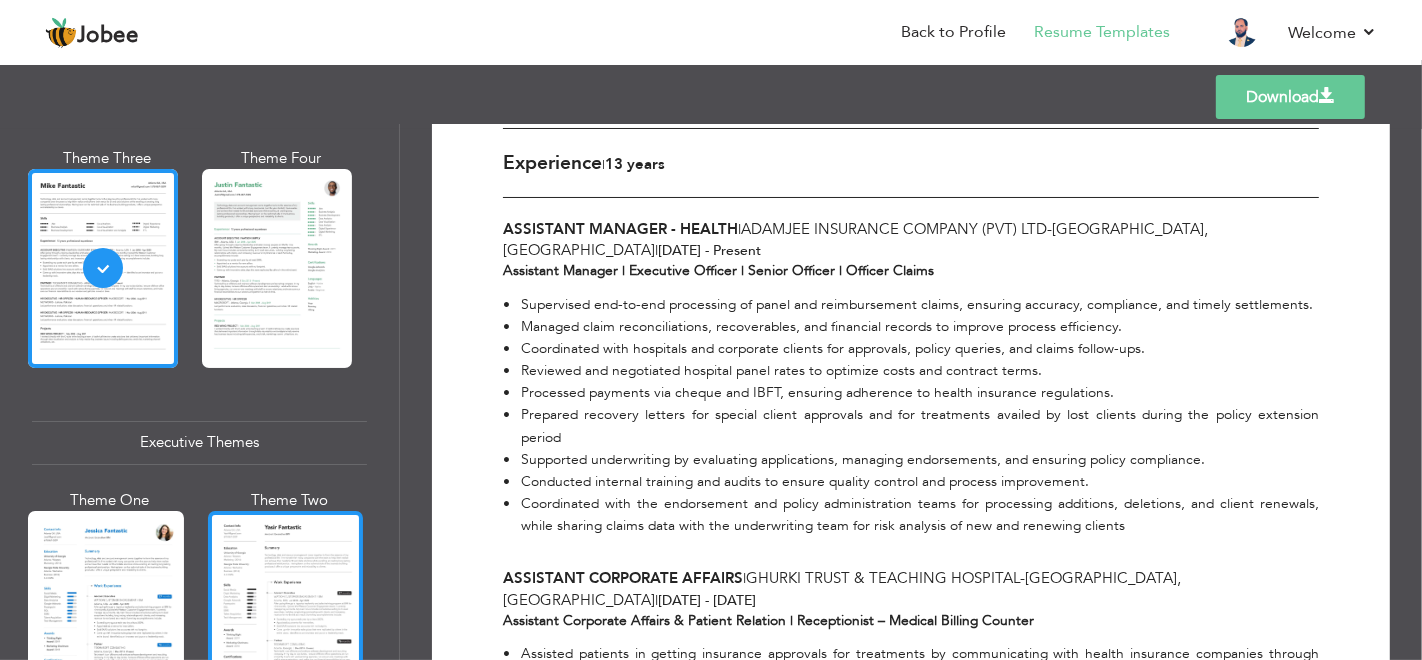 click at bounding box center [286, 613] 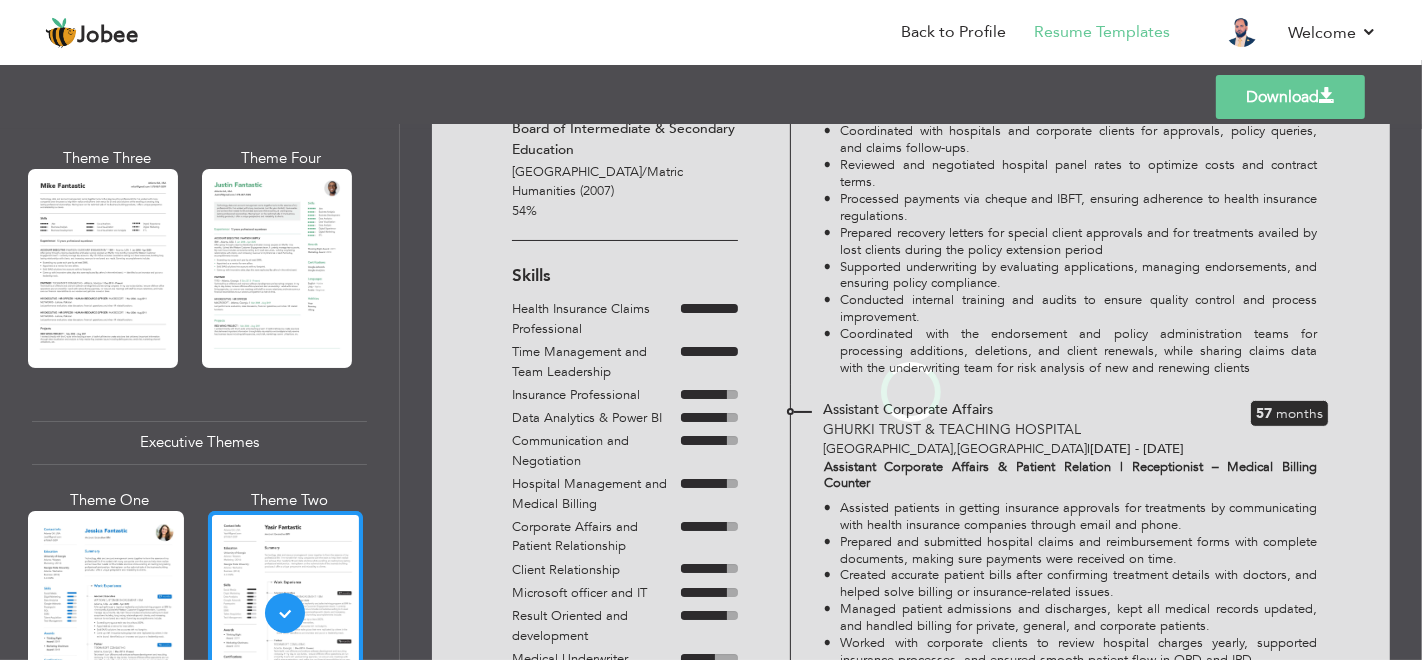 scroll 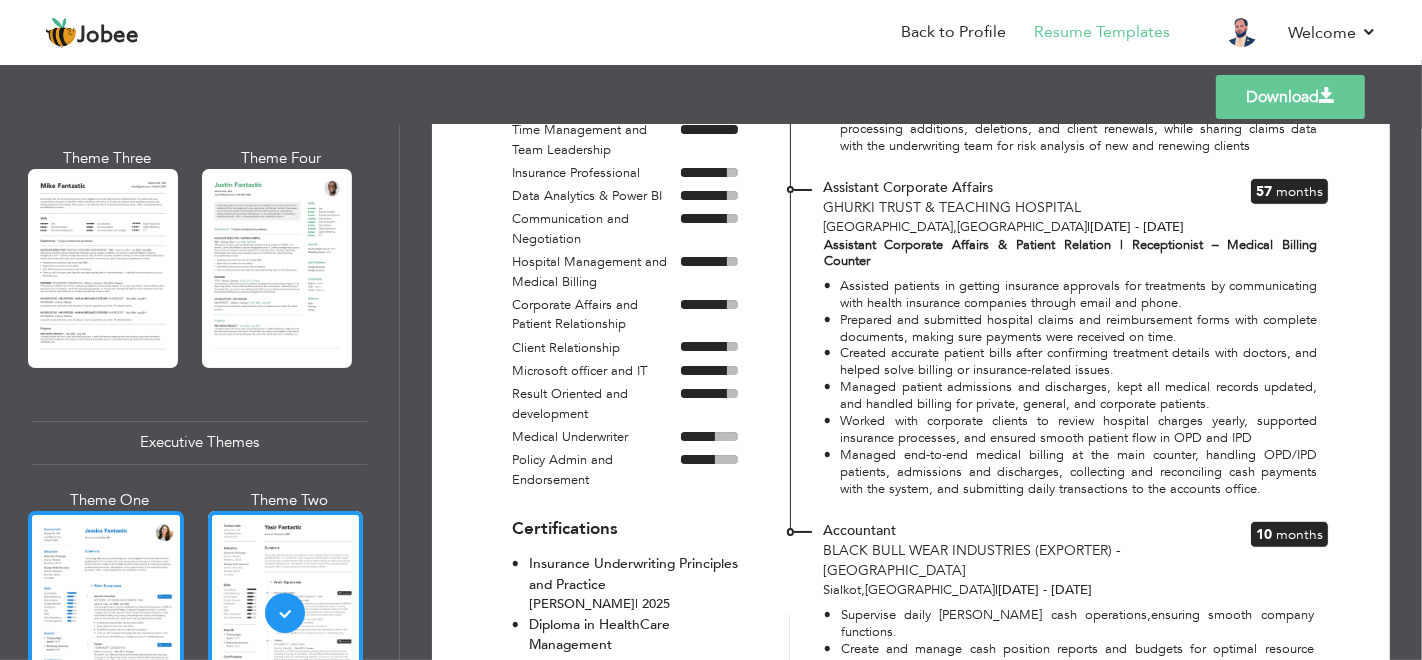 click at bounding box center [106, 613] 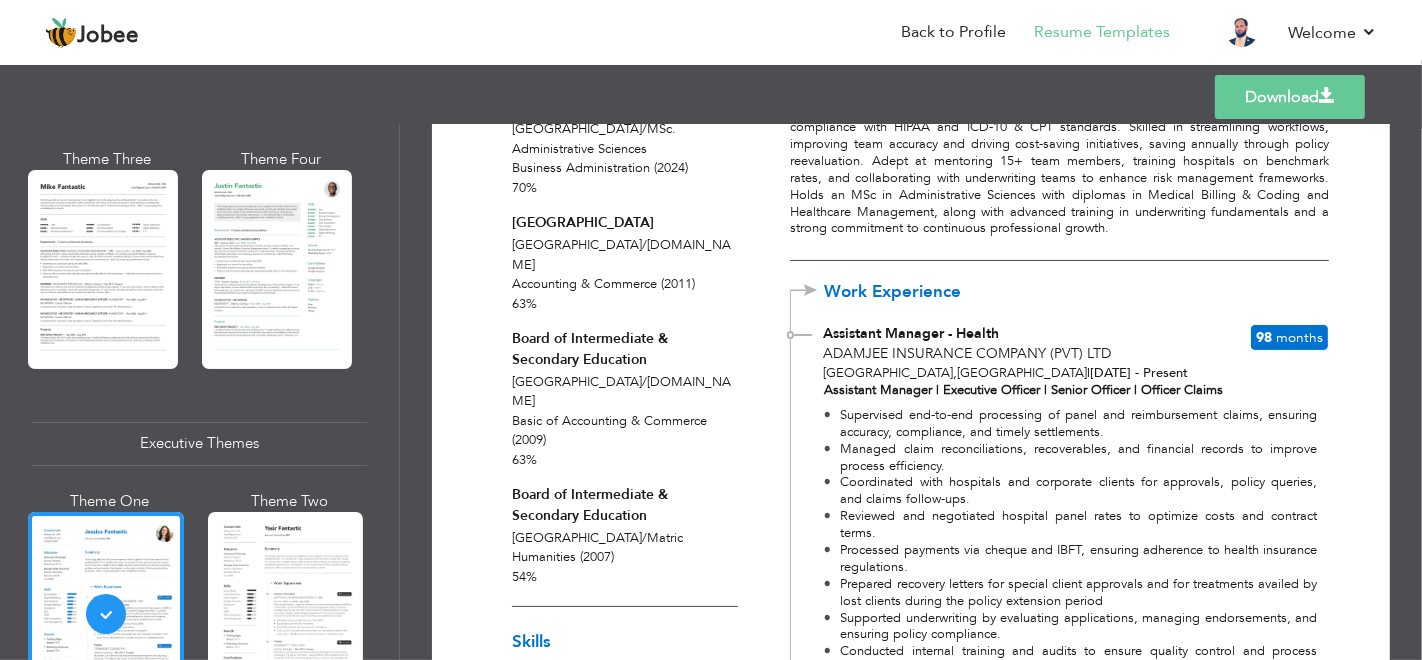 scroll, scrollTop: 90, scrollLeft: 0, axis: vertical 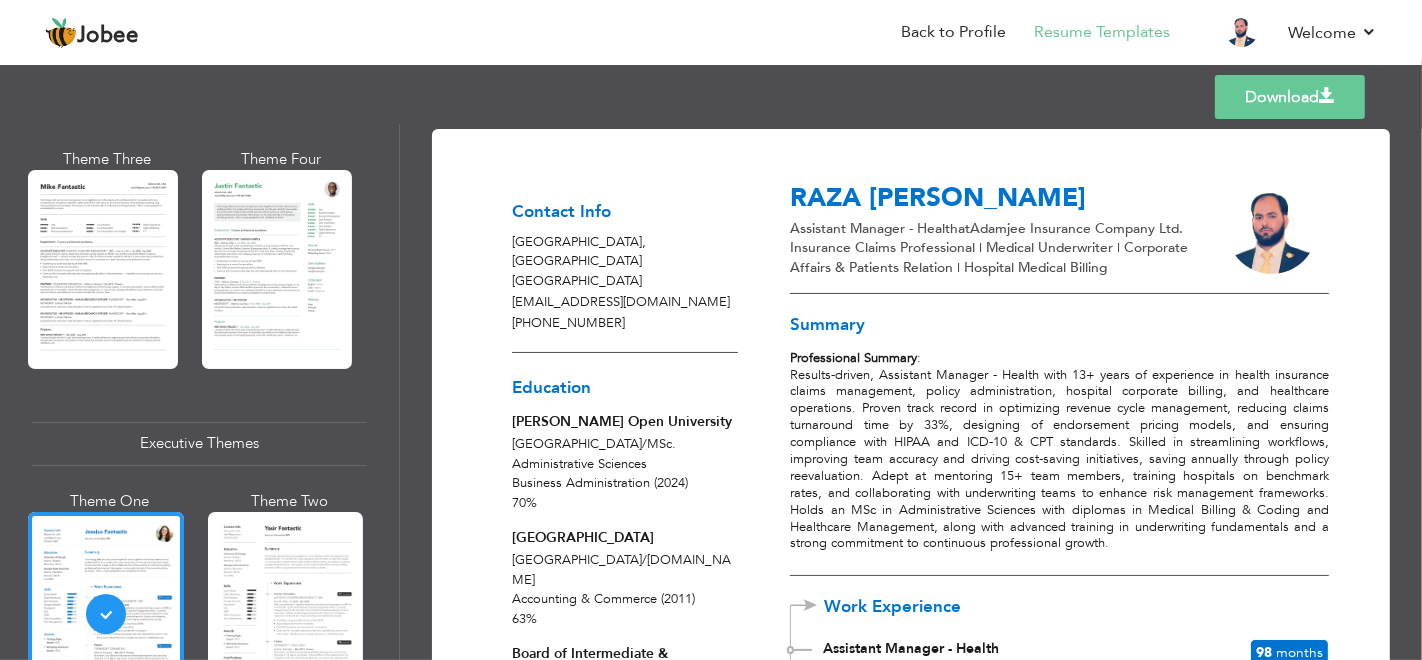 click on "Download" at bounding box center [1290, 97] 